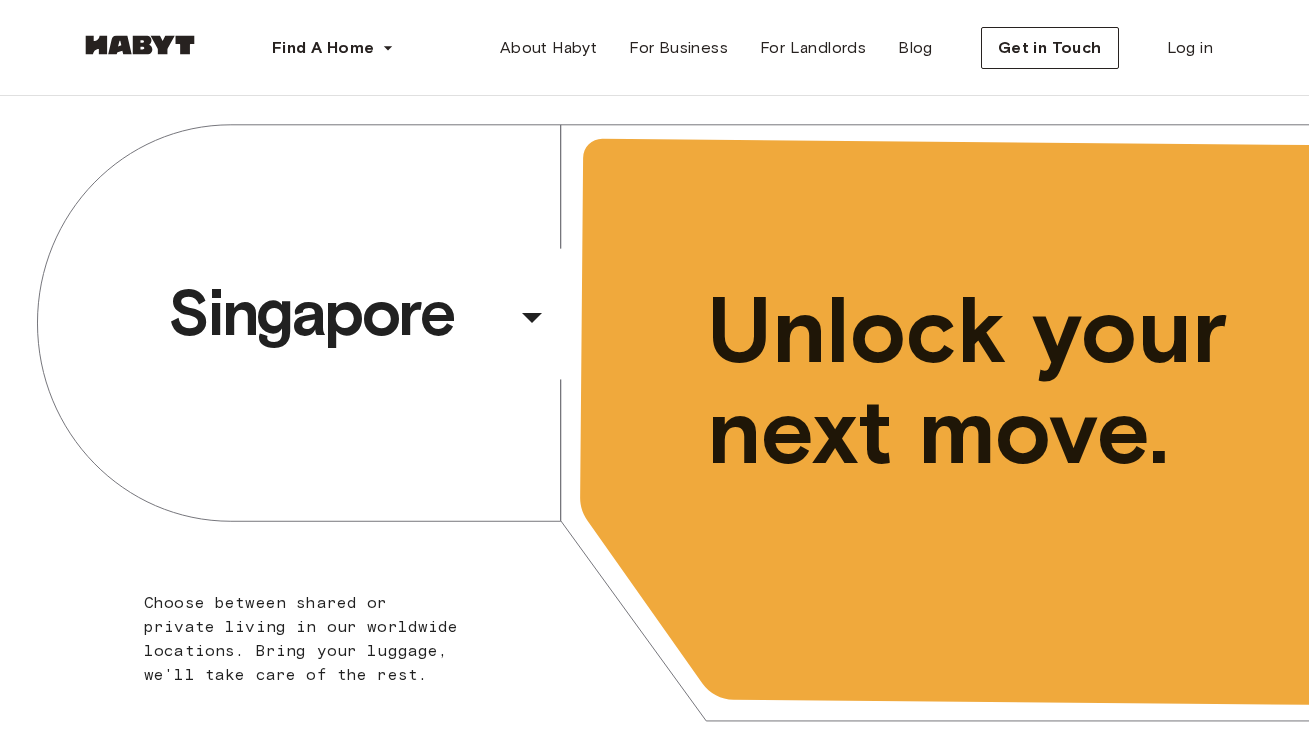 scroll, scrollTop: 0, scrollLeft: 0, axis: both 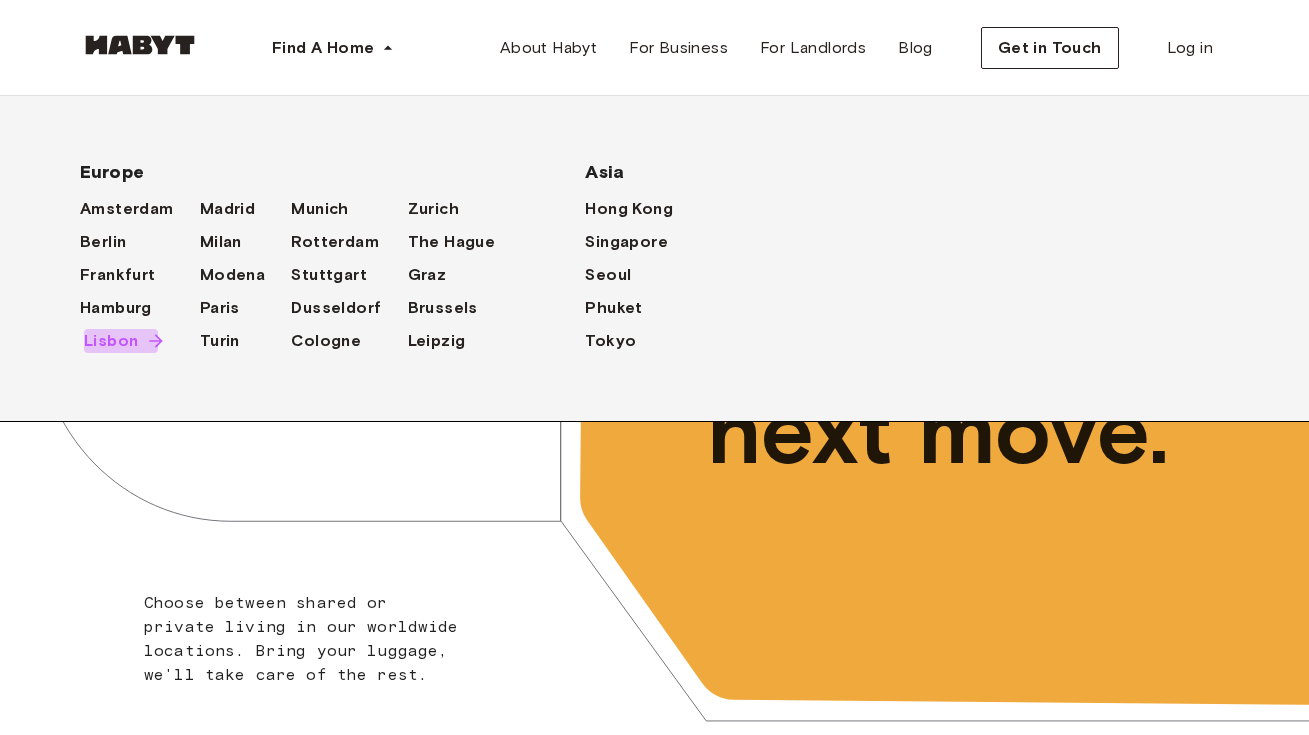 click on "Lisbon" at bounding box center (111, 341) 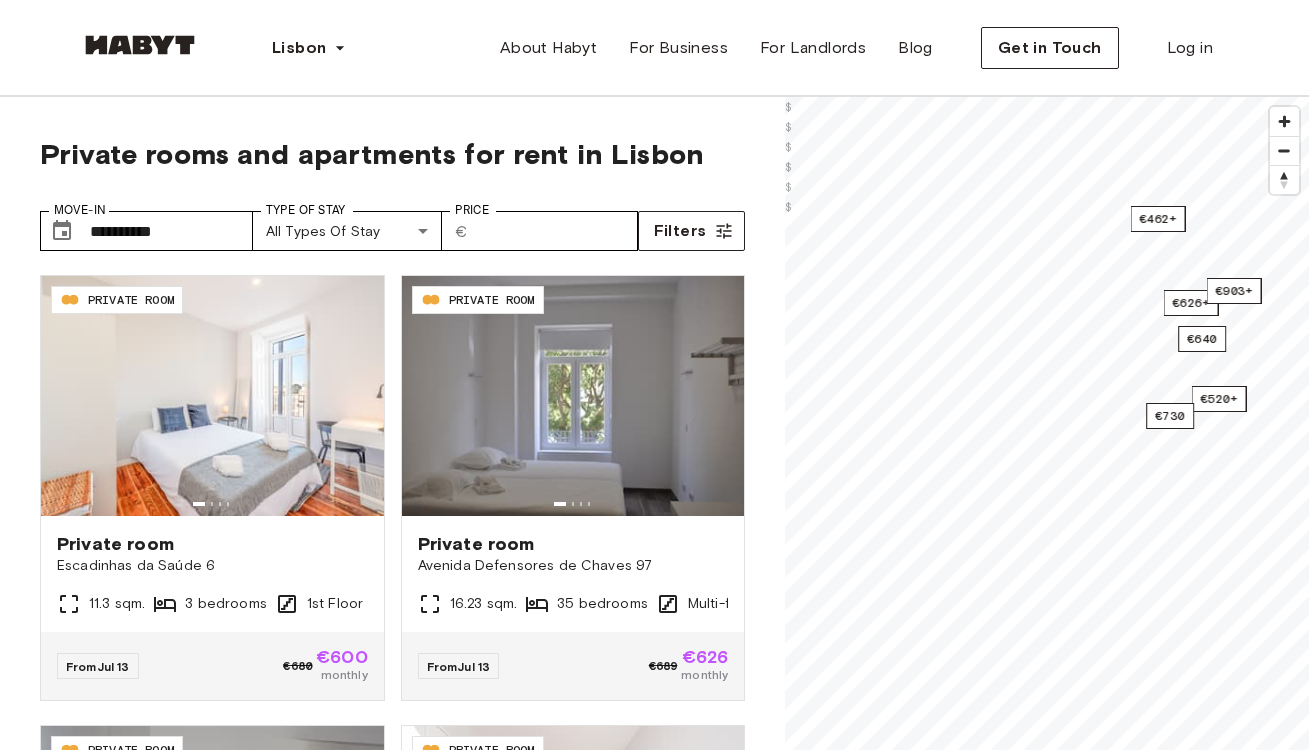 scroll, scrollTop: 0, scrollLeft: 0, axis: both 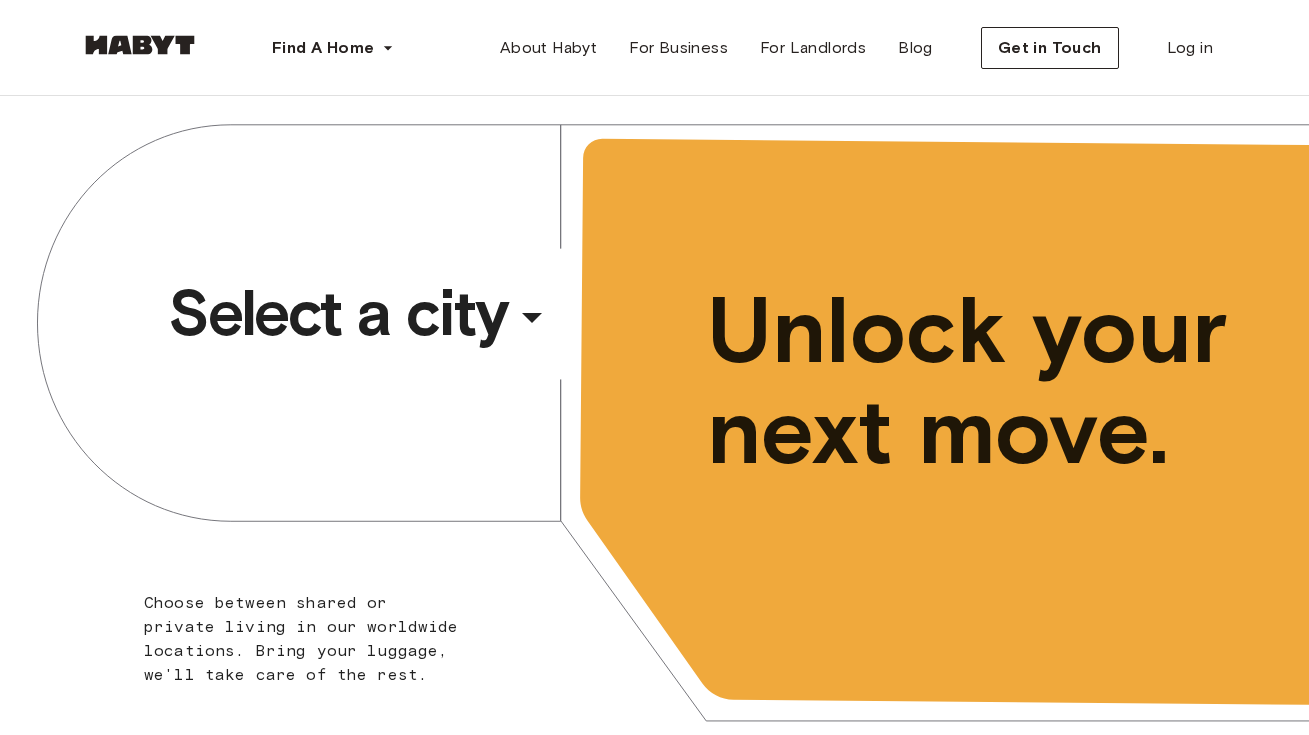 click on "Select a city" at bounding box center [338, 313] 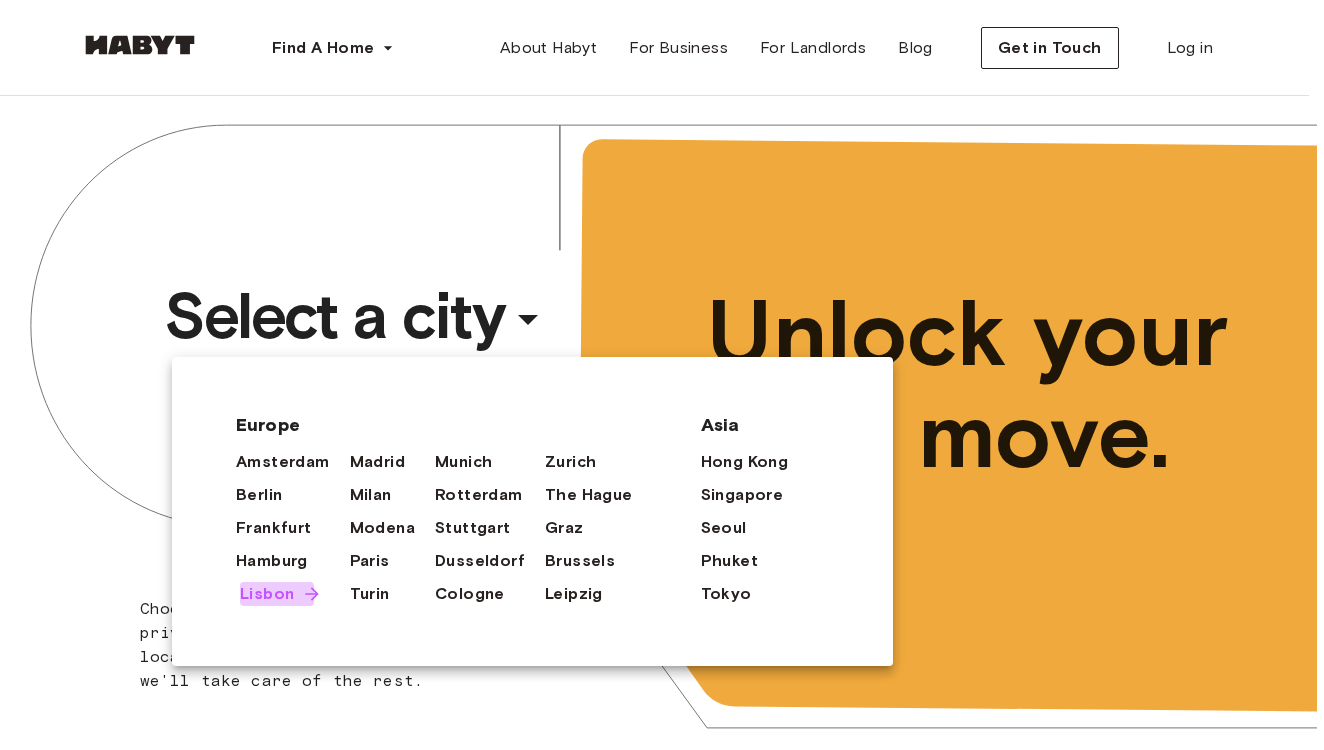click on "Lisbon" at bounding box center (267, 594) 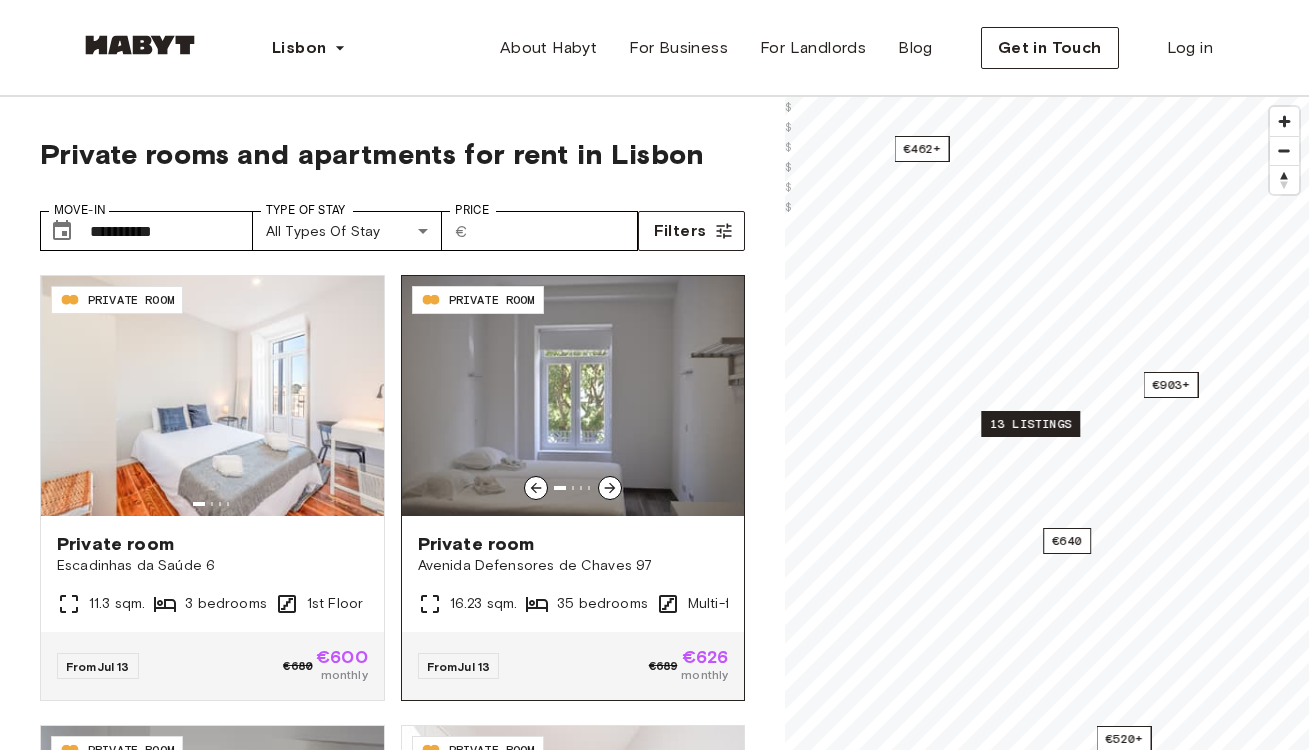 click 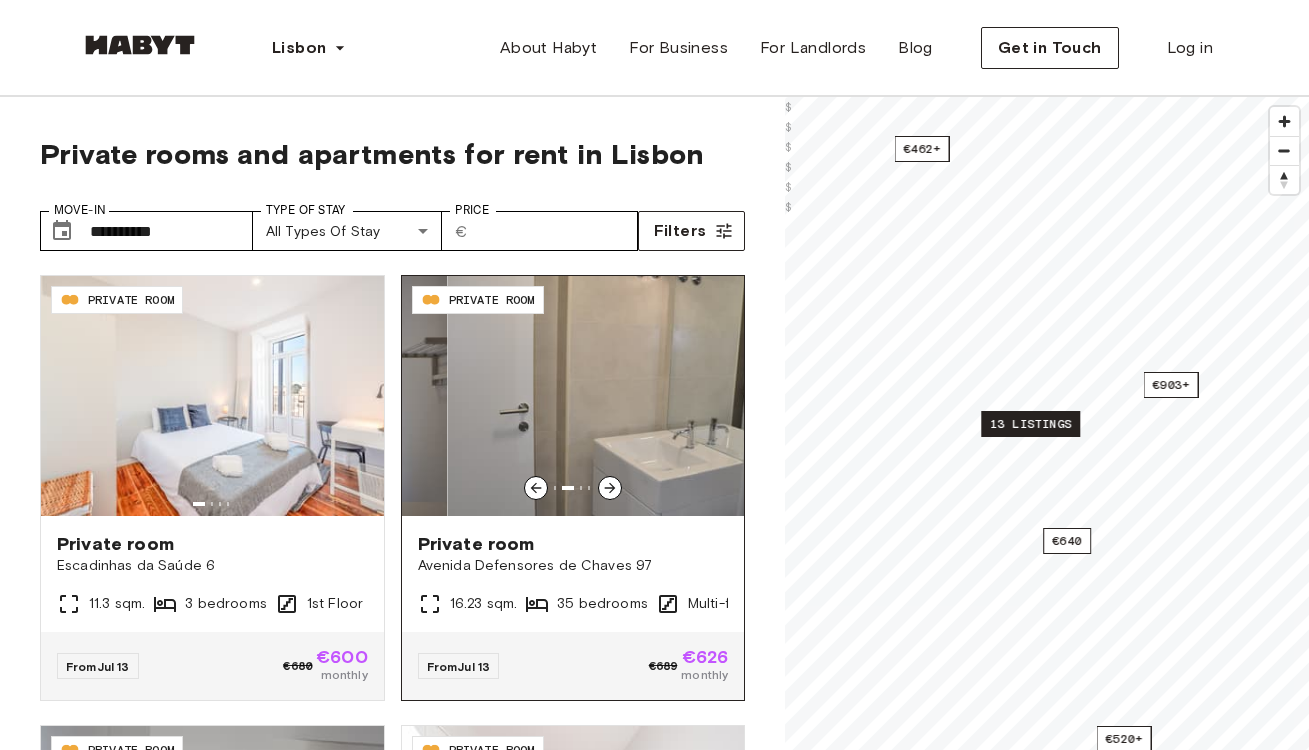 click 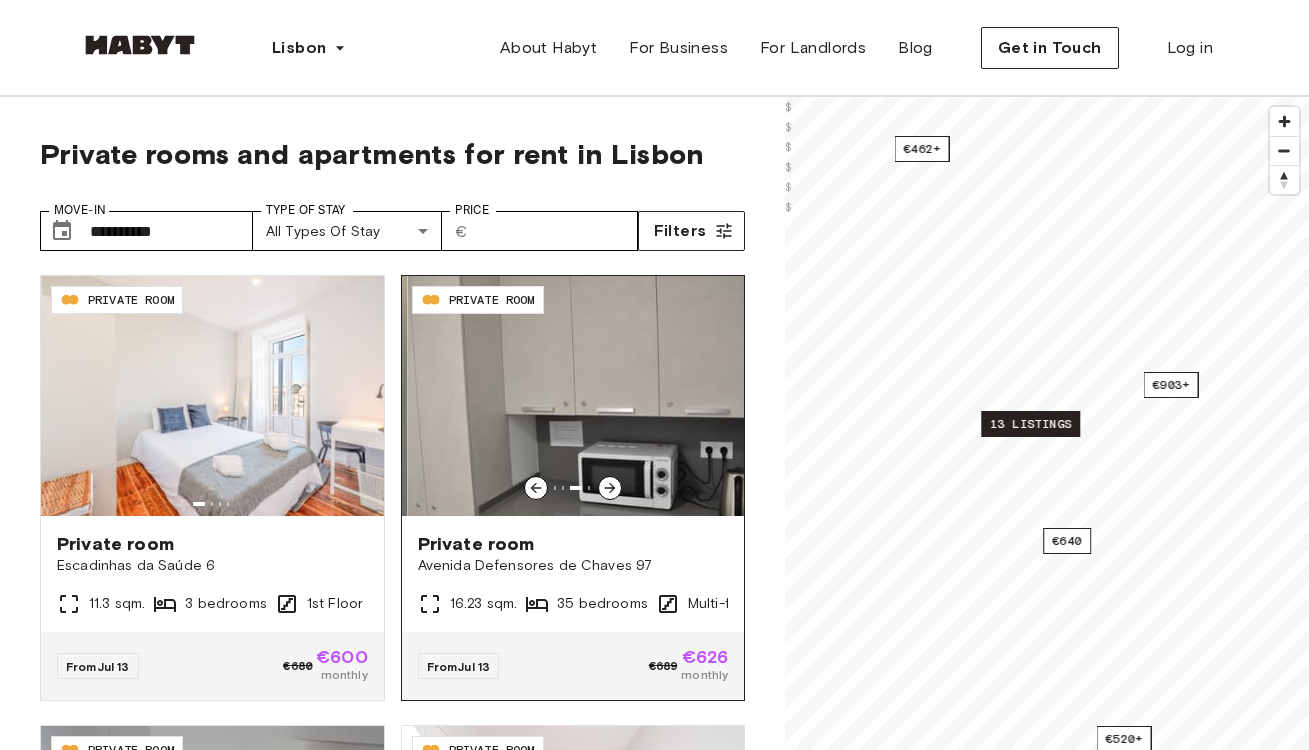 click 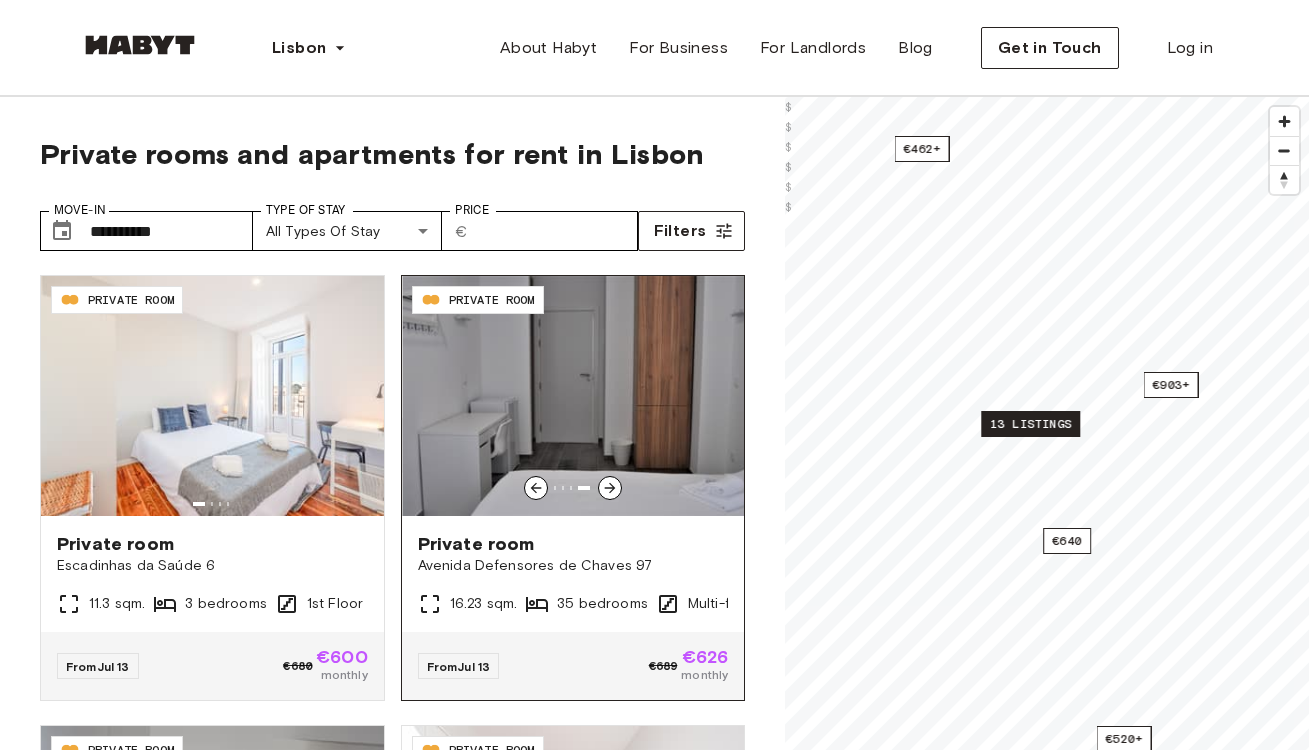 click 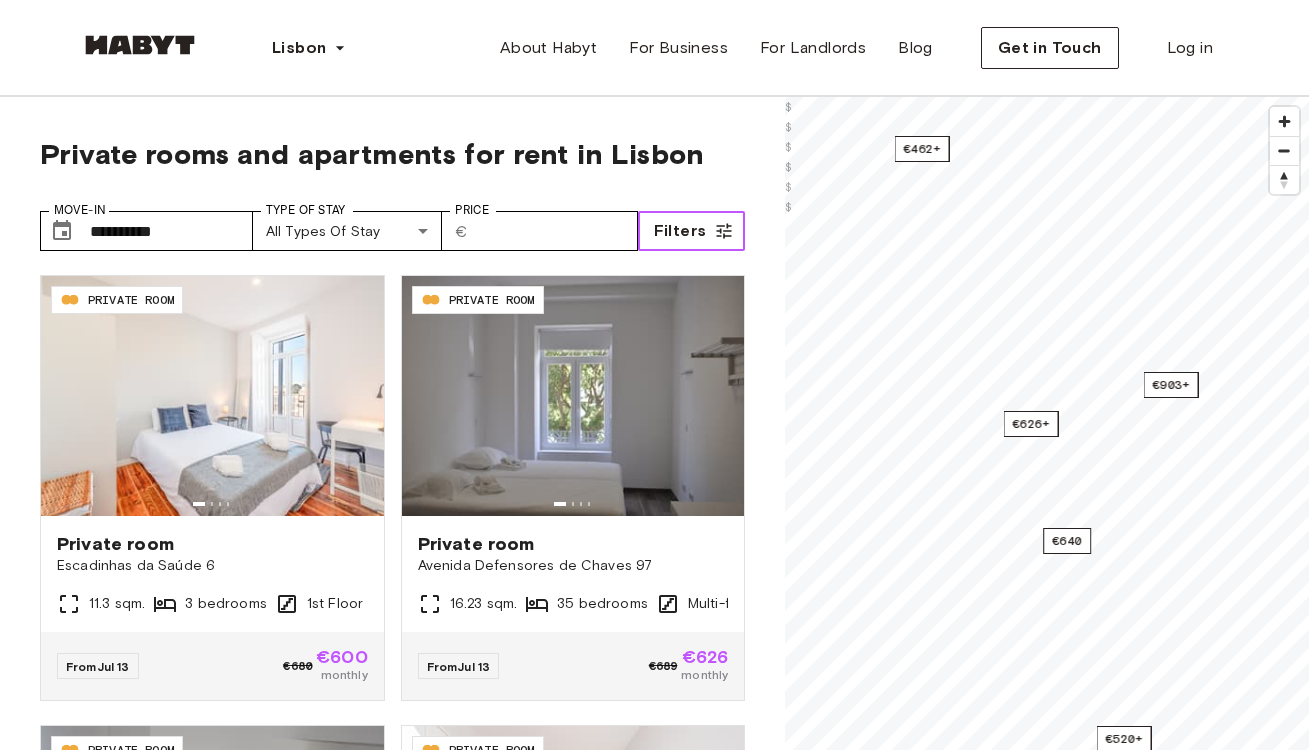 click on "Filters" at bounding box center (680, 231) 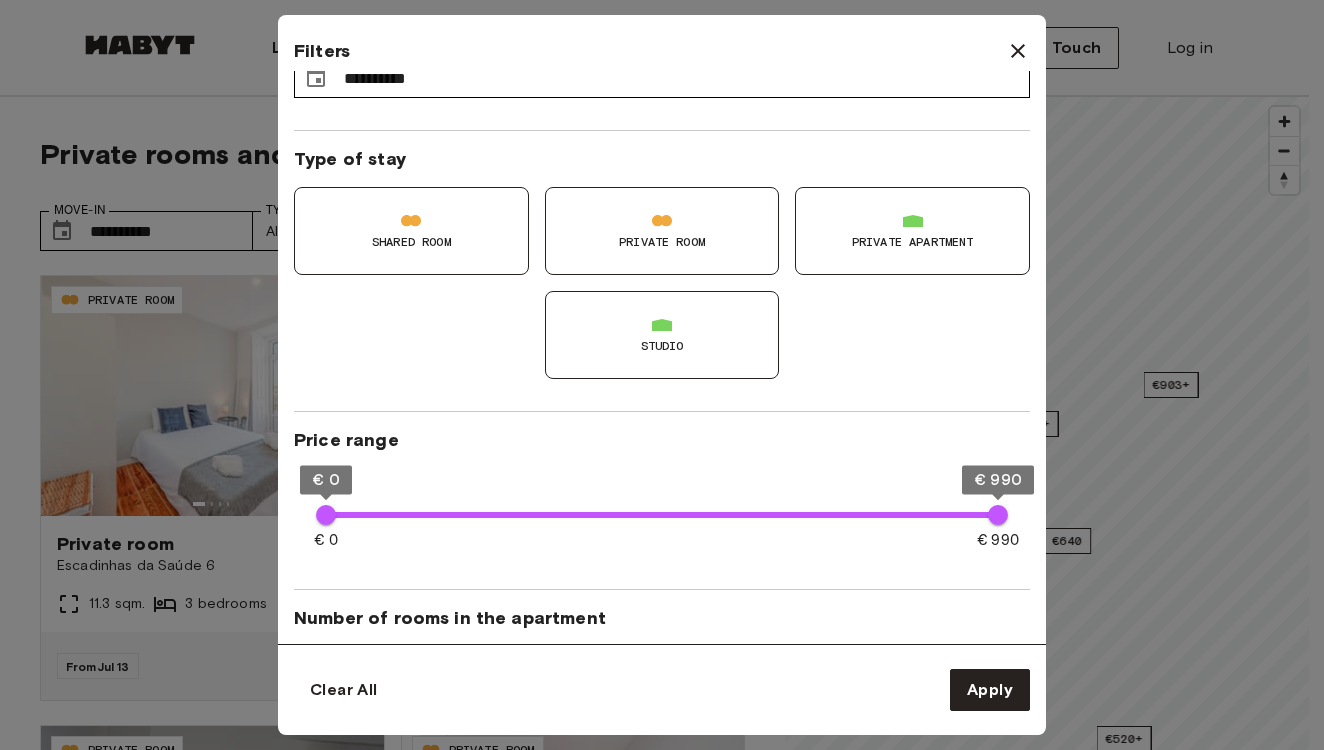 scroll, scrollTop: 70, scrollLeft: 0, axis: vertical 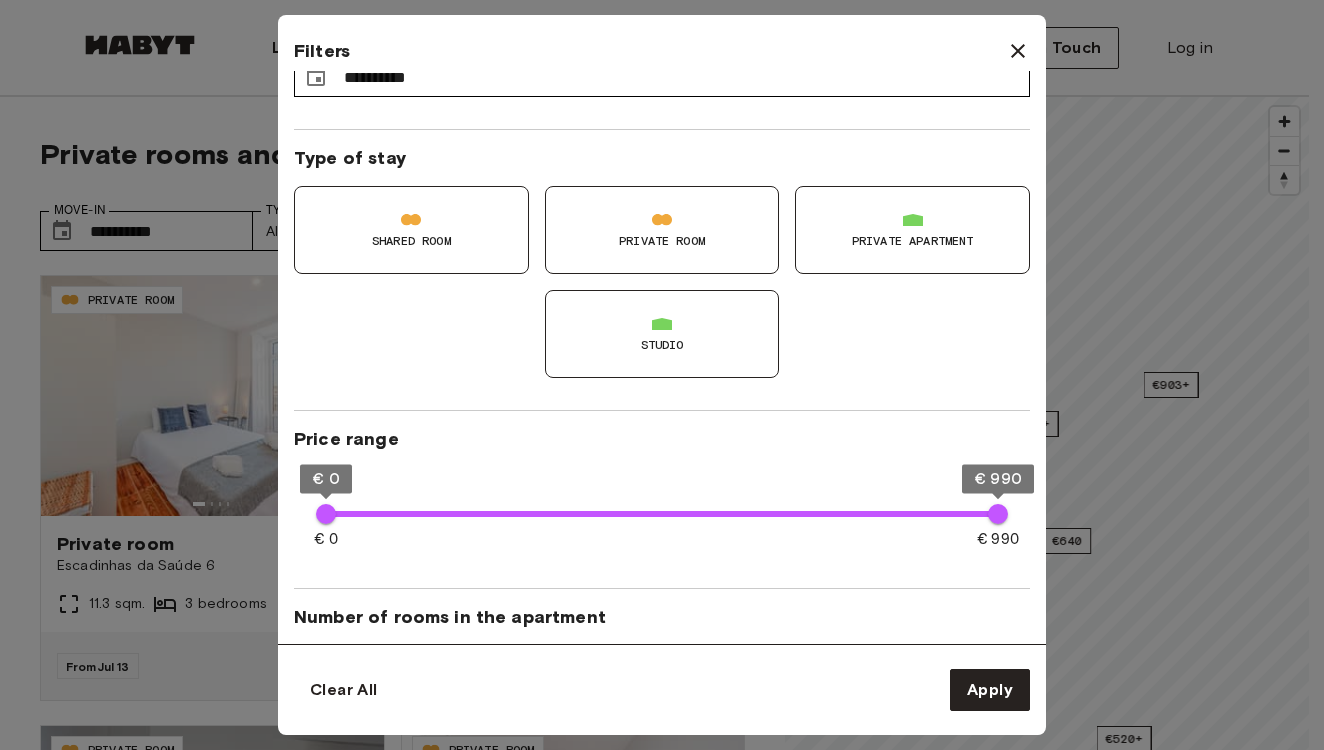 click on "Private Room" at bounding box center [662, 241] 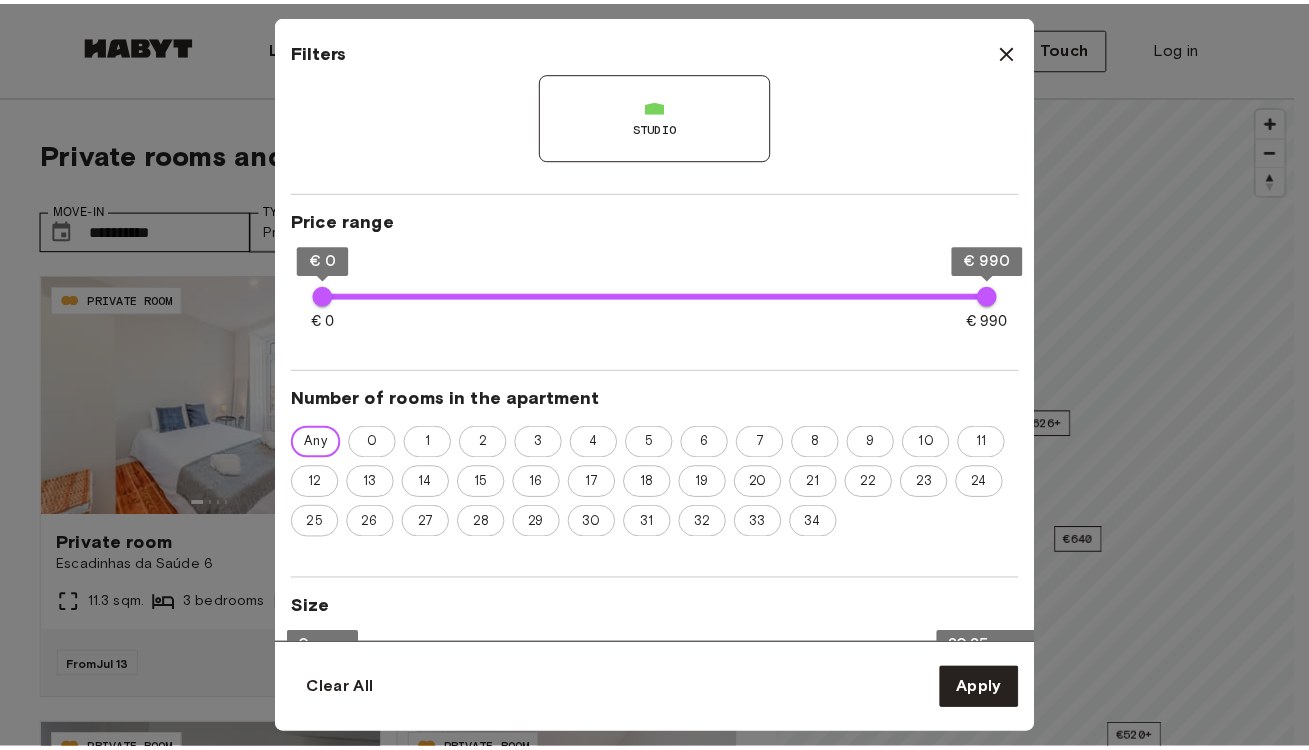scroll, scrollTop: 295, scrollLeft: 0, axis: vertical 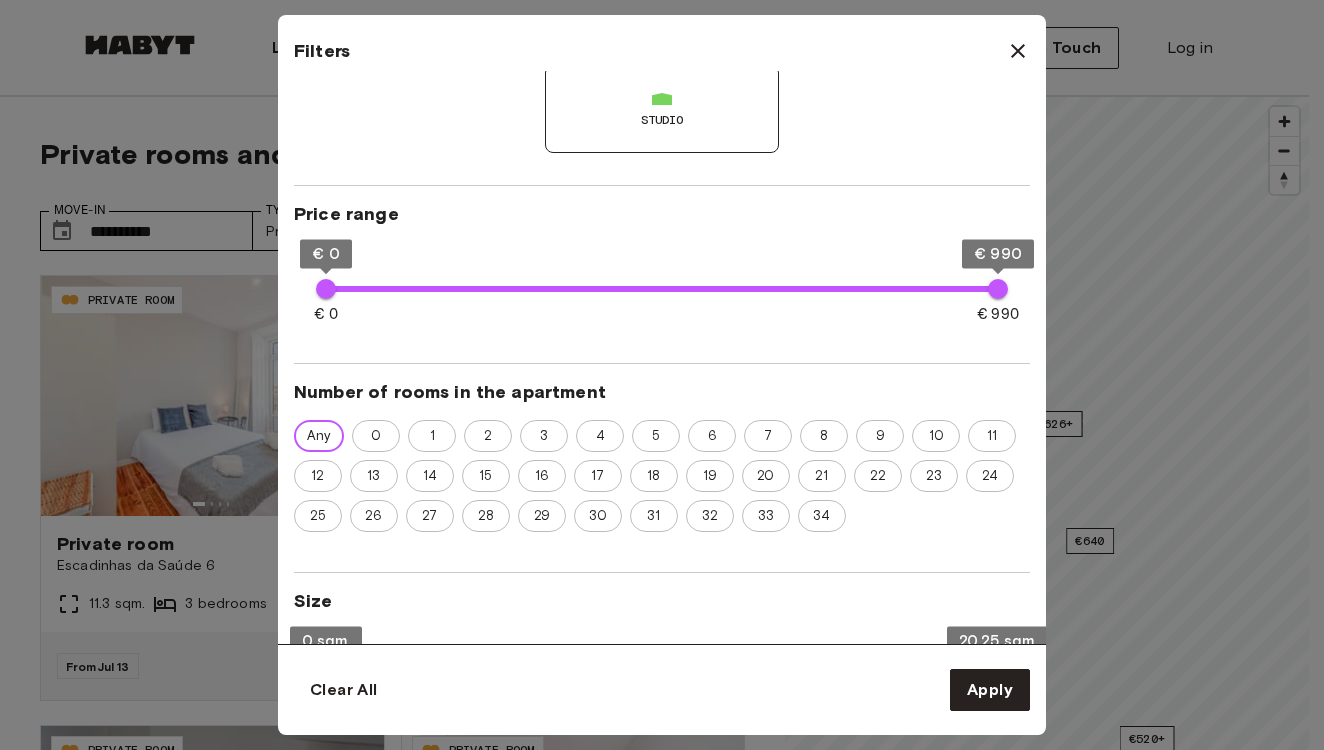 click on "Any 0 1 2 3 4 5 6 7 8 9 10 11 12 13 14 15 16 17 18 19 20 21 22 23 24 25 26 27 28 29 30 31 32 33 34" at bounding box center [662, 480] 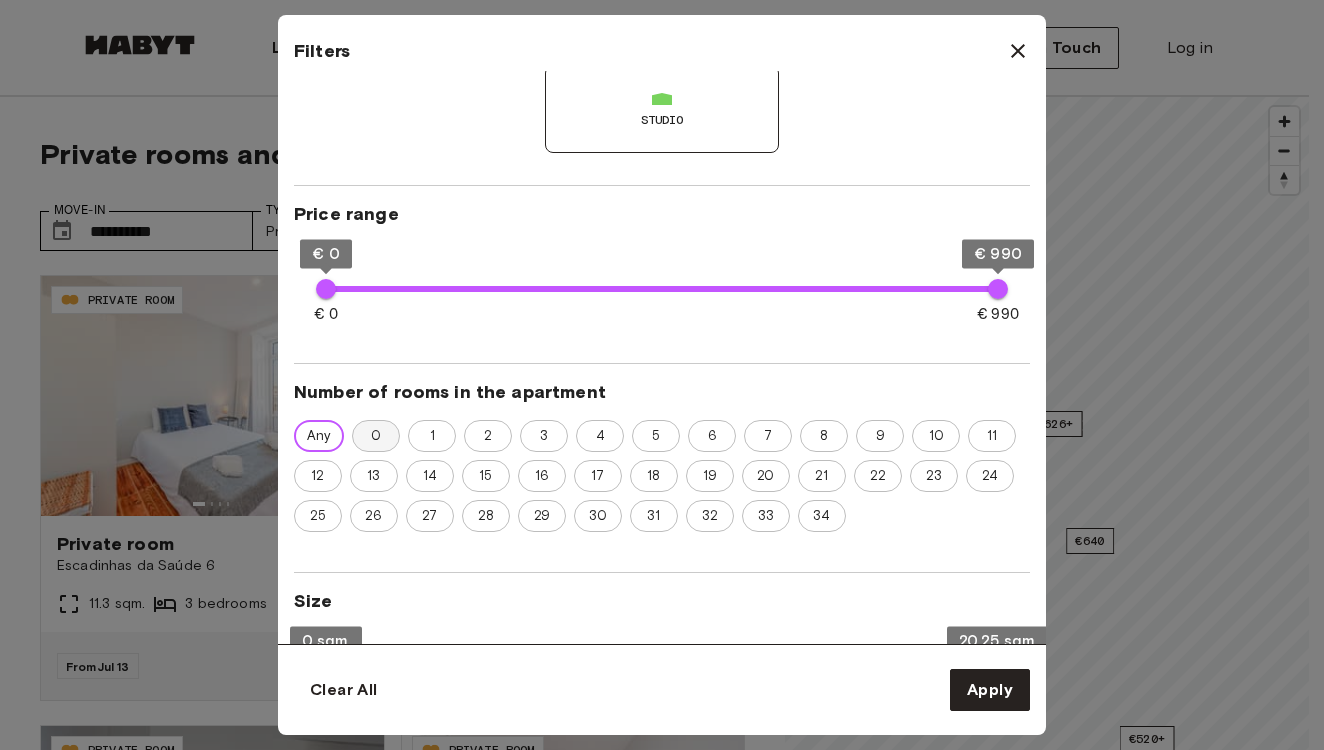 click on "0" at bounding box center (376, 436) 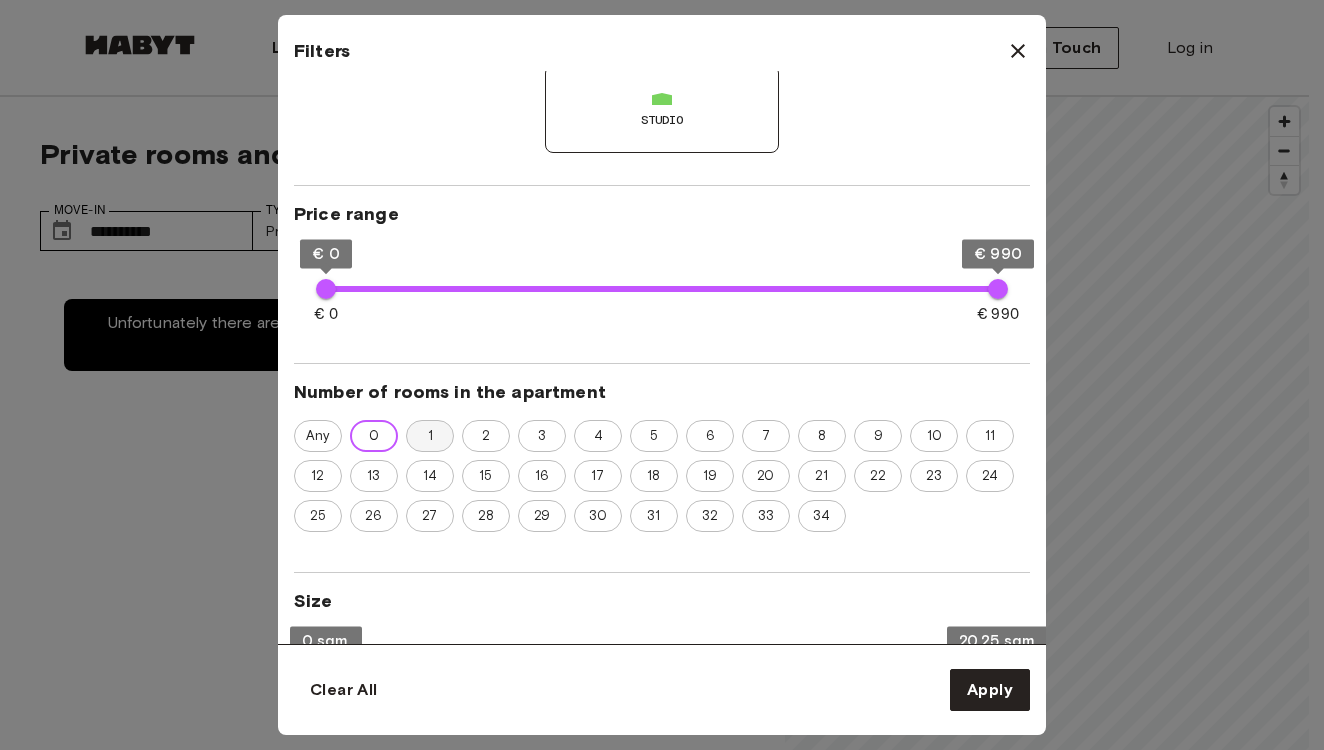 click on "1" at bounding box center [430, 436] 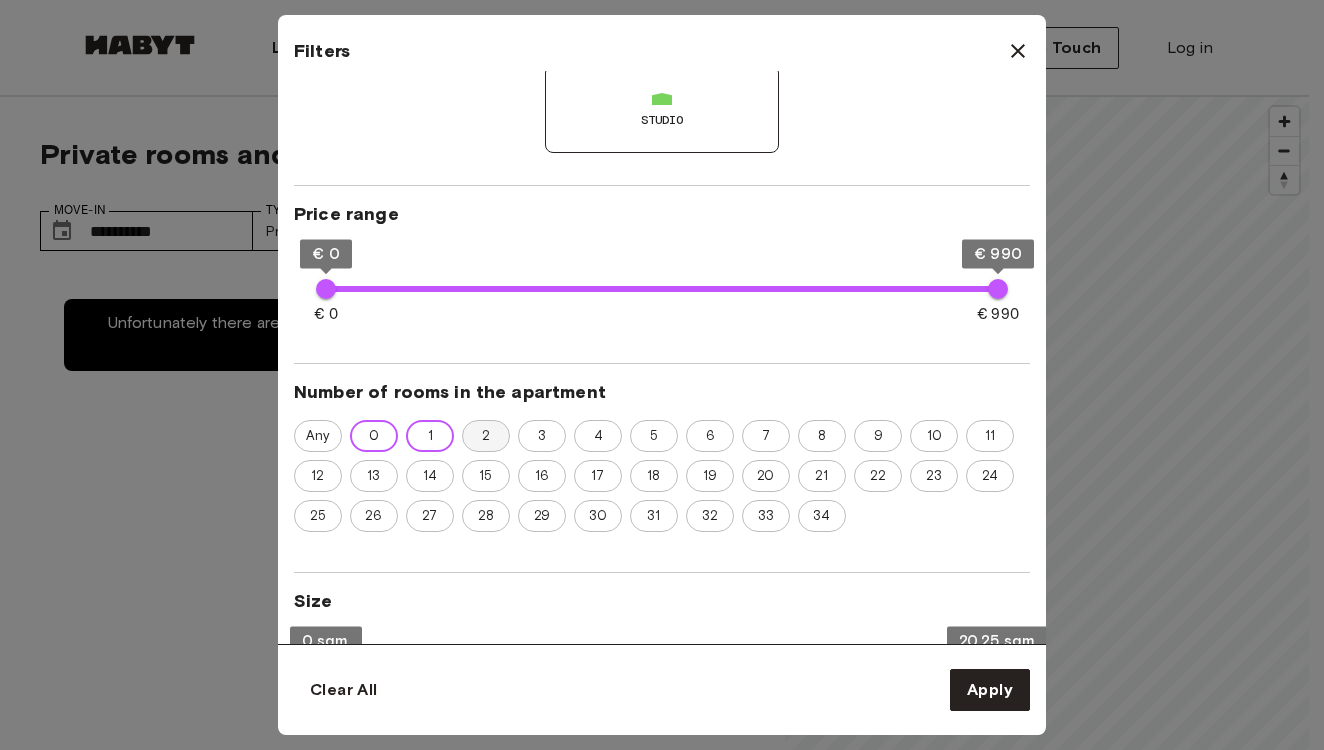 click on "2" at bounding box center [486, 436] 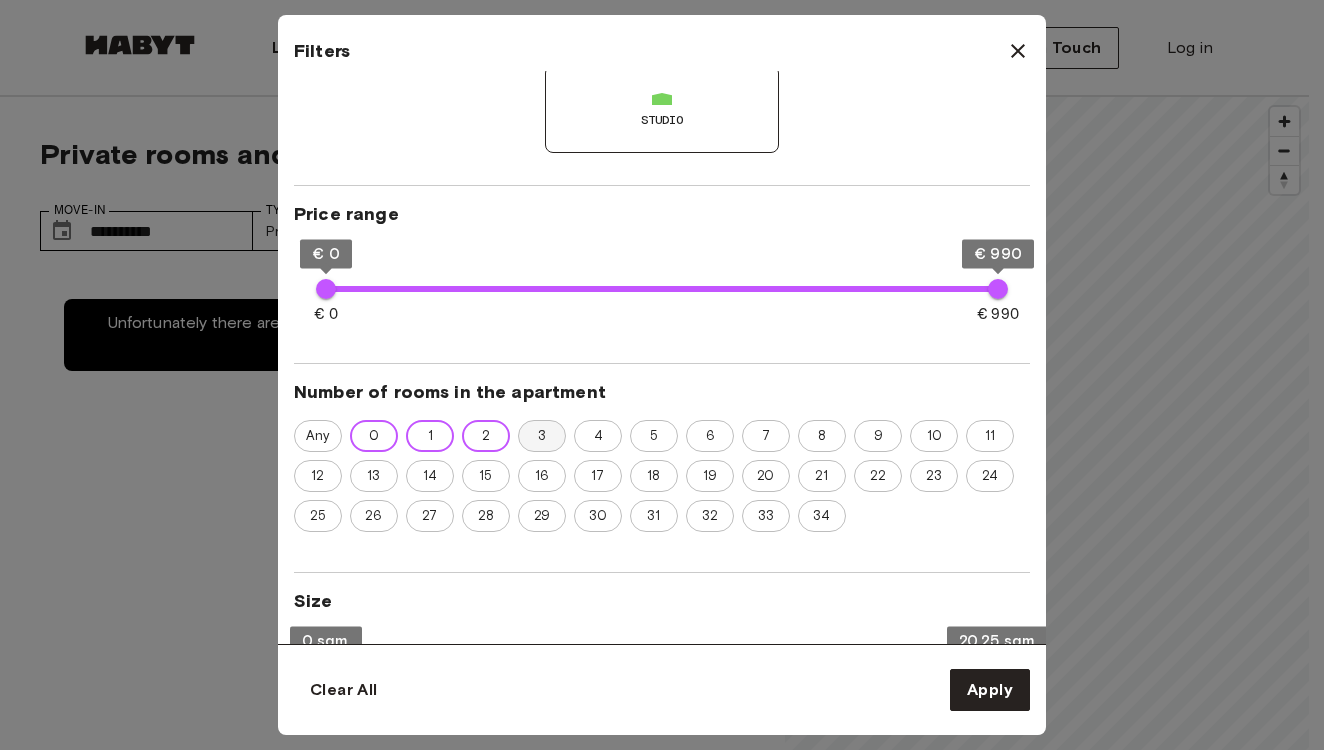 click on "3" at bounding box center [542, 436] 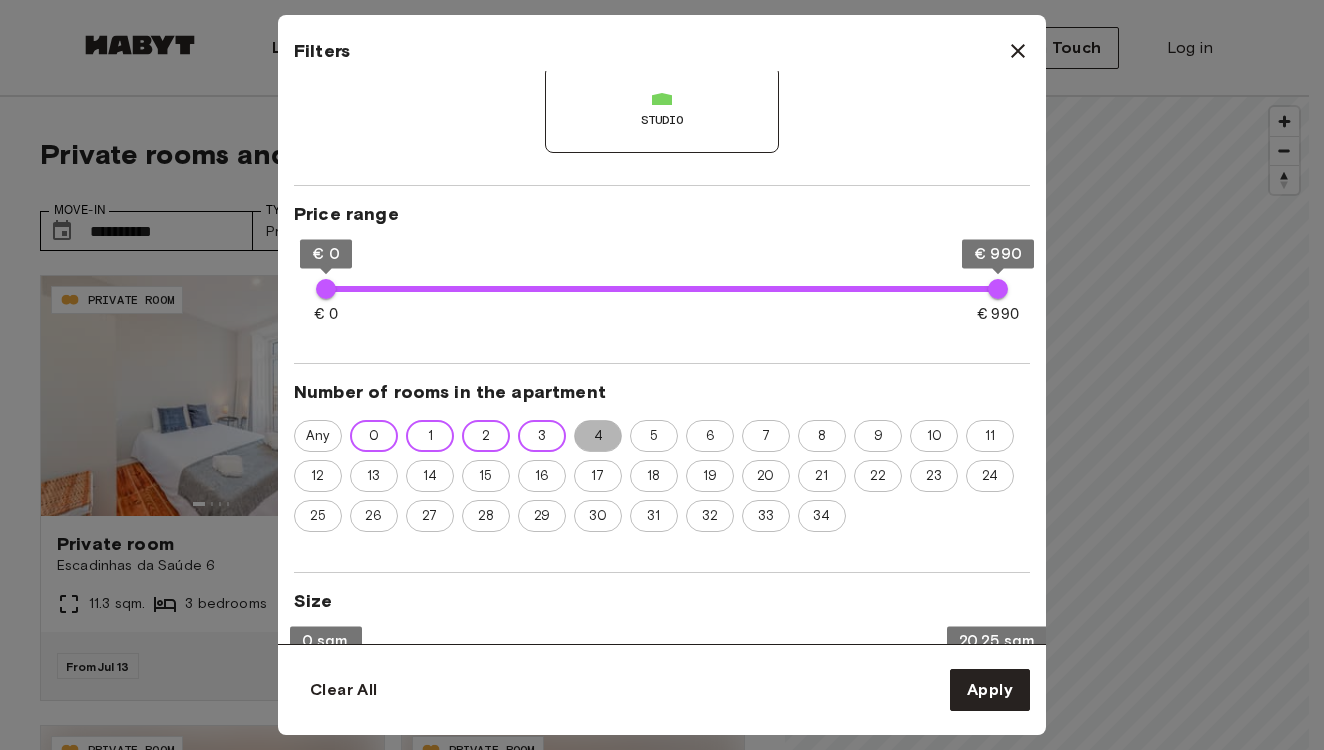 click on "4" at bounding box center (598, 436) 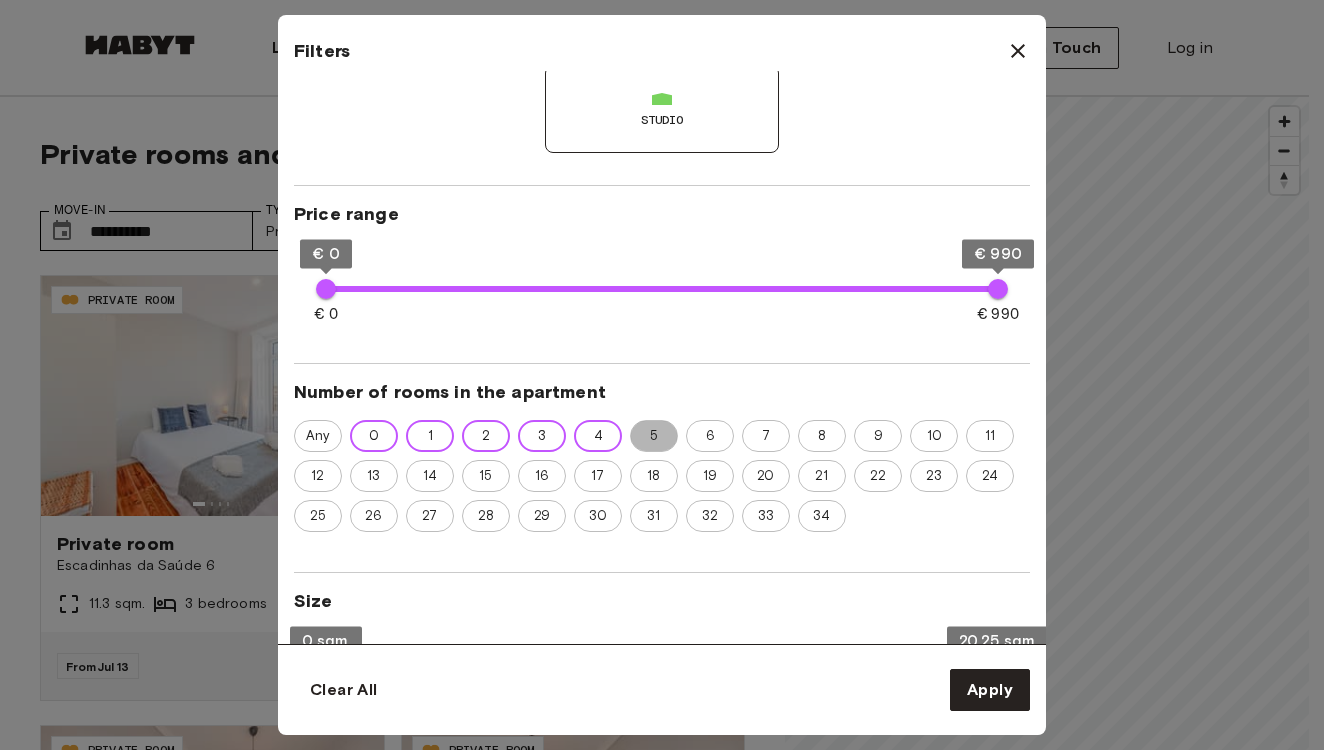 click on "5" at bounding box center (654, 436) 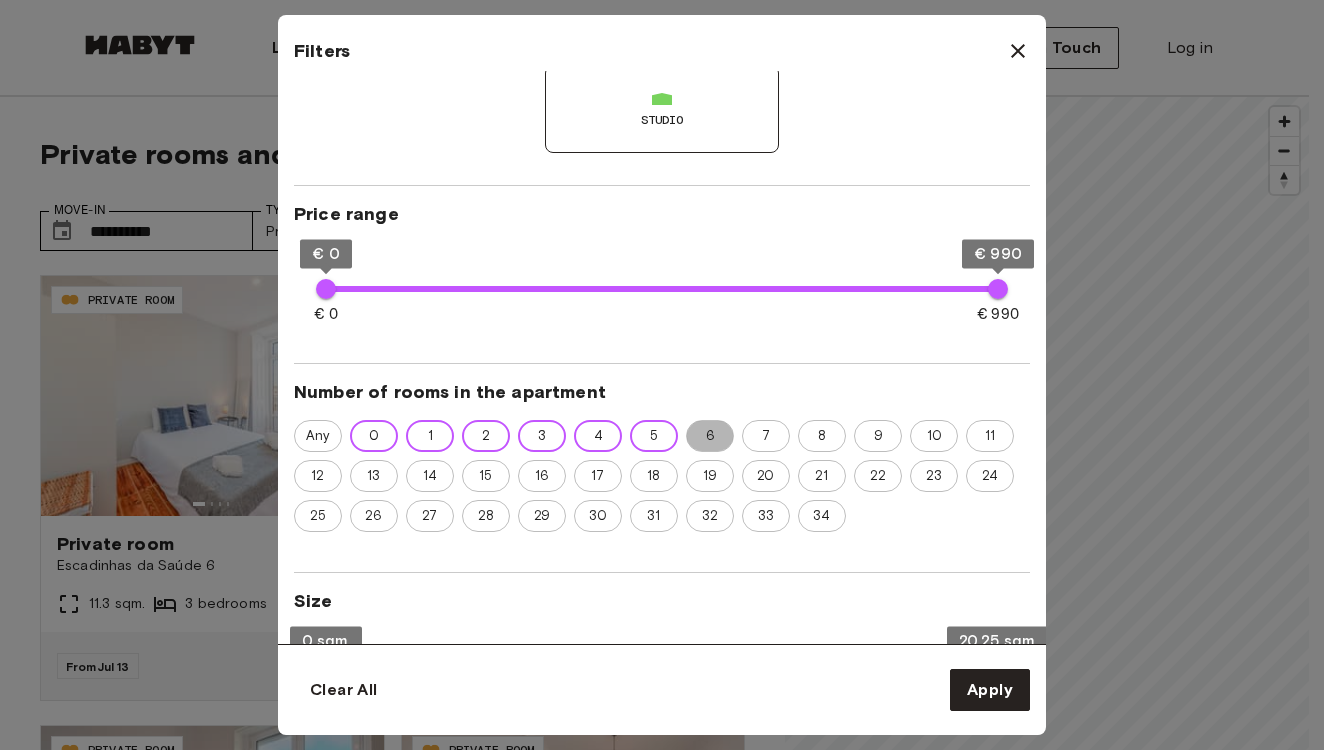 click on "6" at bounding box center [710, 436] 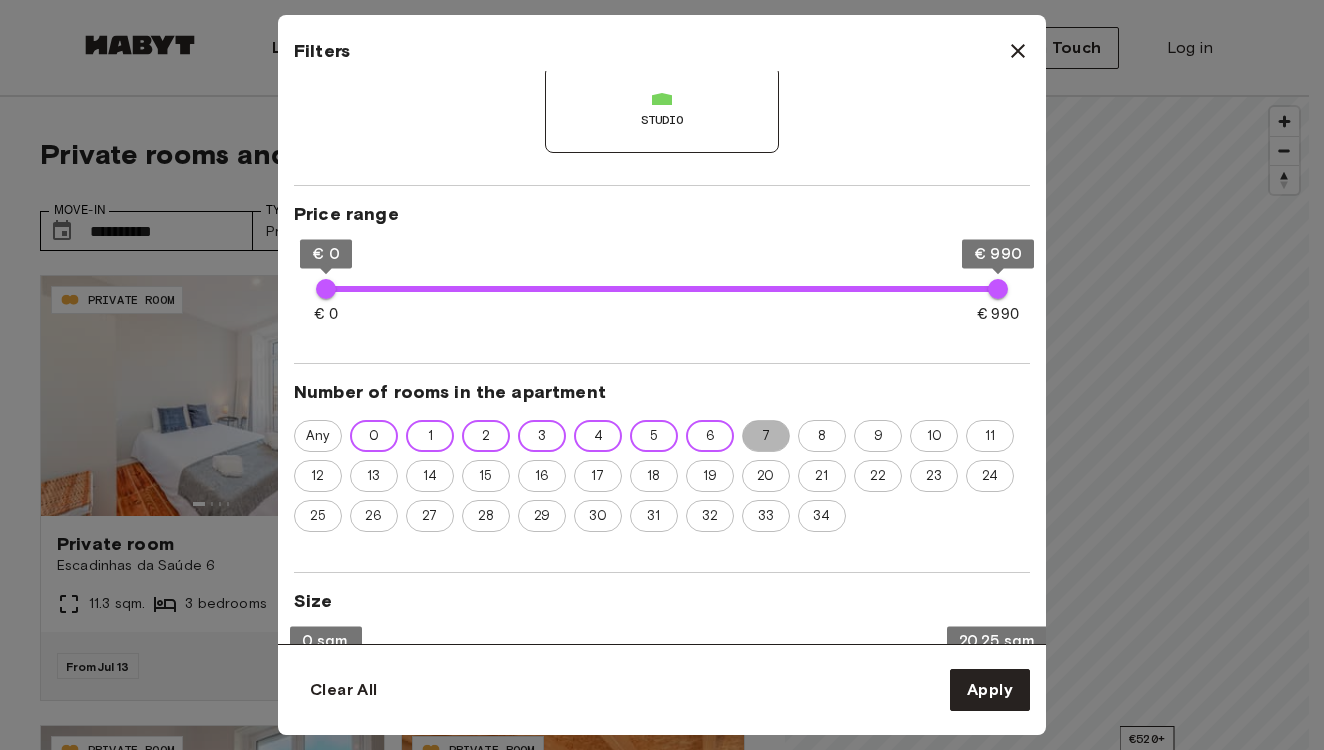 click on "7" at bounding box center [766, 436] 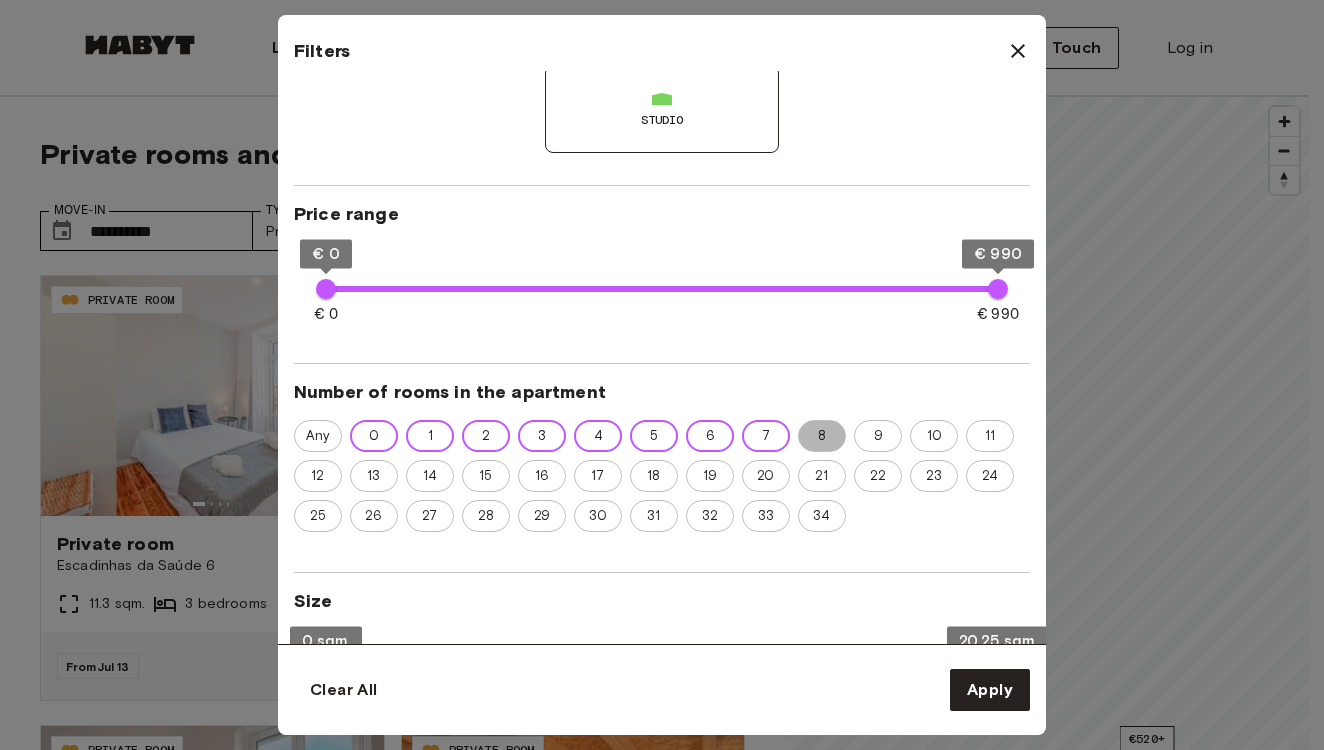 click on "8" at bounding box center [822, 436] 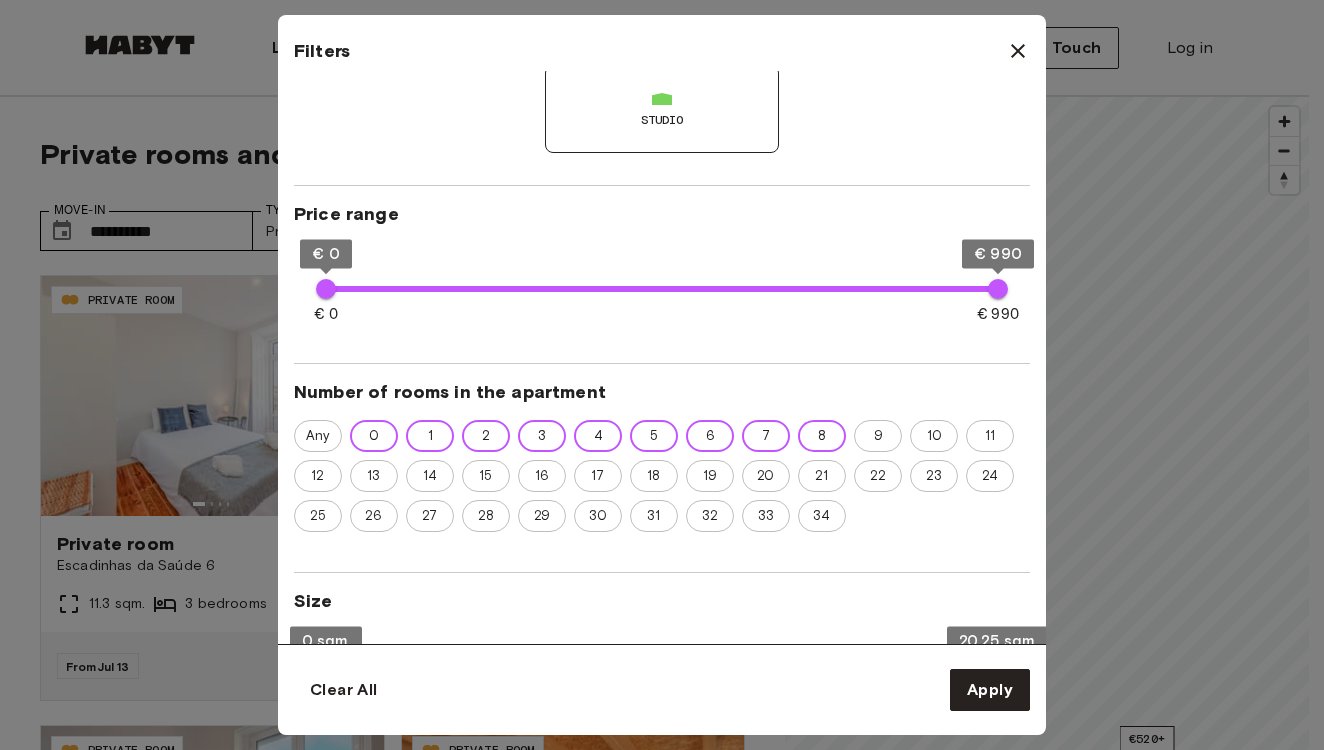 type on "**" 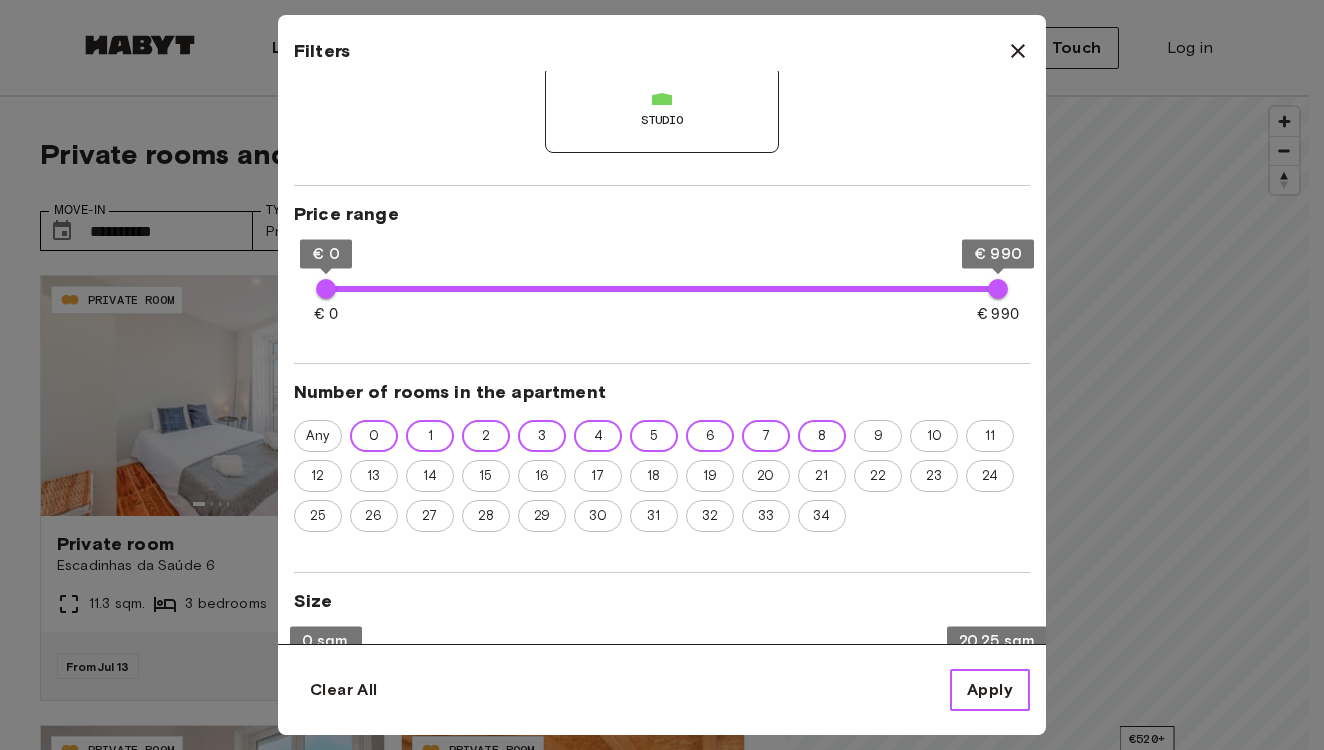 click on "Apply" at bounding box center [990, 690] 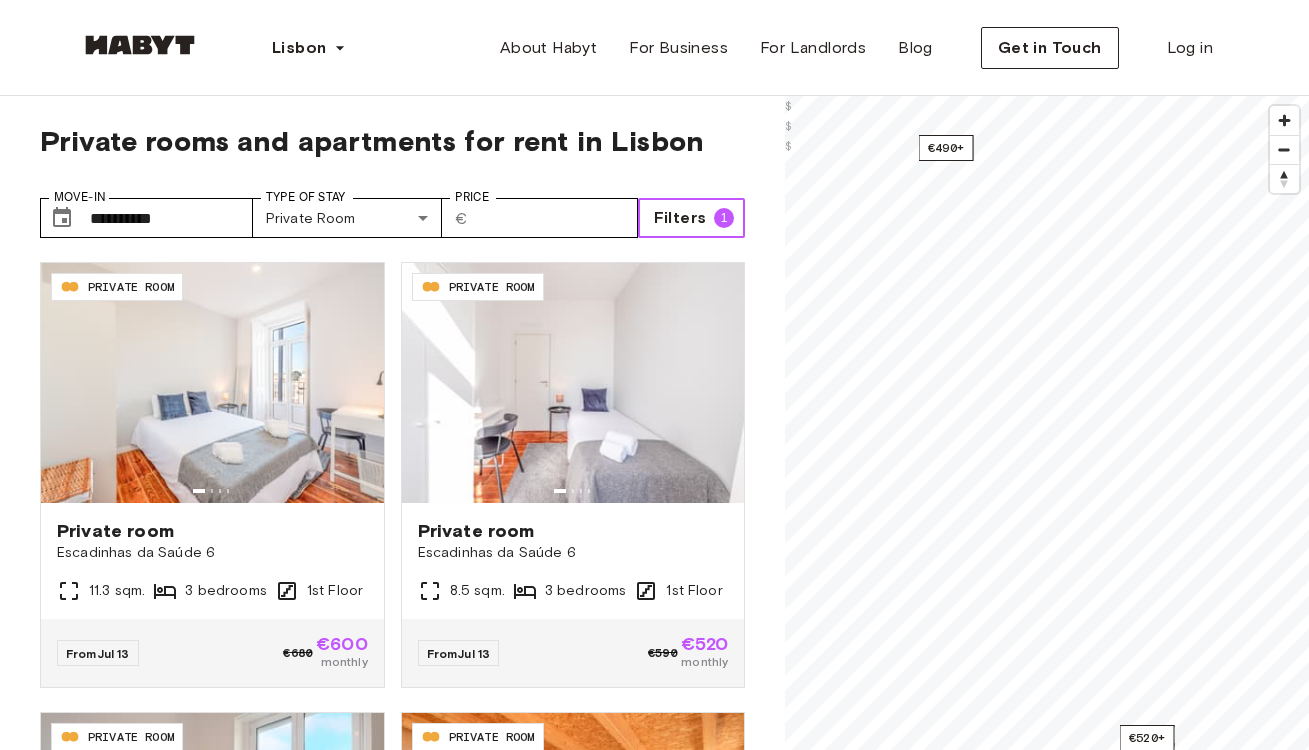 scroll, scrollTop: 0, scrollLeft: 0, axis: both 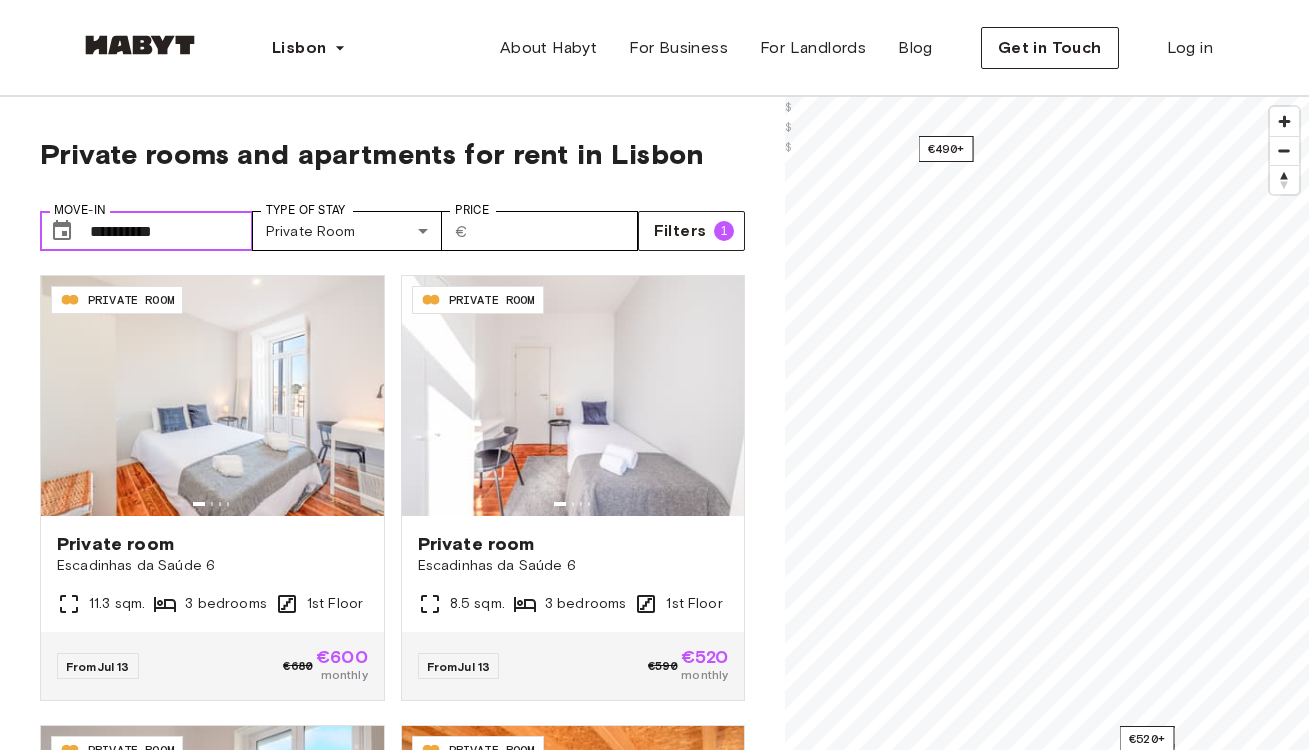 click on "**********" at bounding box center [171, 231] 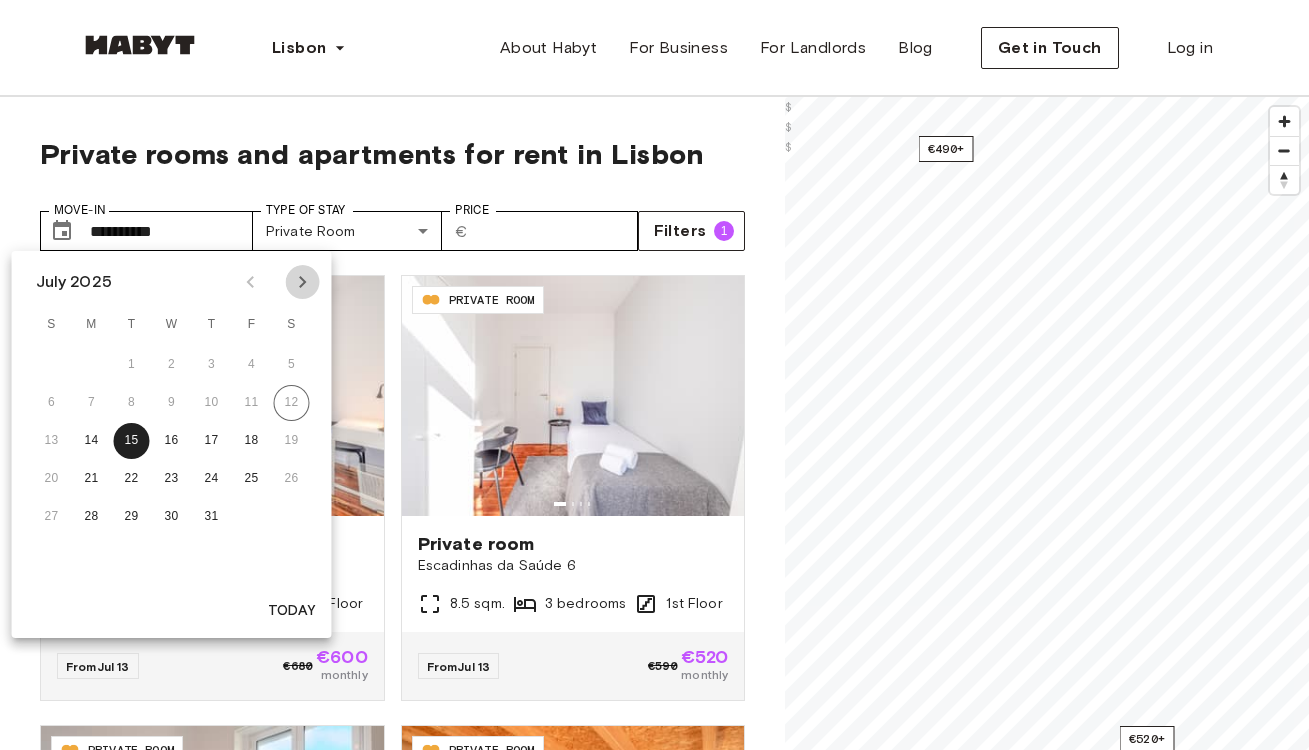 click 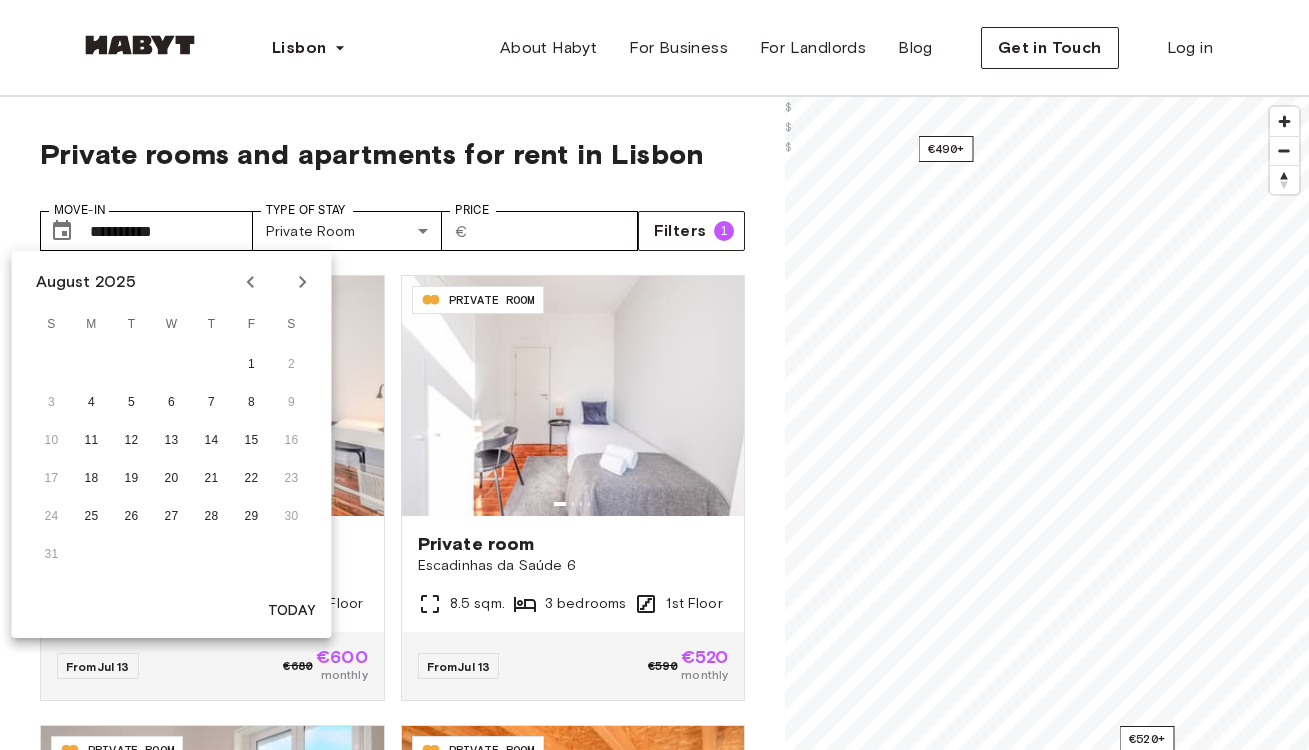 click 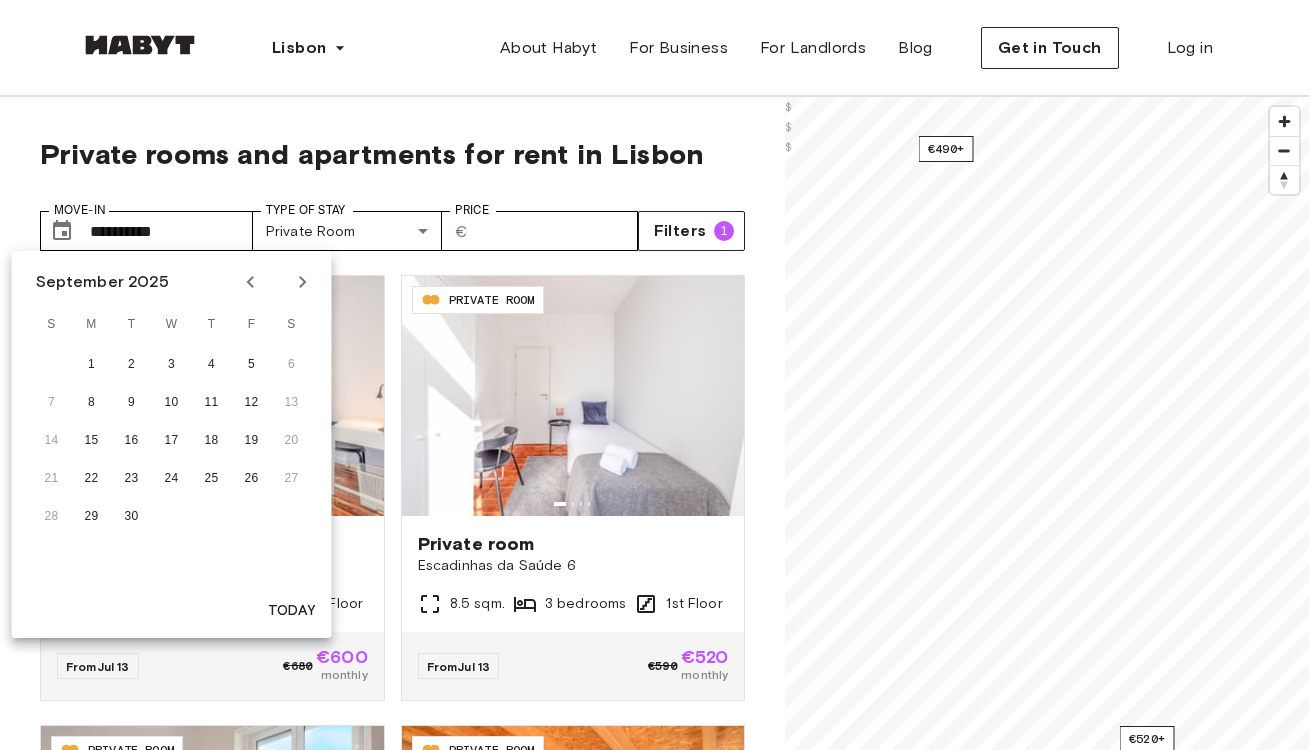 click 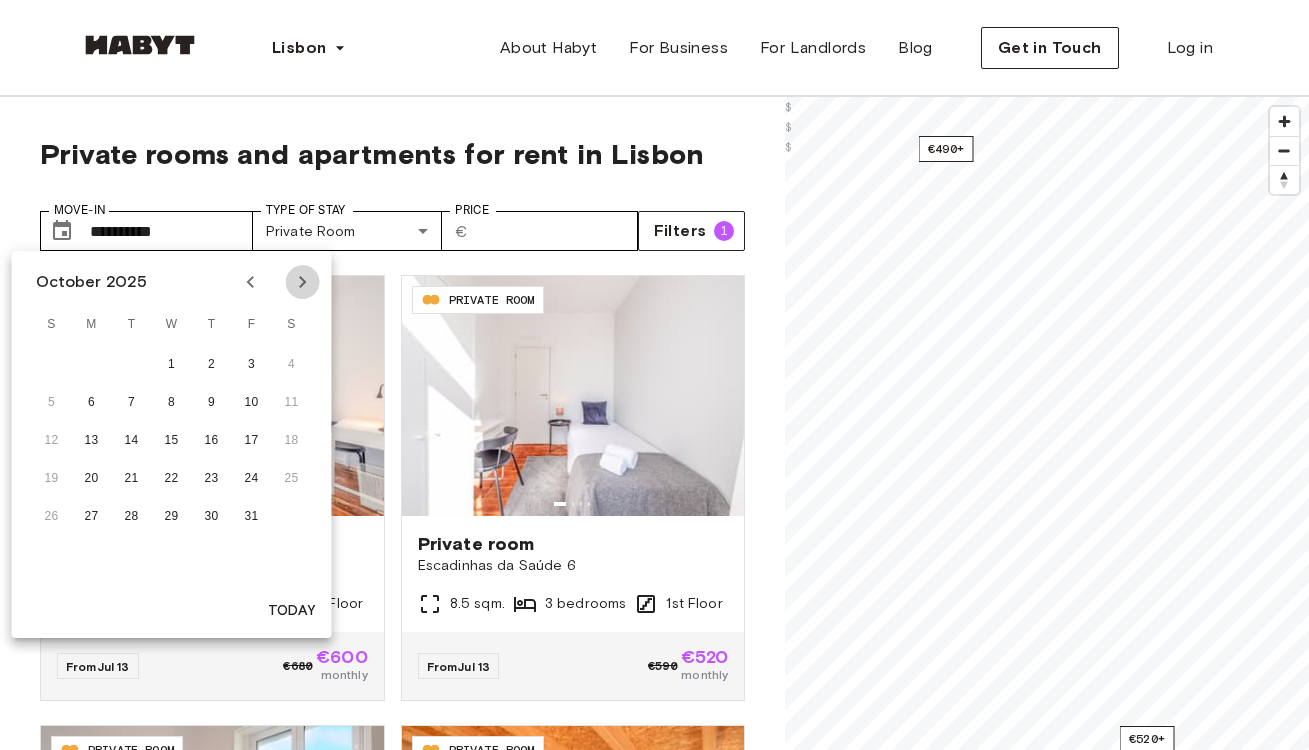 click 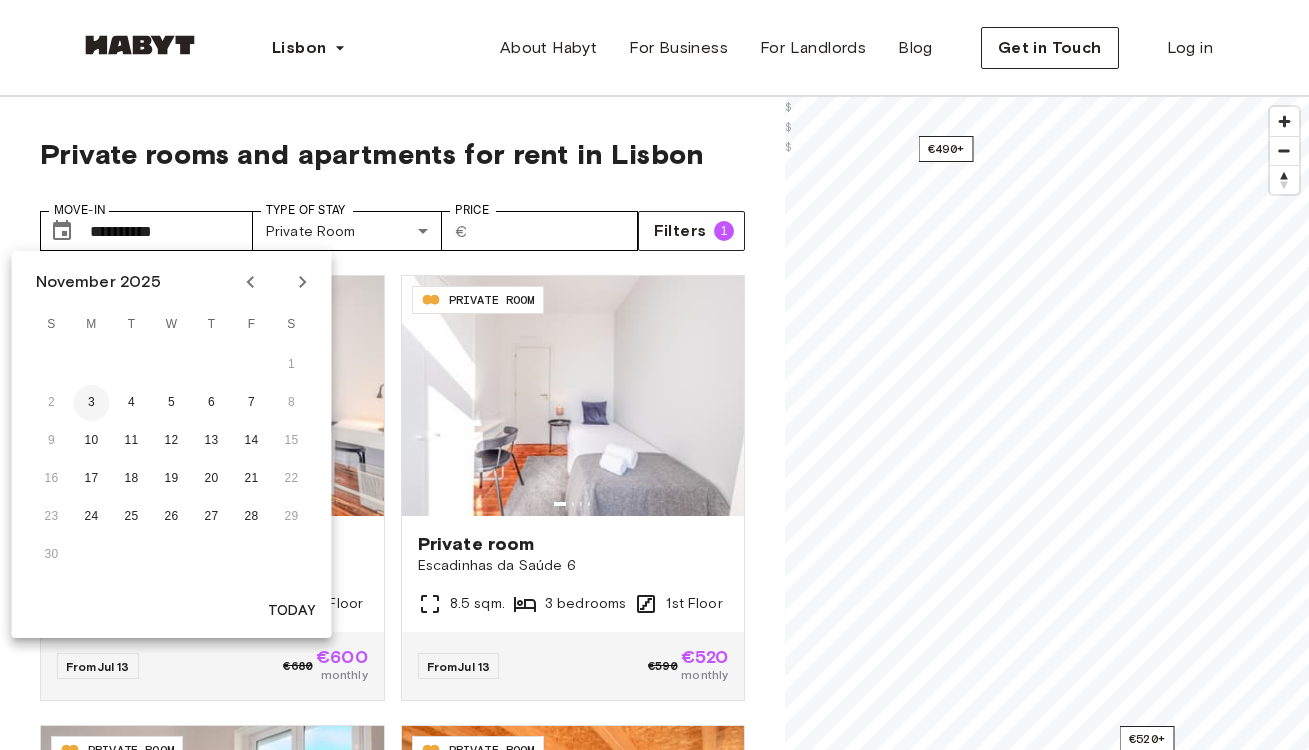 click on "3" at bounding box center (92, 403) 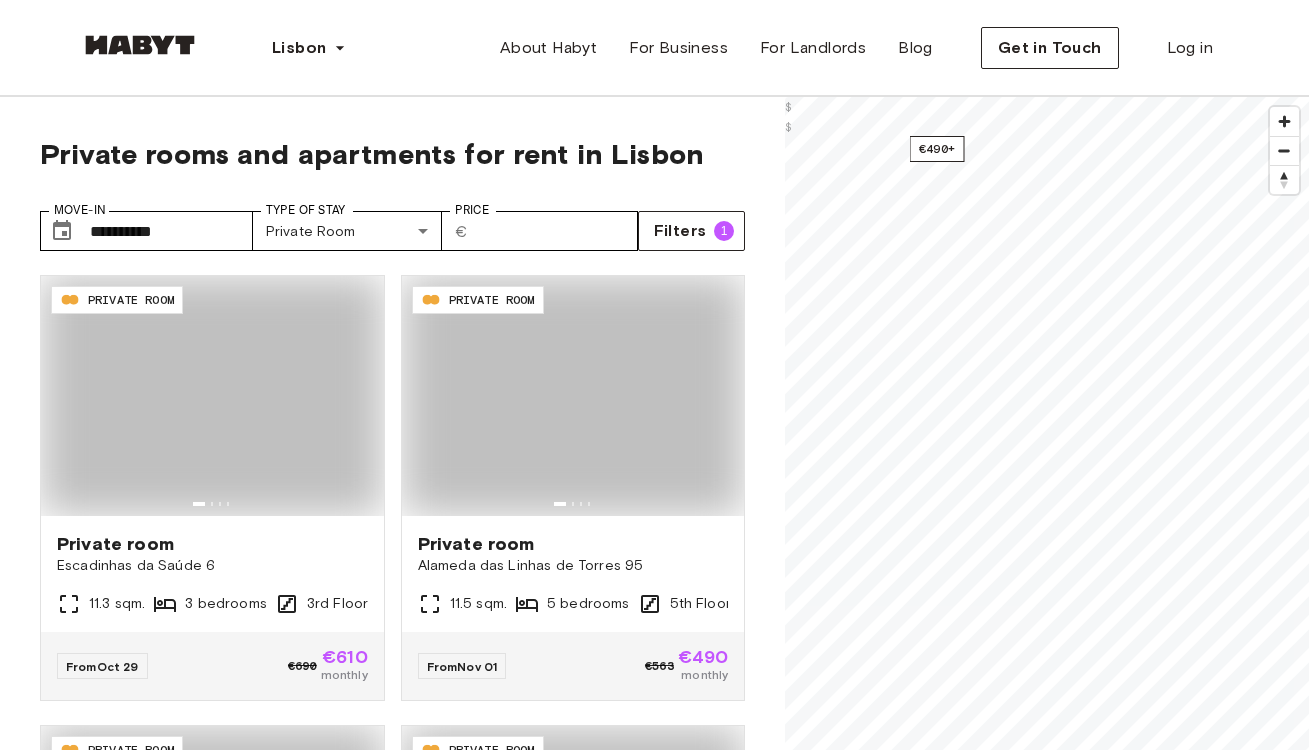 type on "**********" 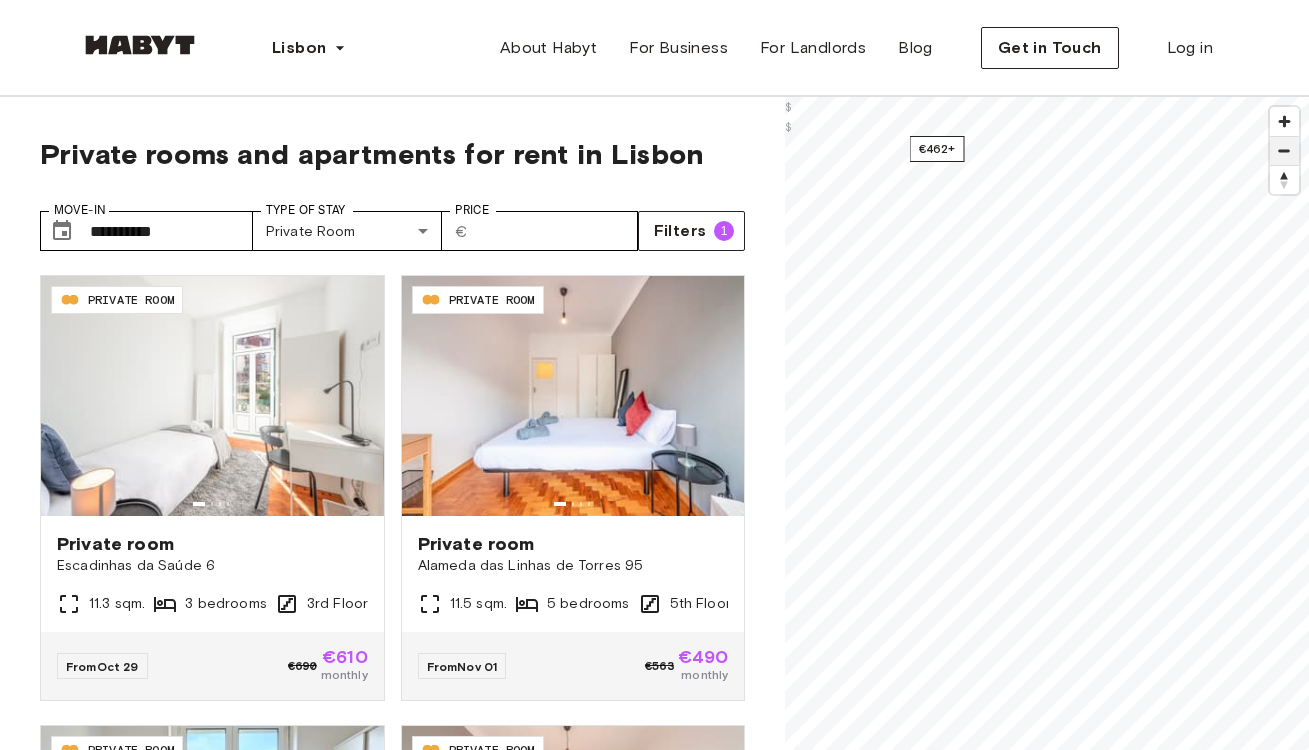 click at bounding box center (1284, 151) 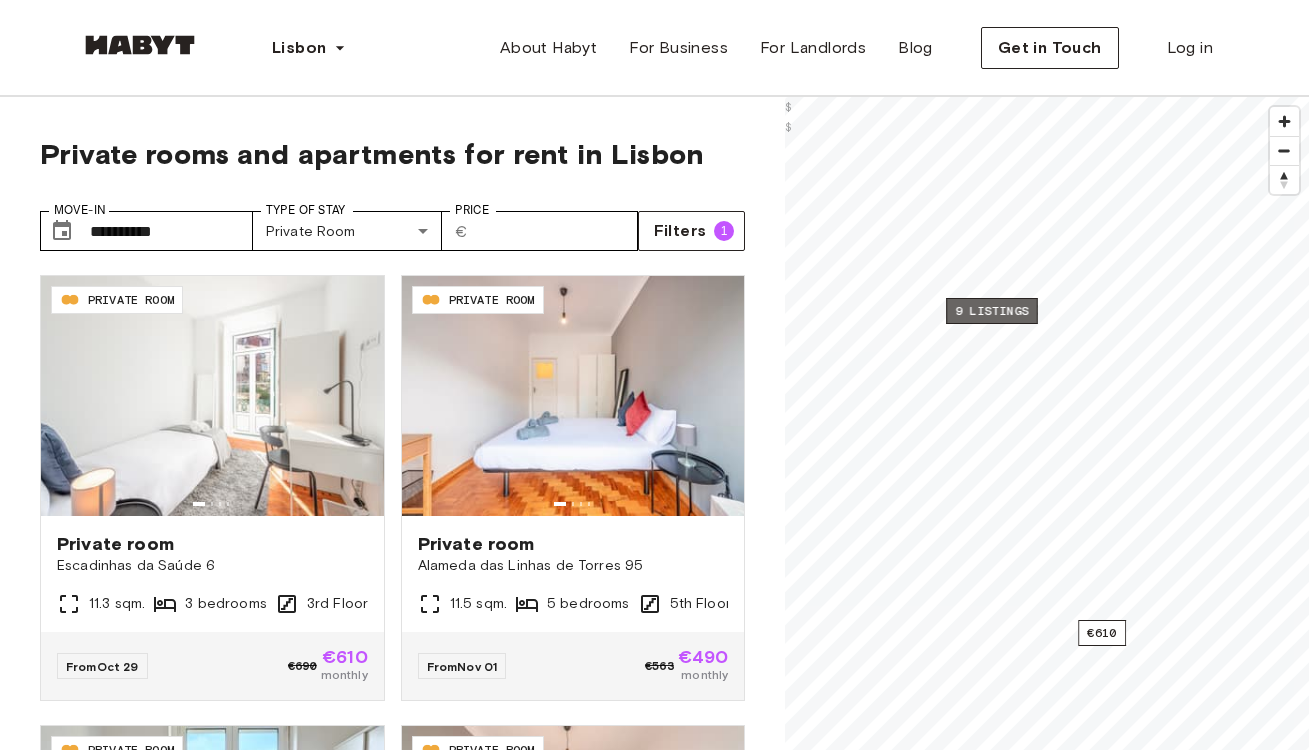 click on "9 listings" at bounding box center (992, 311) 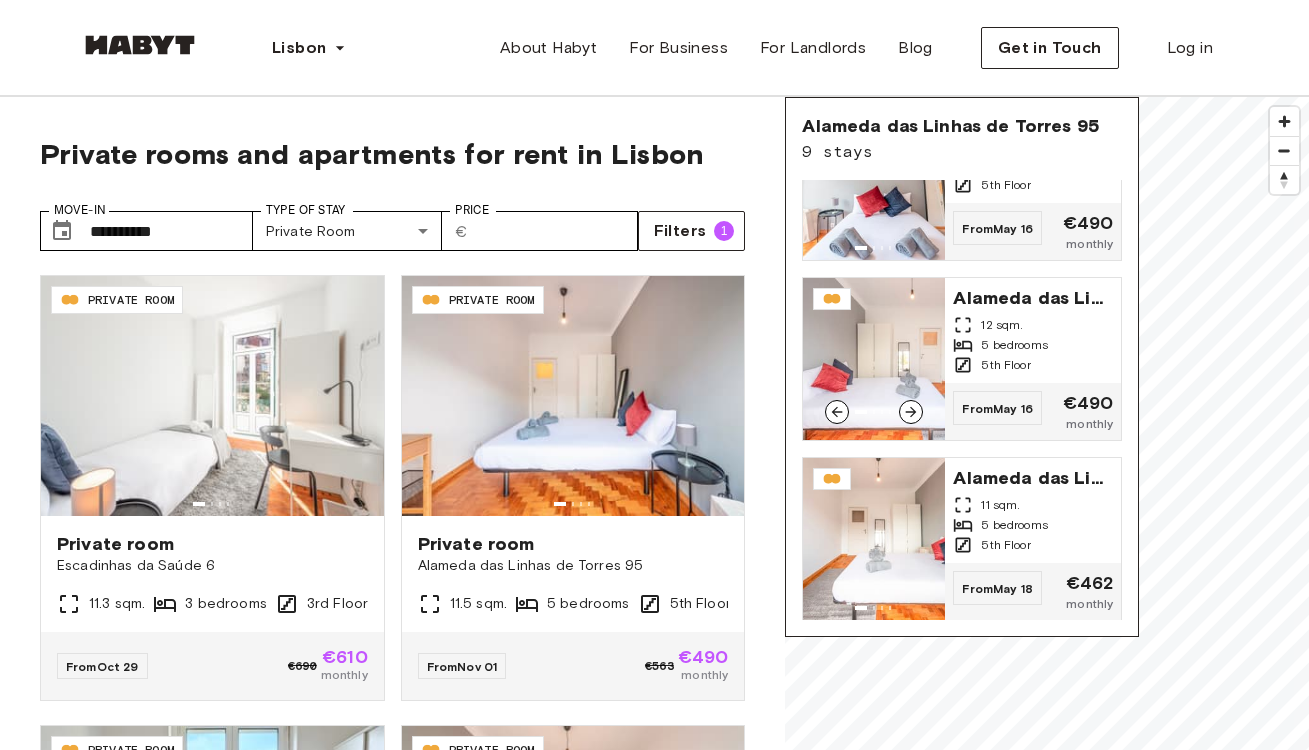 scroll, scrollTop: 0, scrollLeft: 0, axis: both 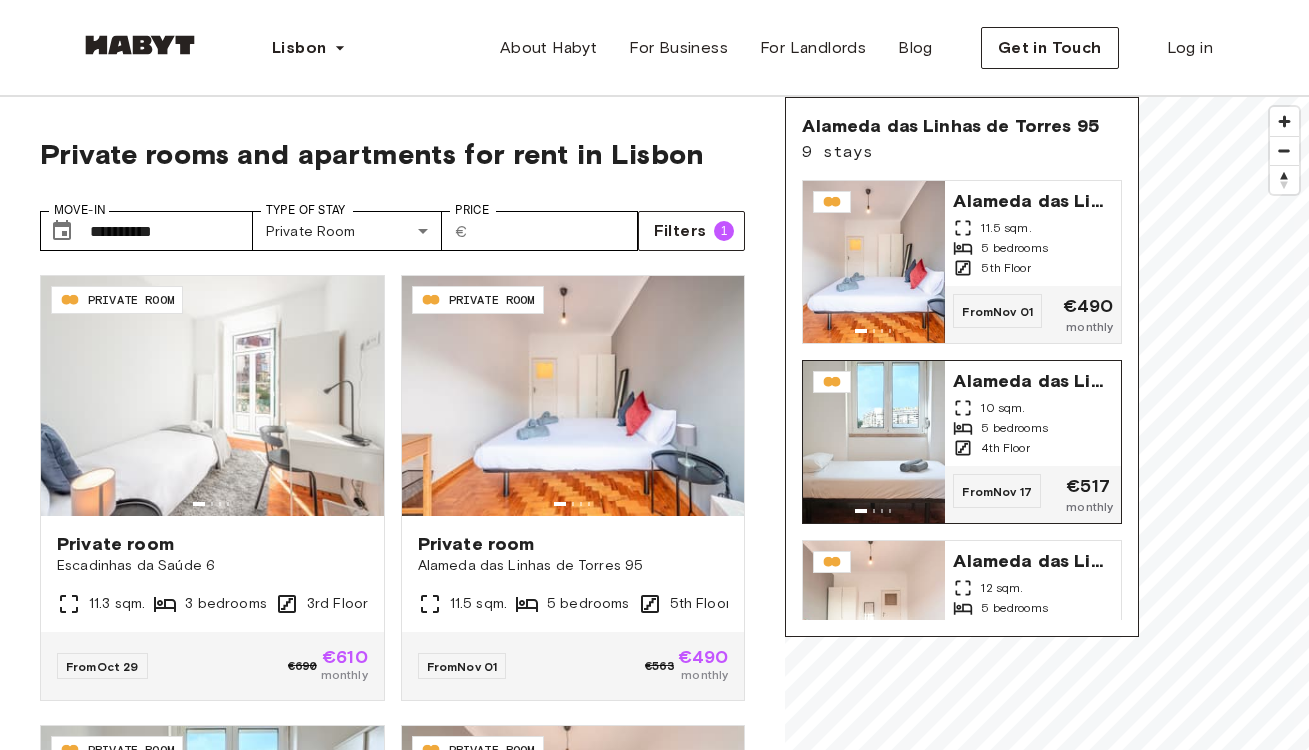 type 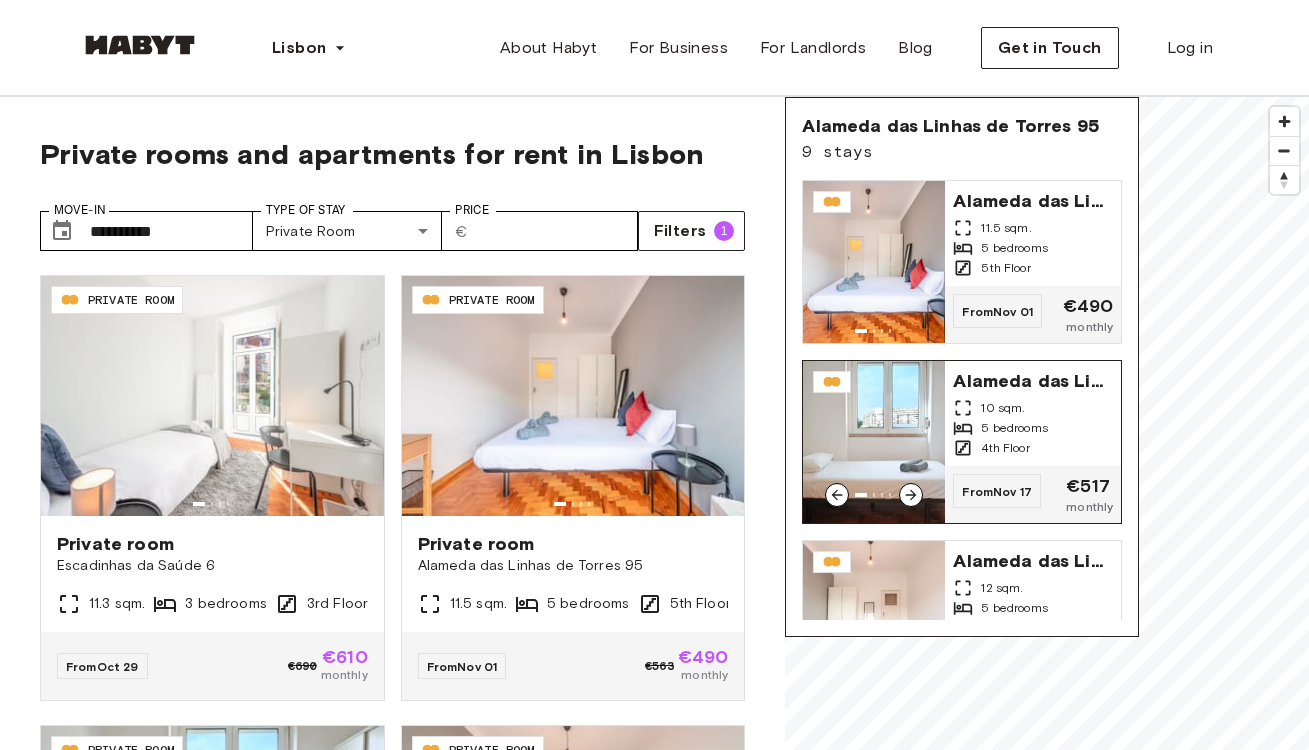 click on "Alameda das Linhas de Torres 95" at bounding box center [1033, 379] 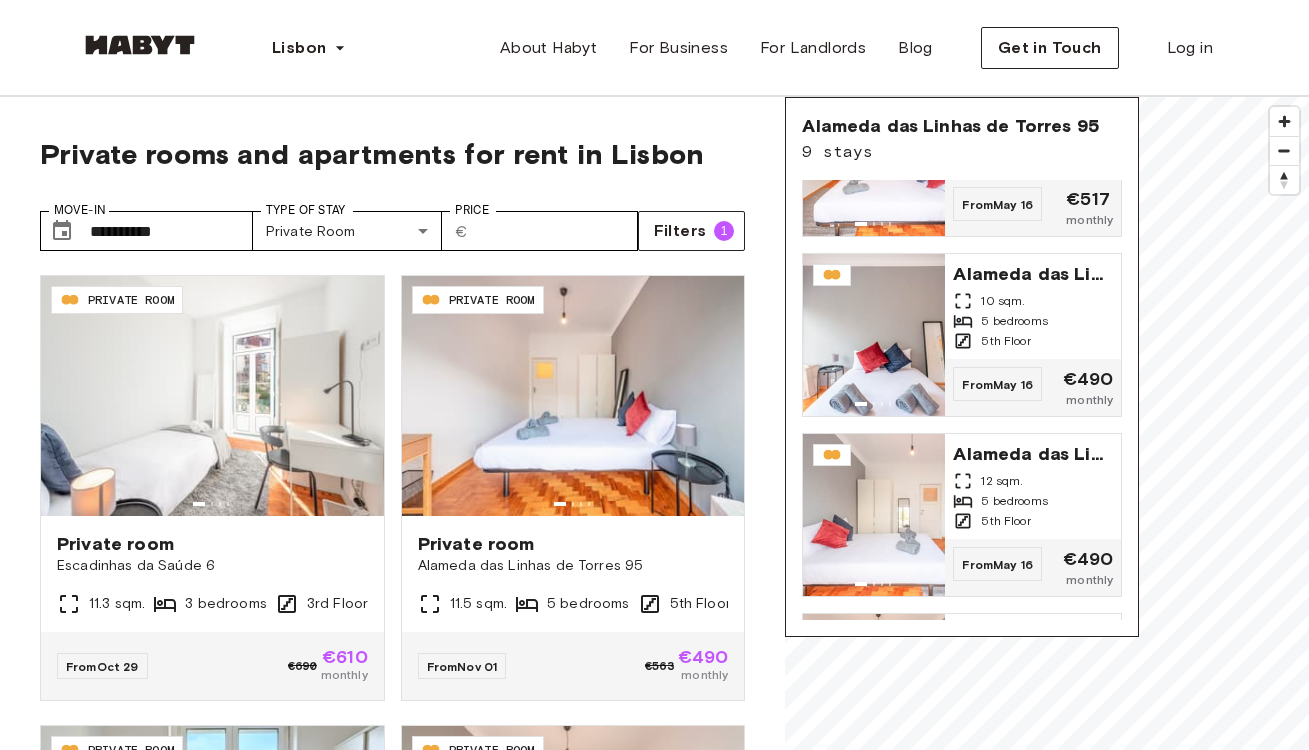 scroll, scrollTop: 1163, scrollLeft: 0, axis: vertical 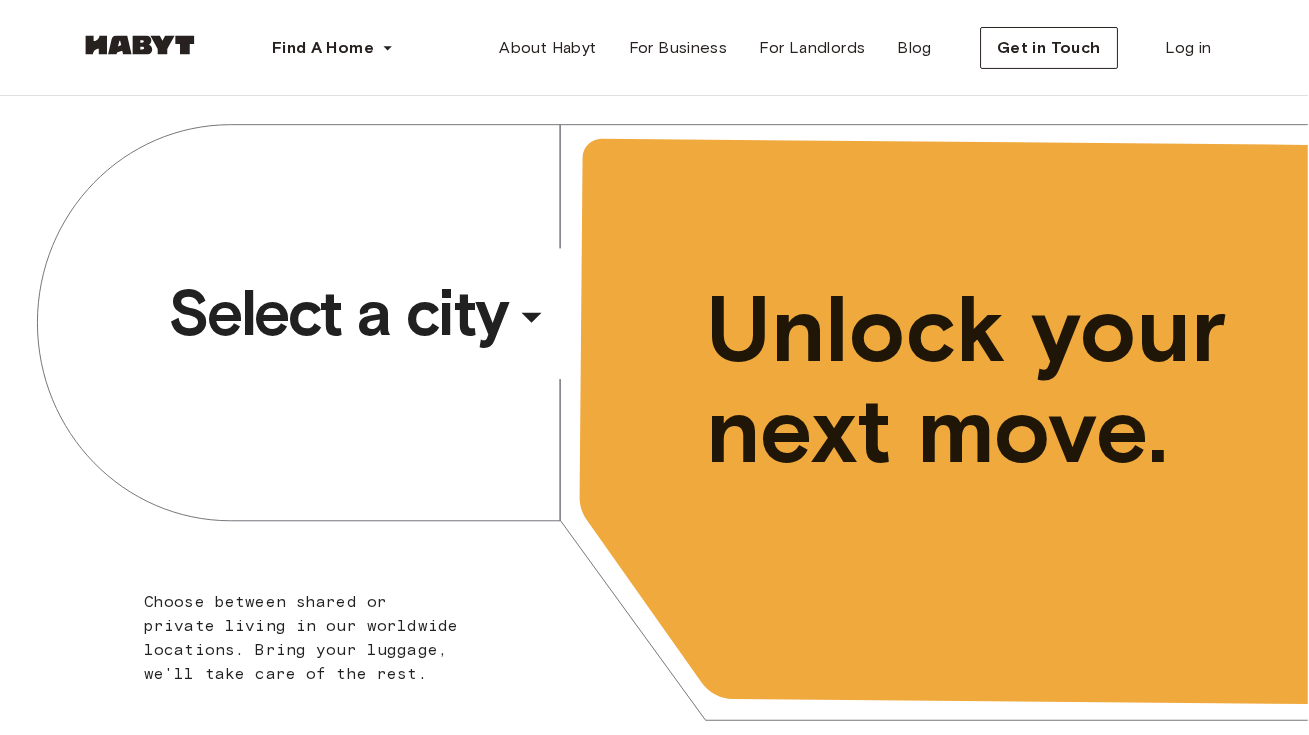 click on "Select a city" at bounding box center (338, 313) 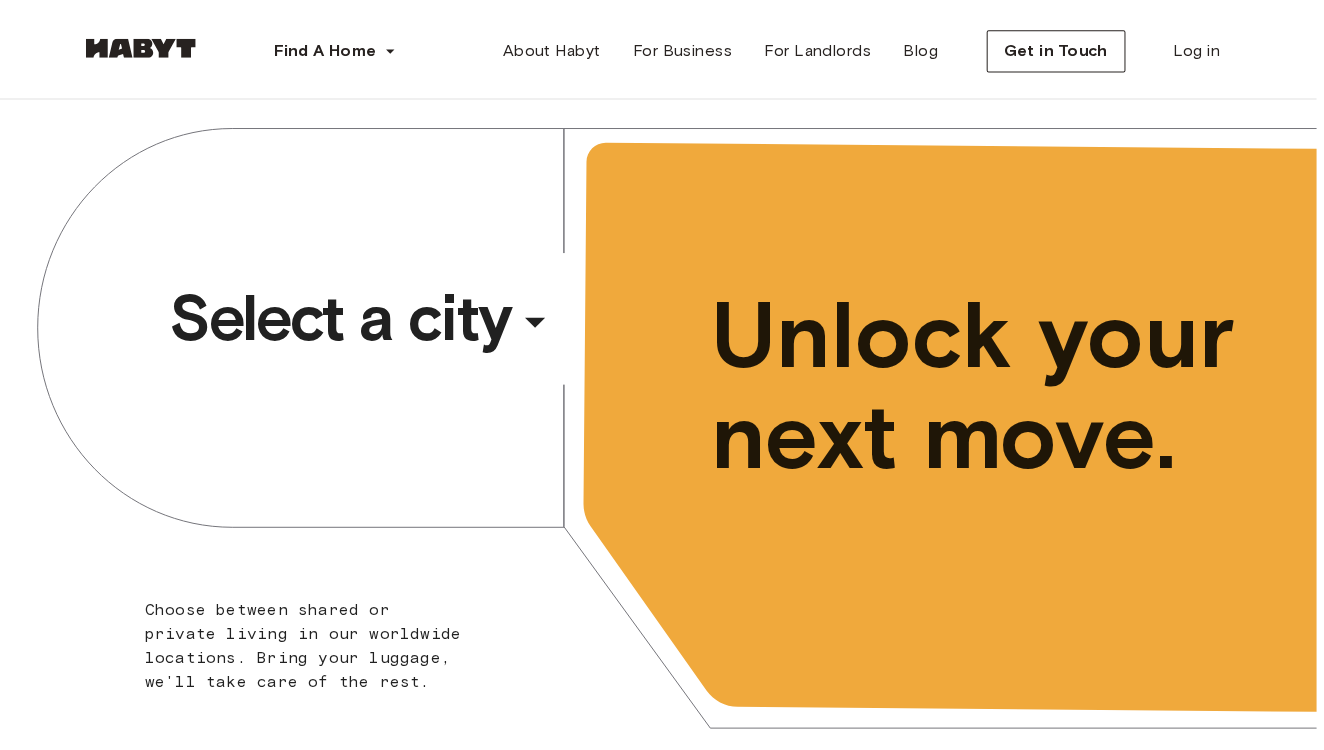 scroll, scrollTop: 0, scrollLeft: 0, axis: both 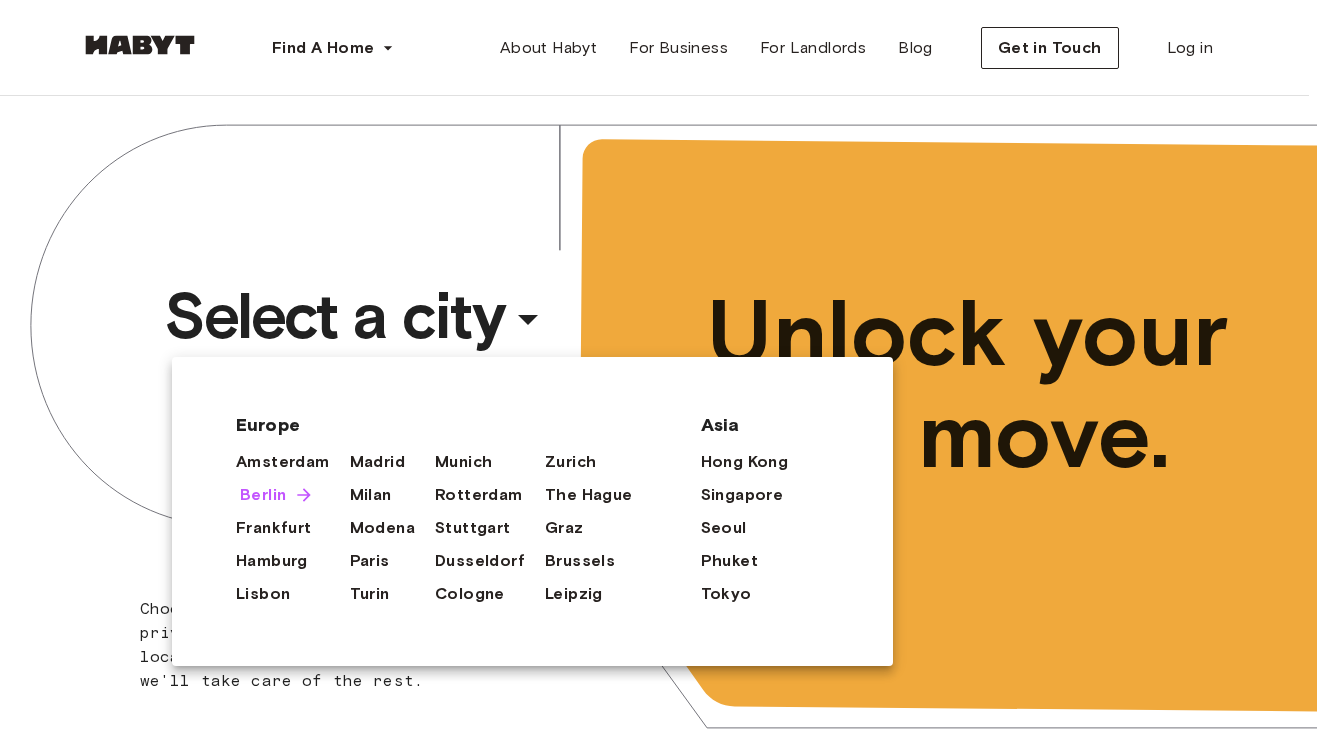 click on "Berlin" at bounding box center [263, 495] 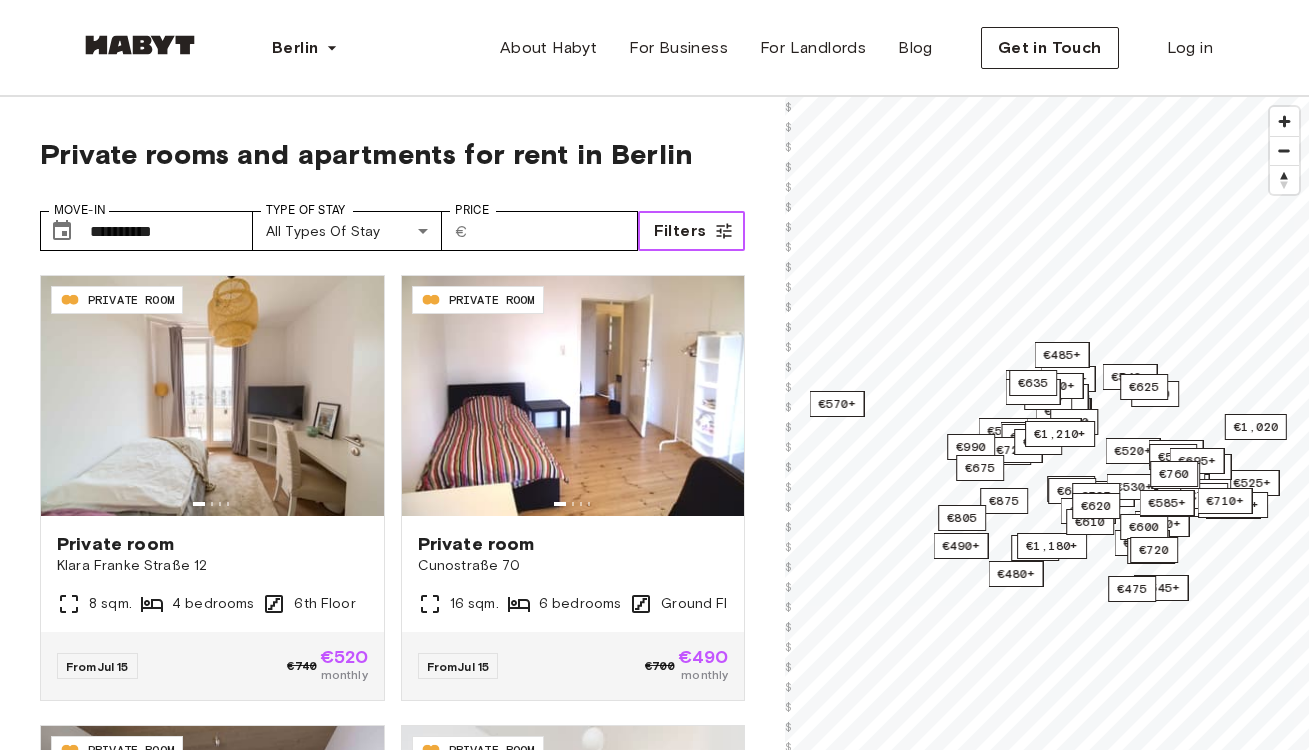click on "Filters" at bounding box center (691, 231) 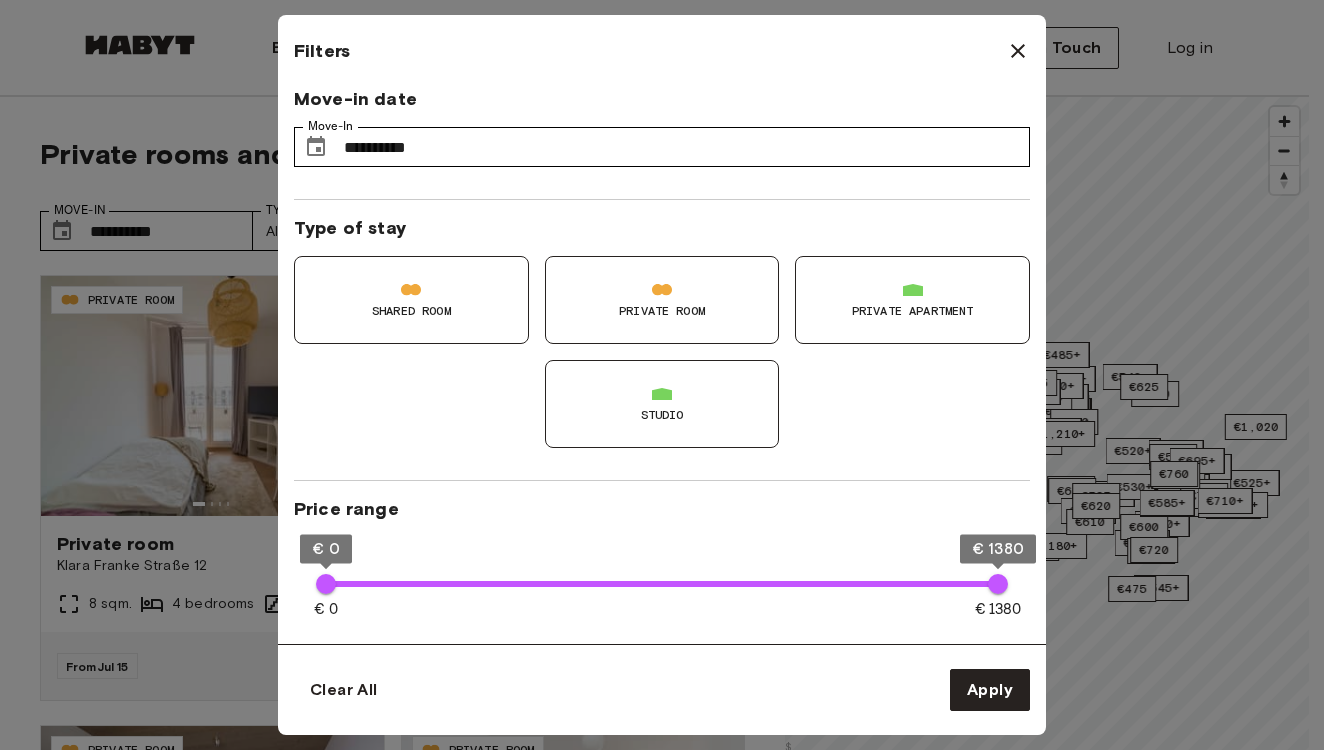 click on "Private Room" at bounding box center [662, 300] 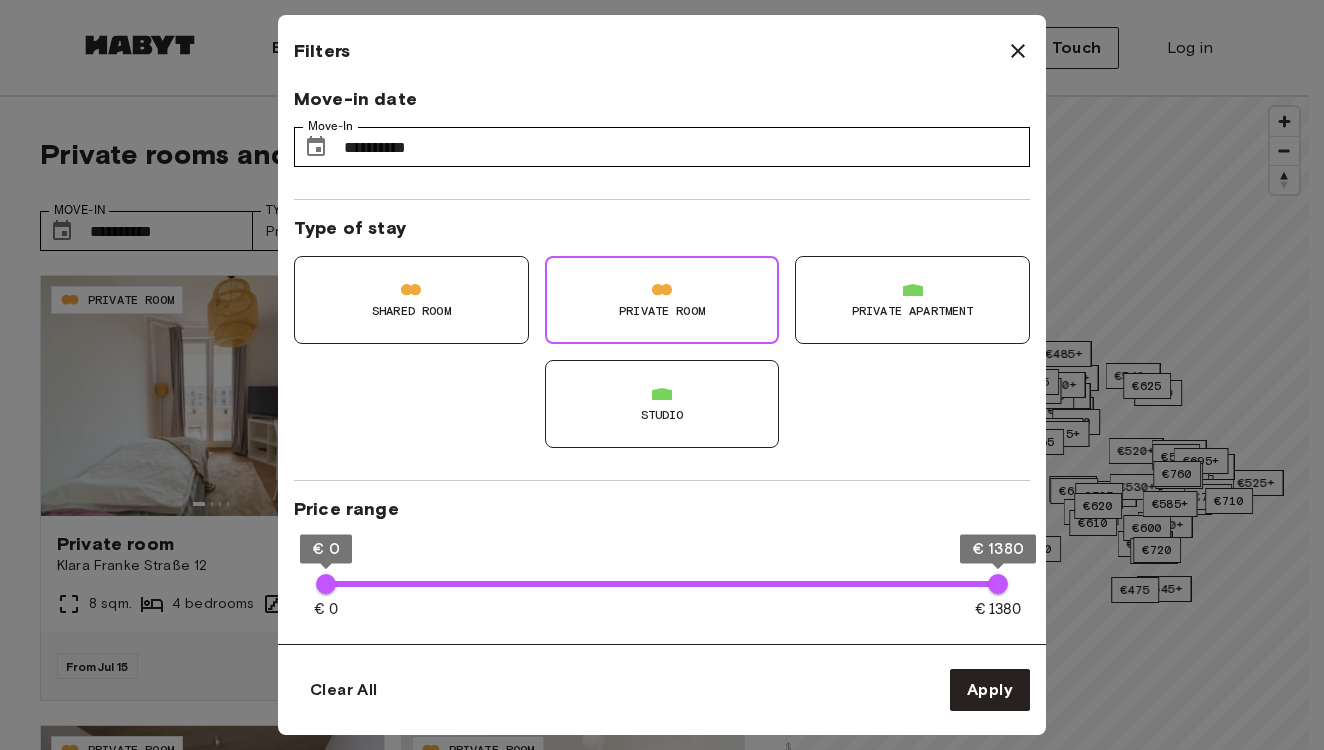 click on "Private apartment" at bounding box center [913, 311] 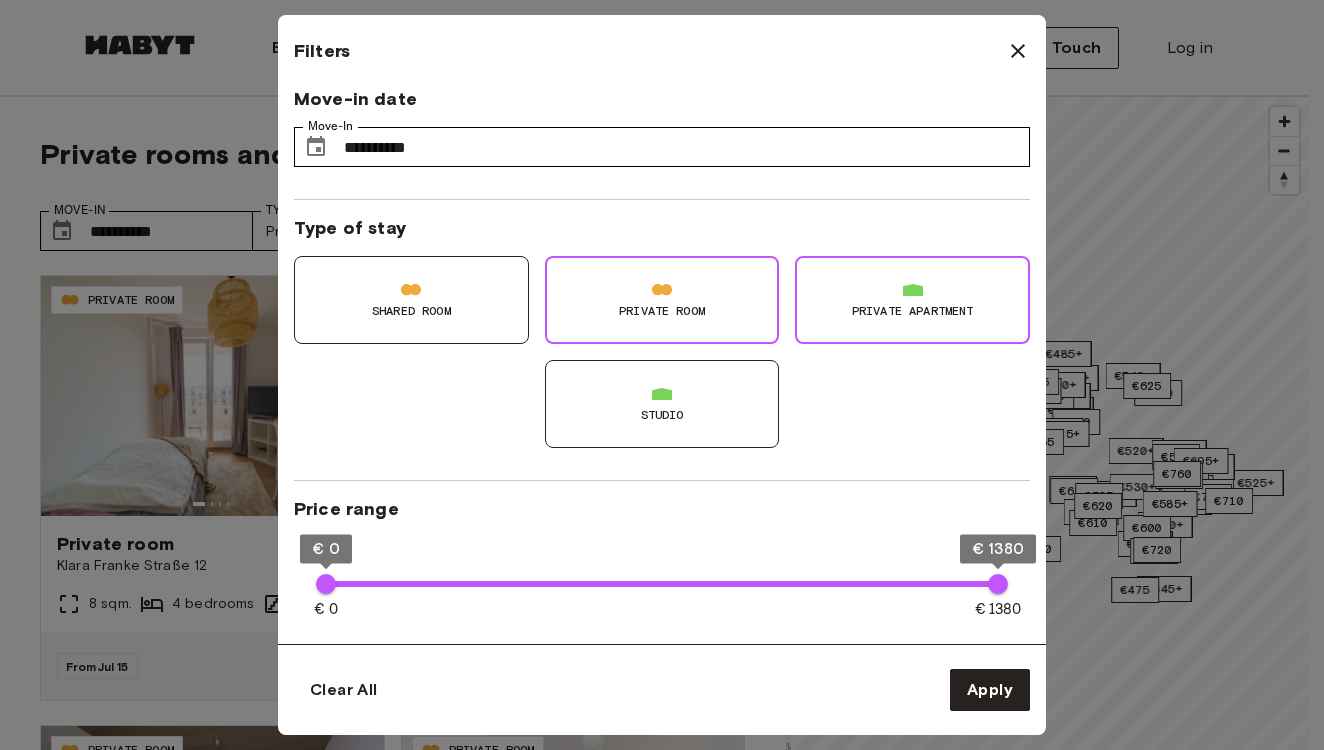type on "**" 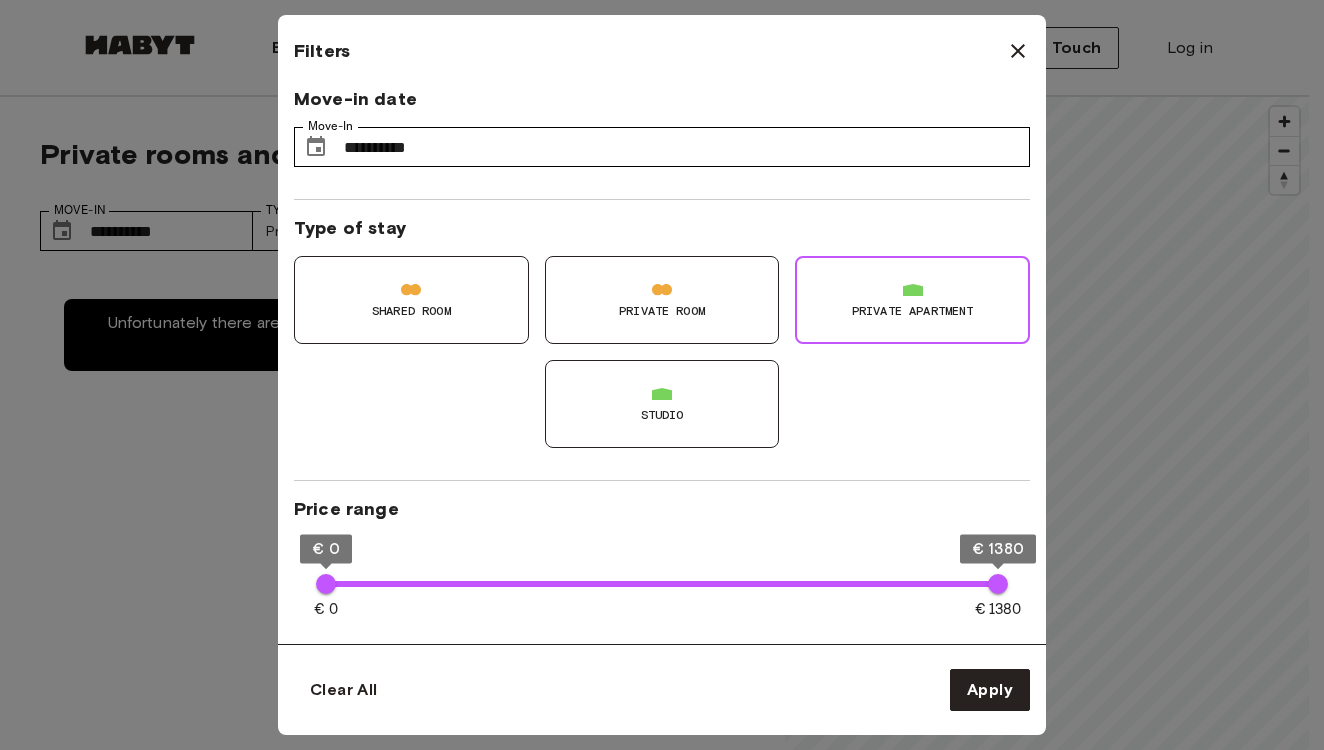 type on "**" 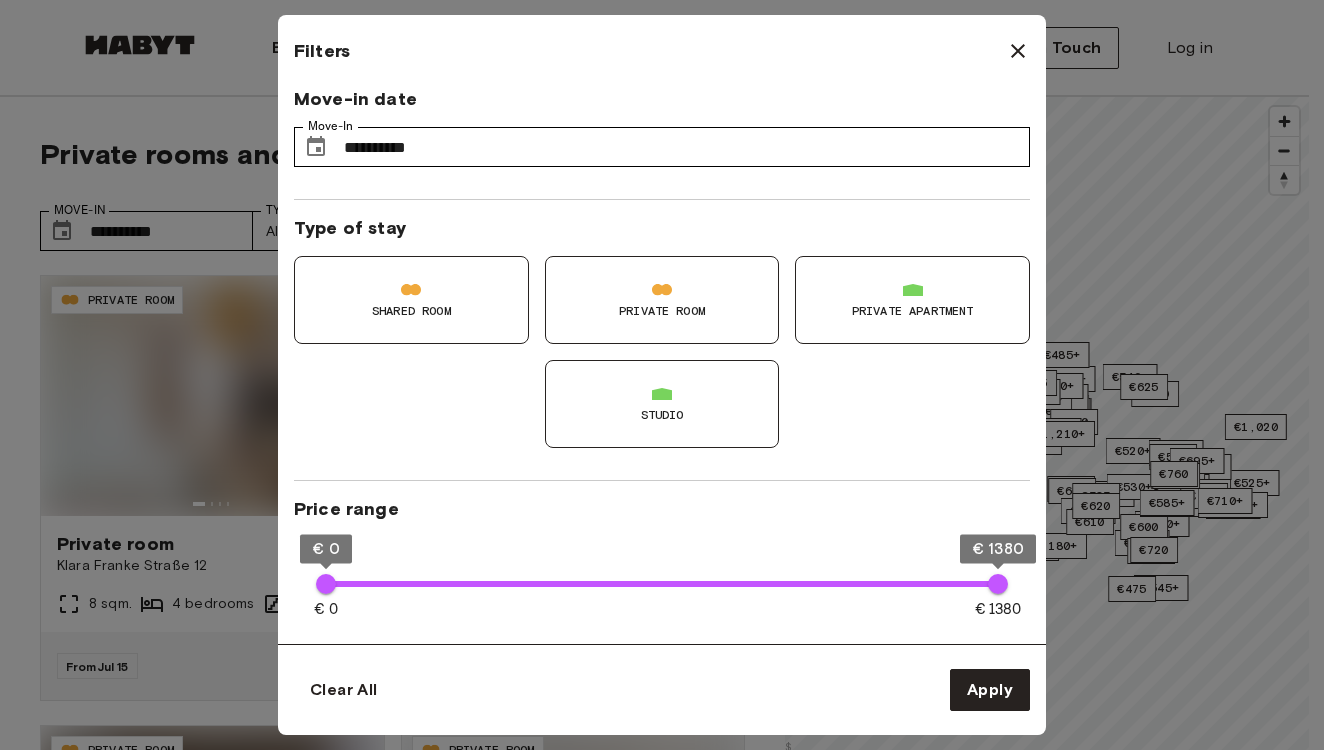 type on "**" 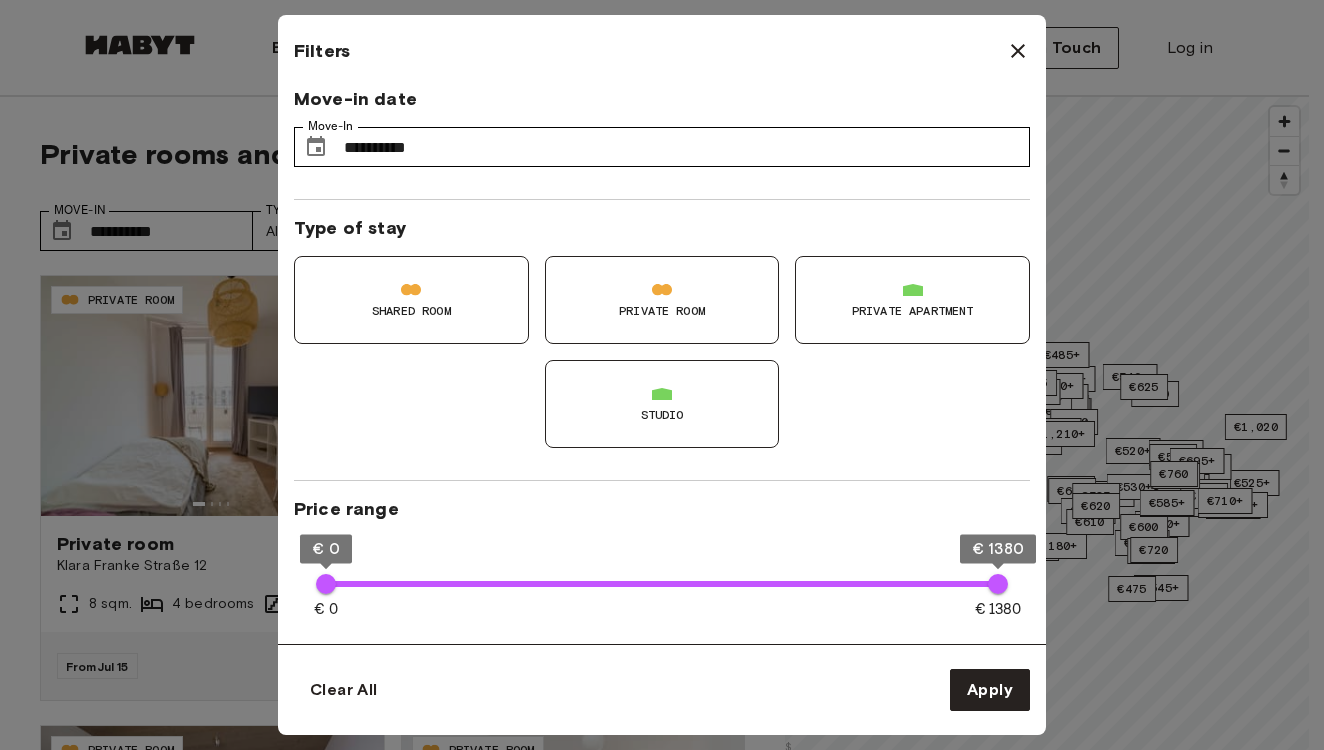 click on "Private Room" at bounding box center (662, 311) 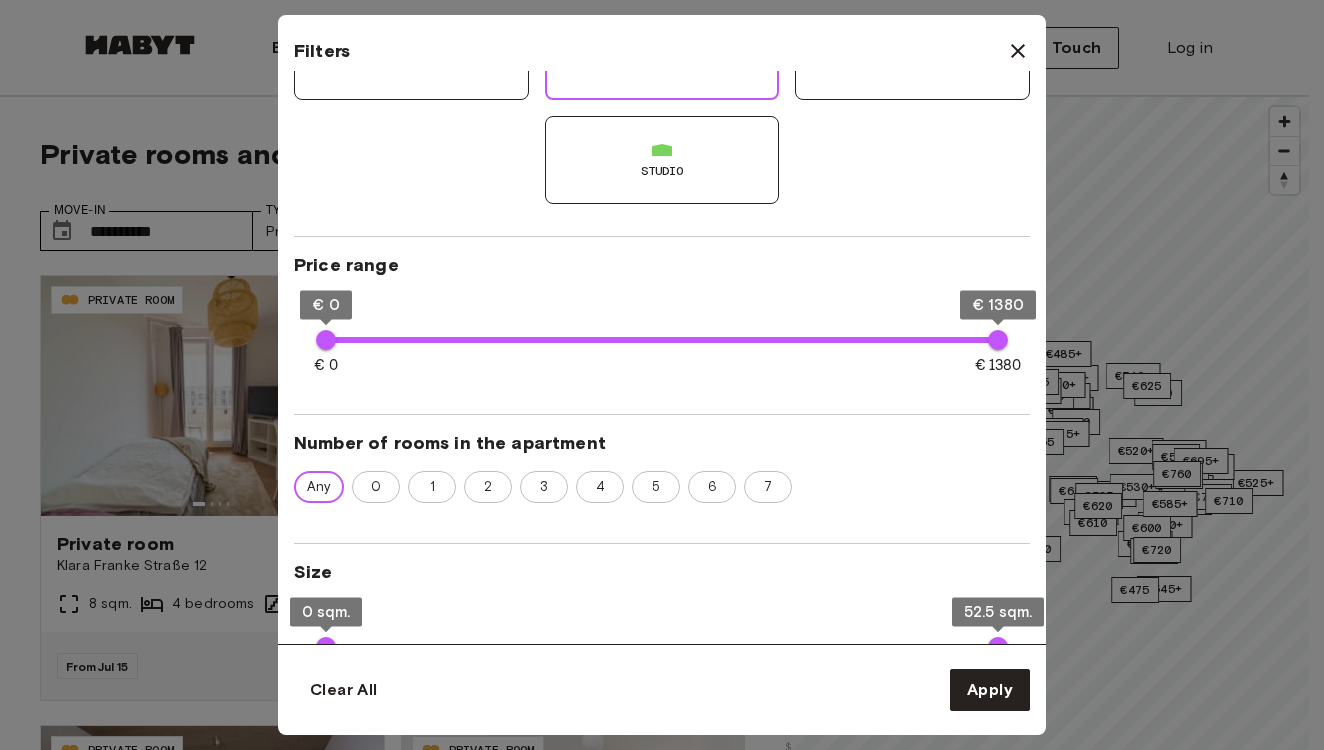scroll, scrollTop: 349, scrollLeft: 0, axis: vertical 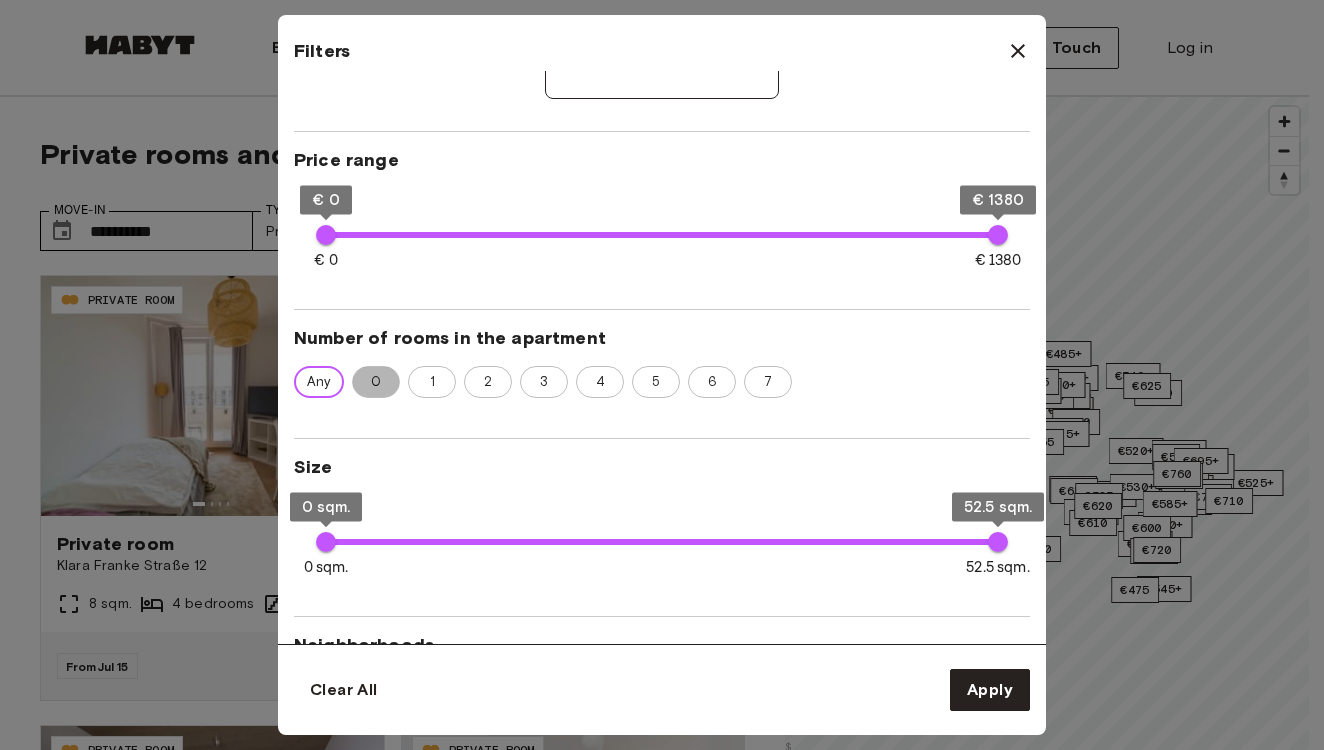 click on "0" at bounding box center (376, 382) 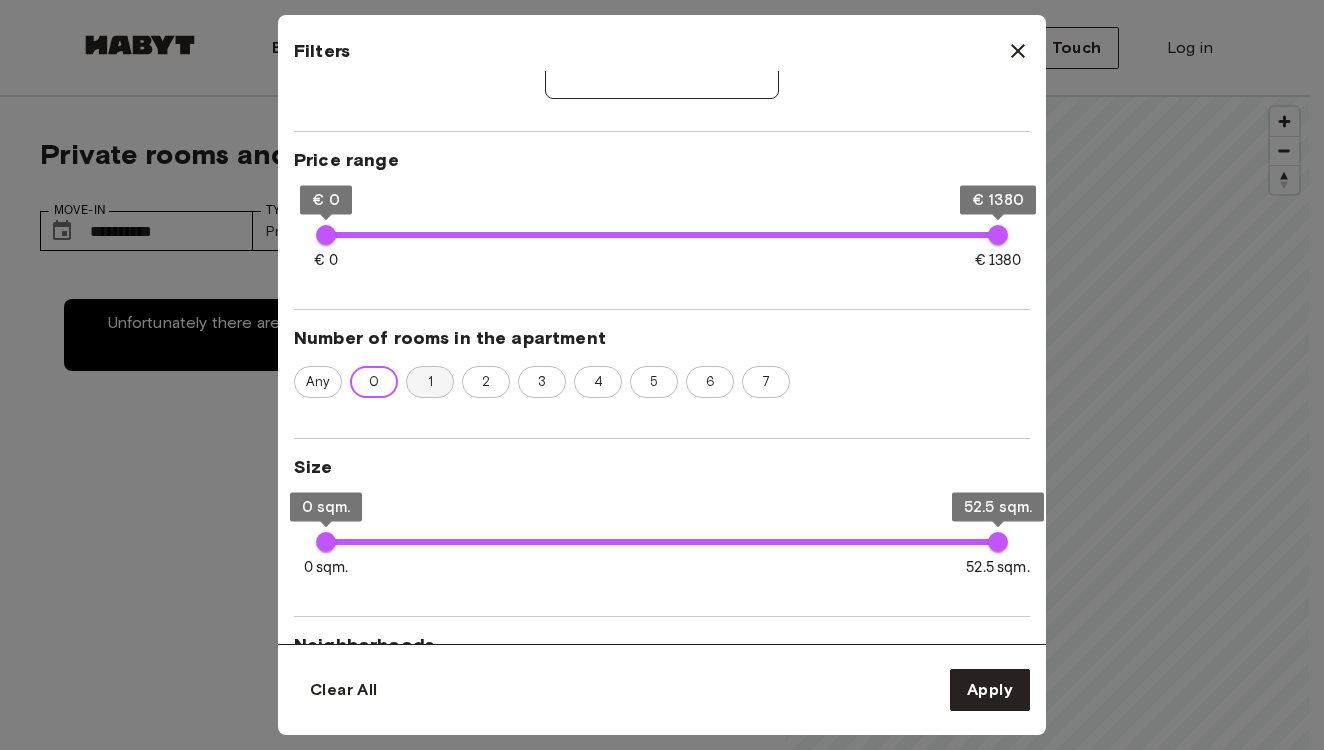 click on "1" at bounding box center (430, 382) 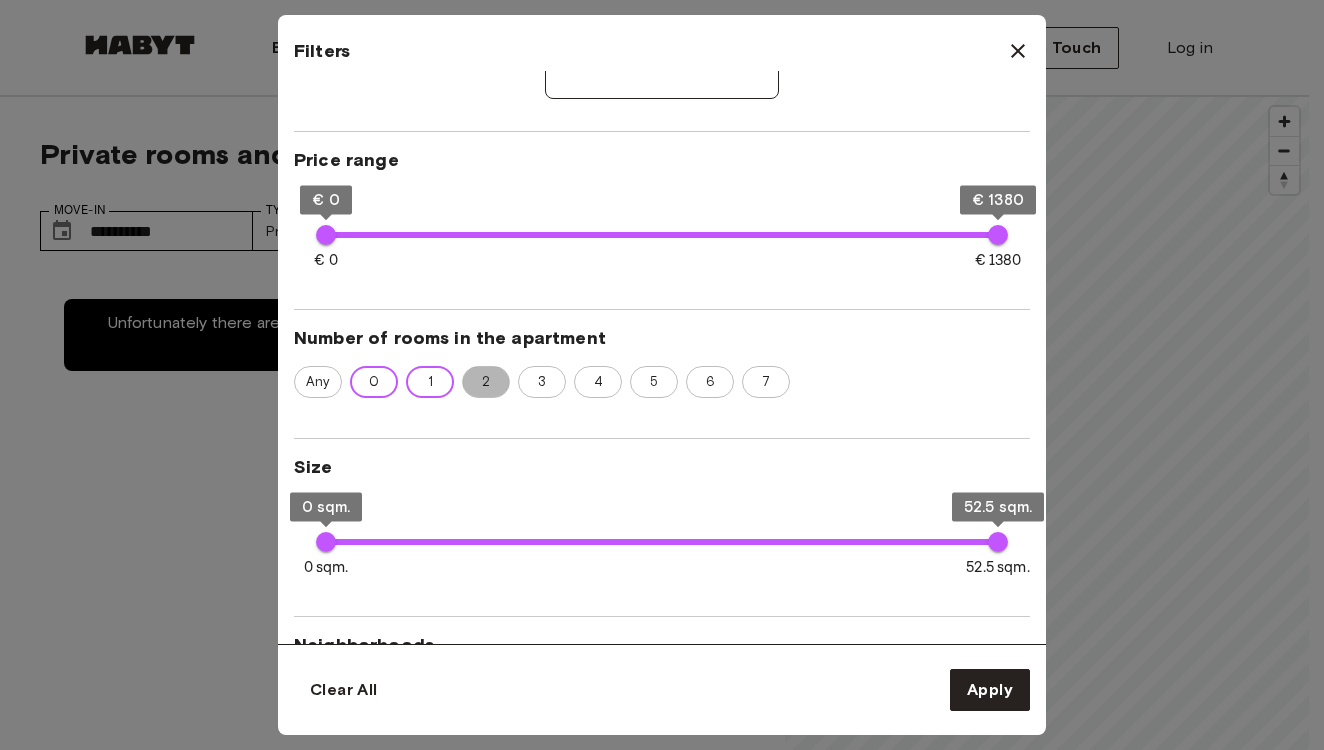 click on "2" at bounding box center [486, 382] 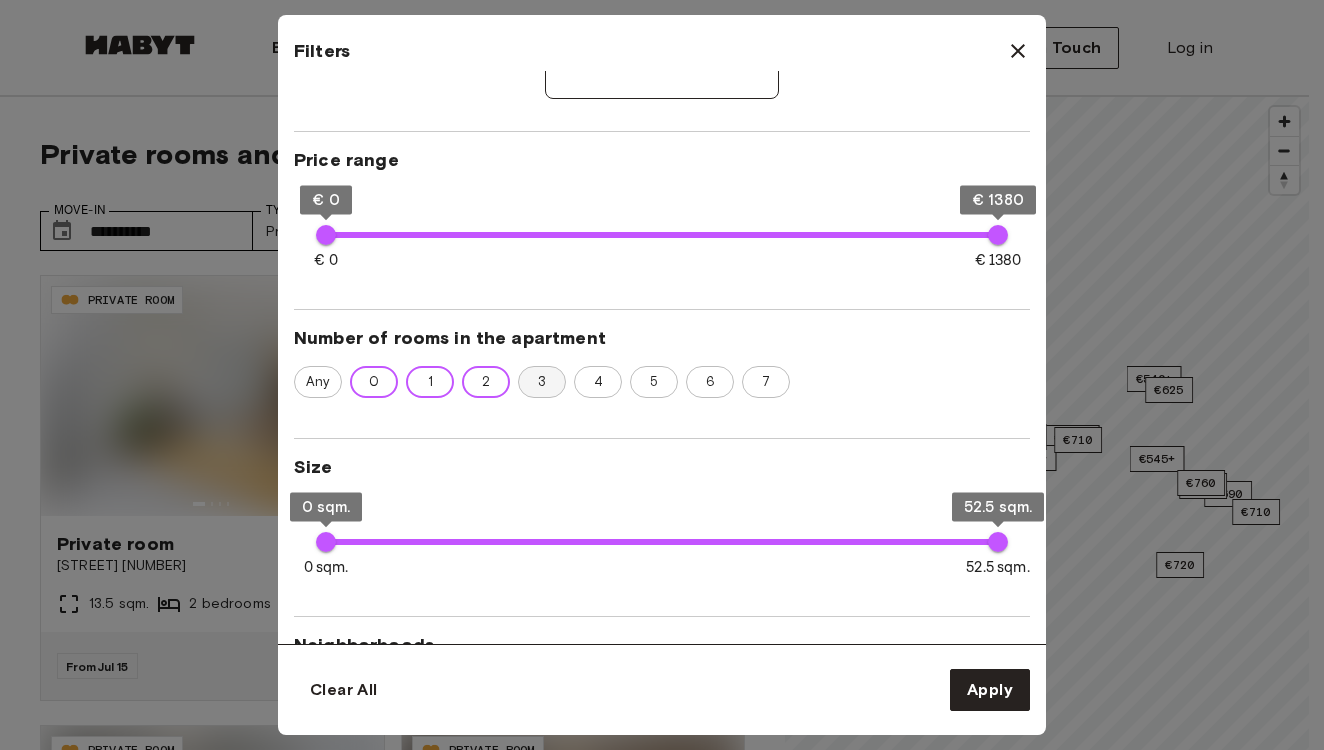 click on "3" at bounding box center [542, 382] 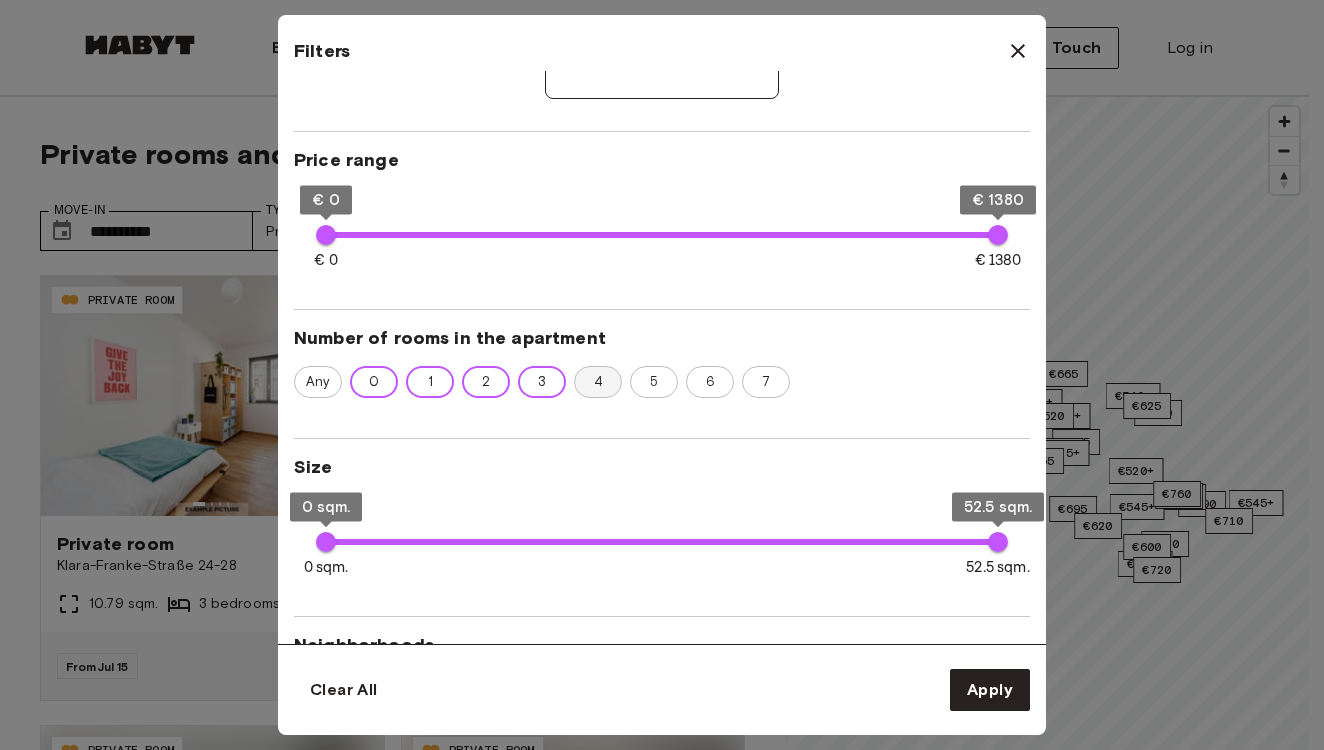 click on "4" at bounding box center (598, 382) 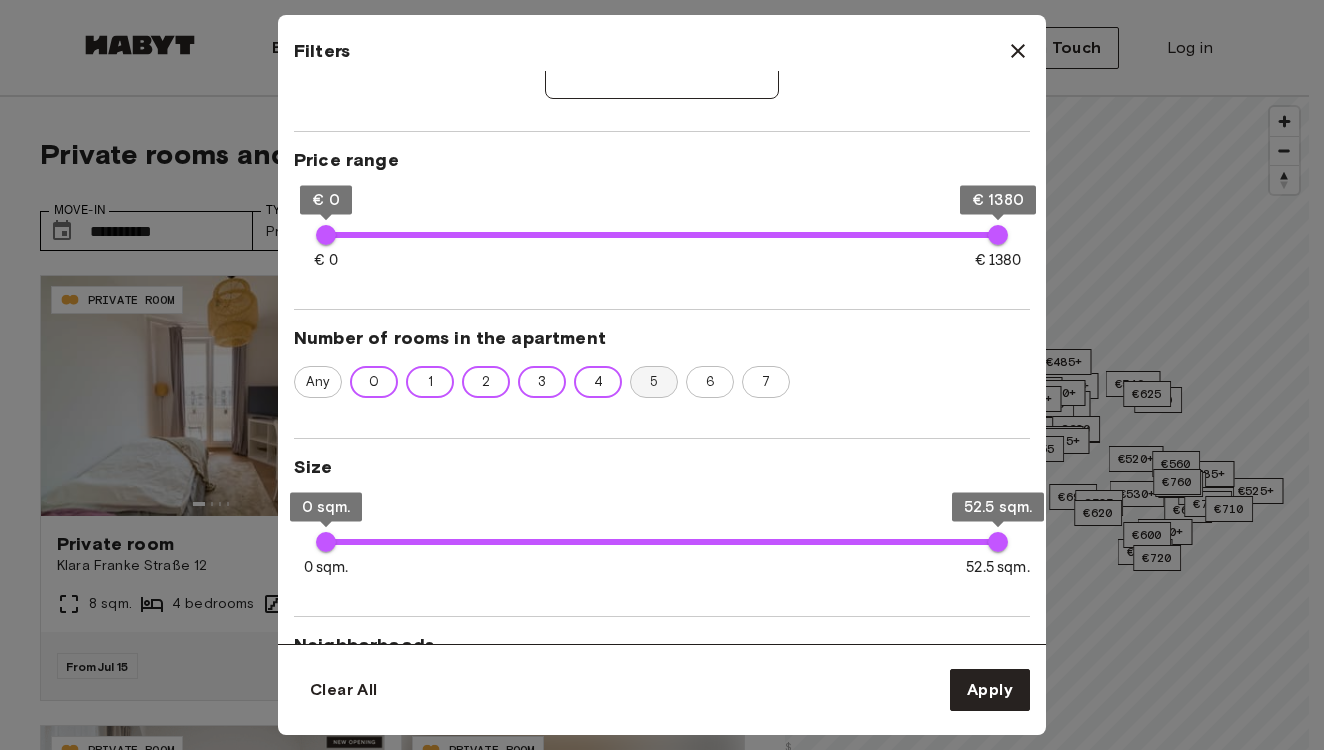 click on "5" at bounding box center [654, 382] 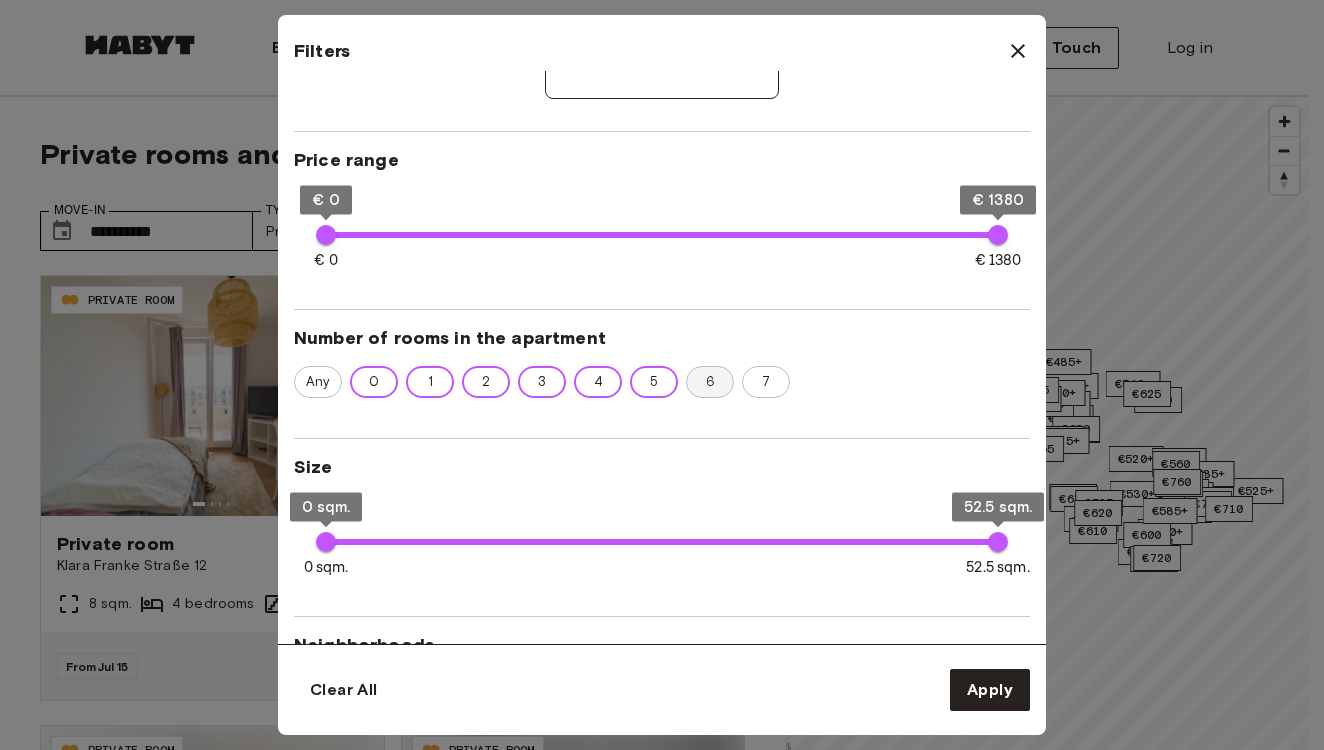 click on "6" at bounding box center [710, 382] 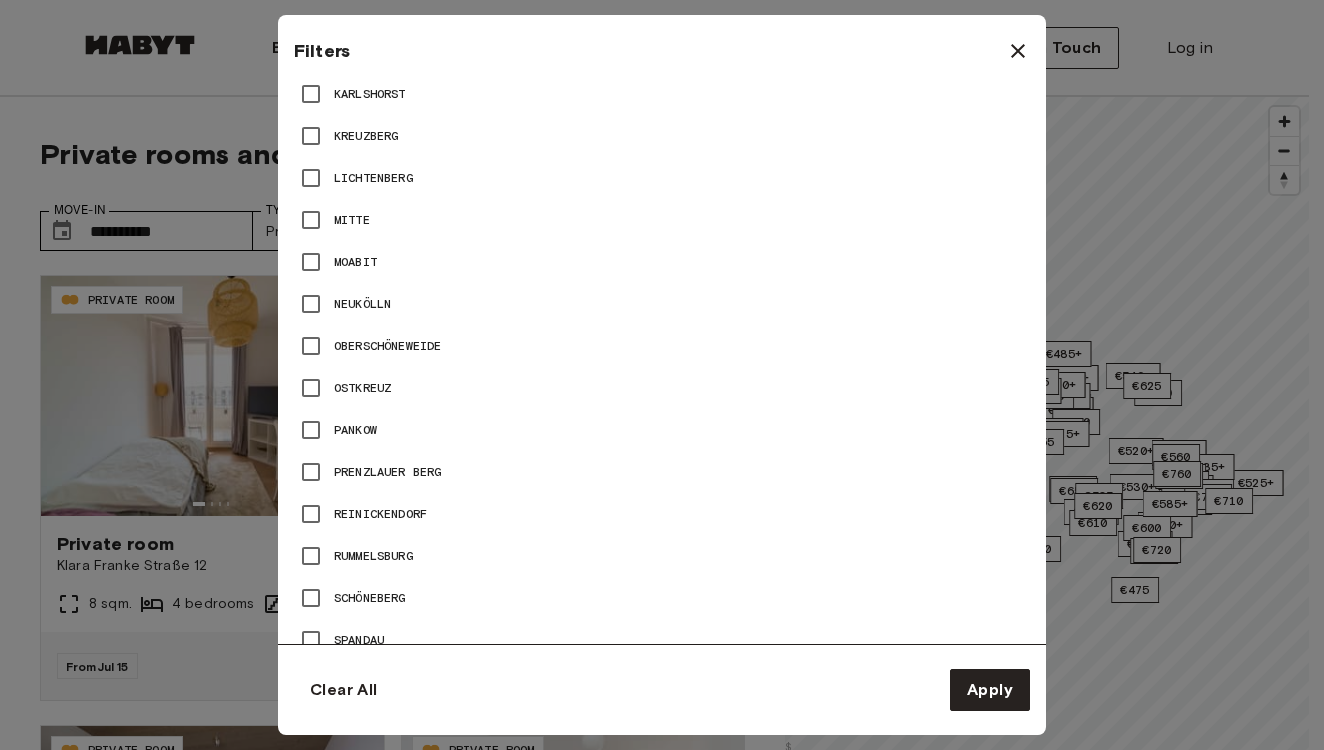 scroll, scrollTop: 261, scrollLeft: 0, axis: vertical 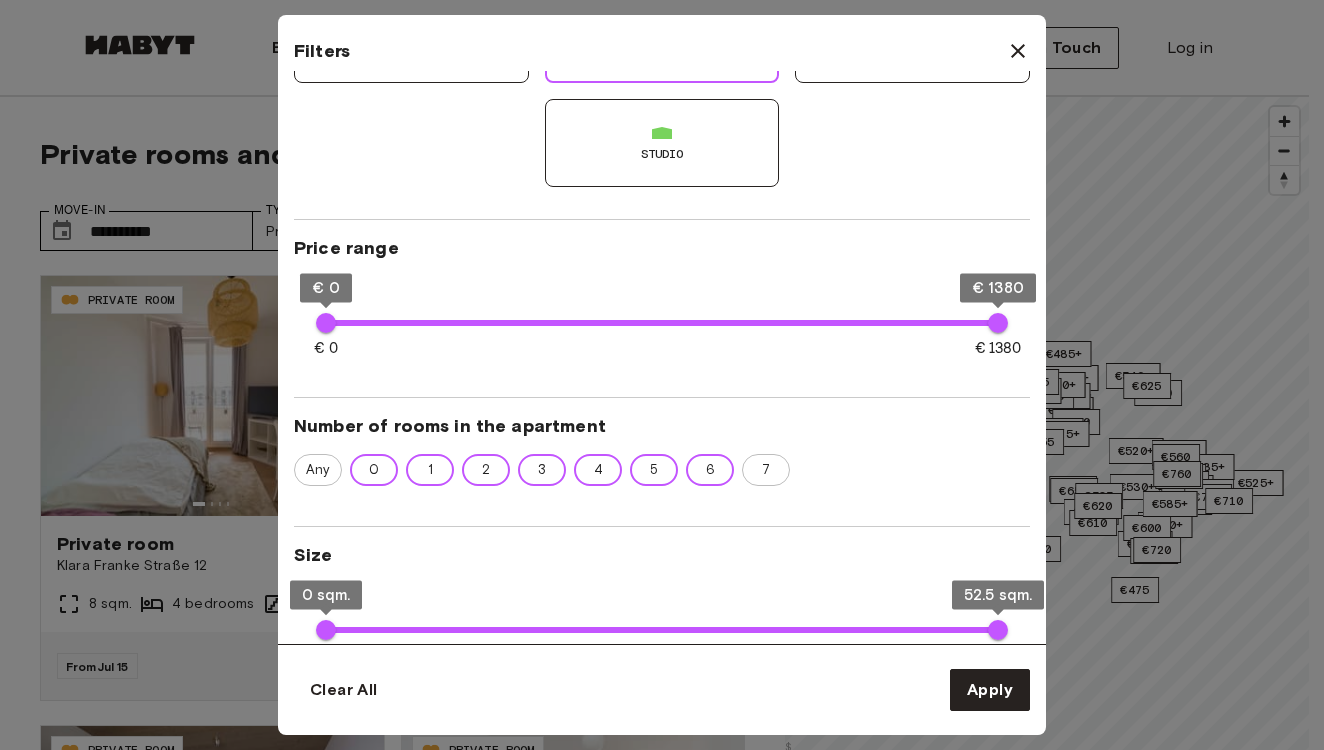 type on "**" 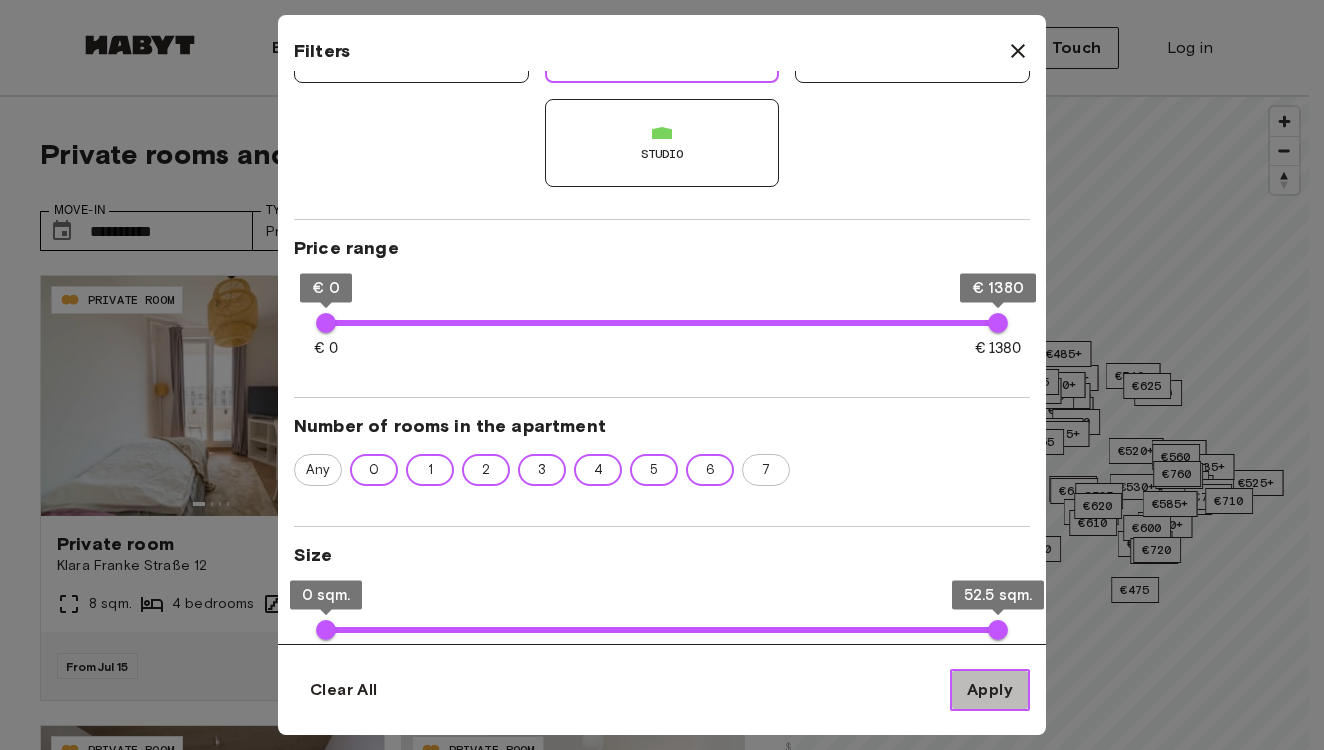 click on "Apply" at bounding box center [990, 690] 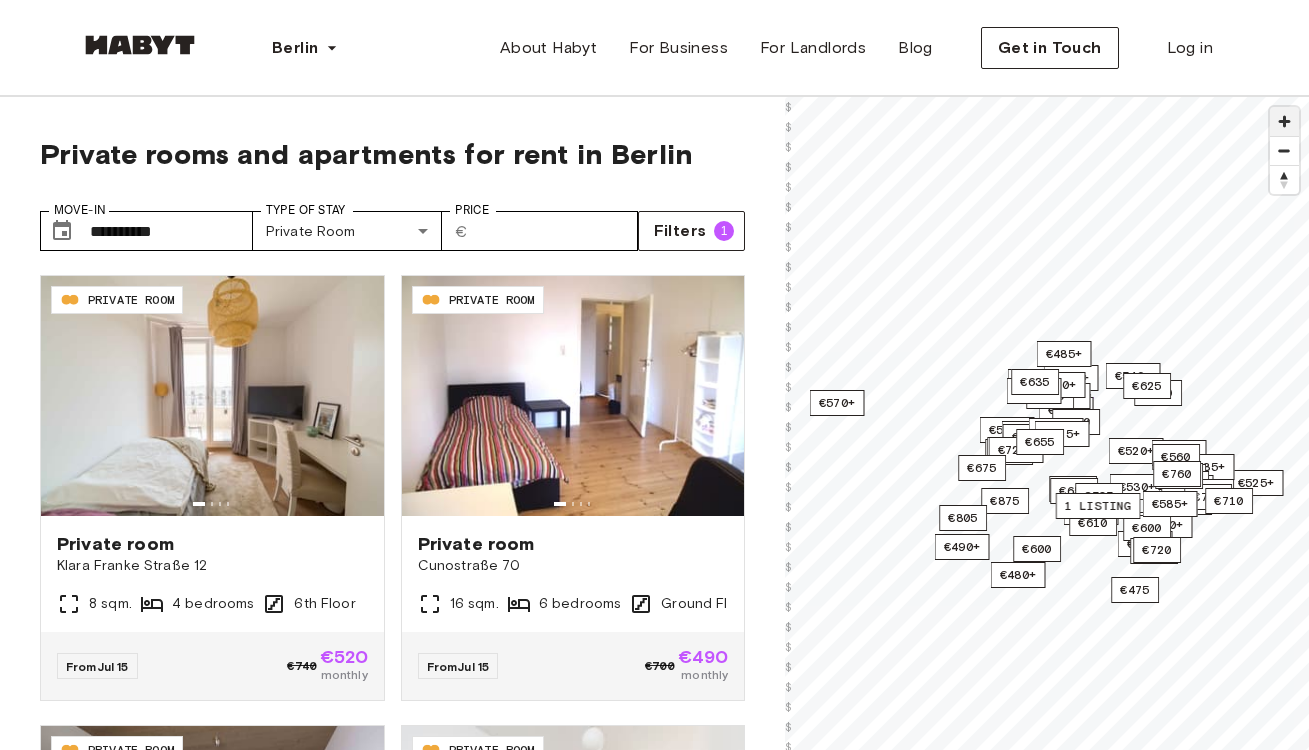 click at bounding box center (1284, 121) 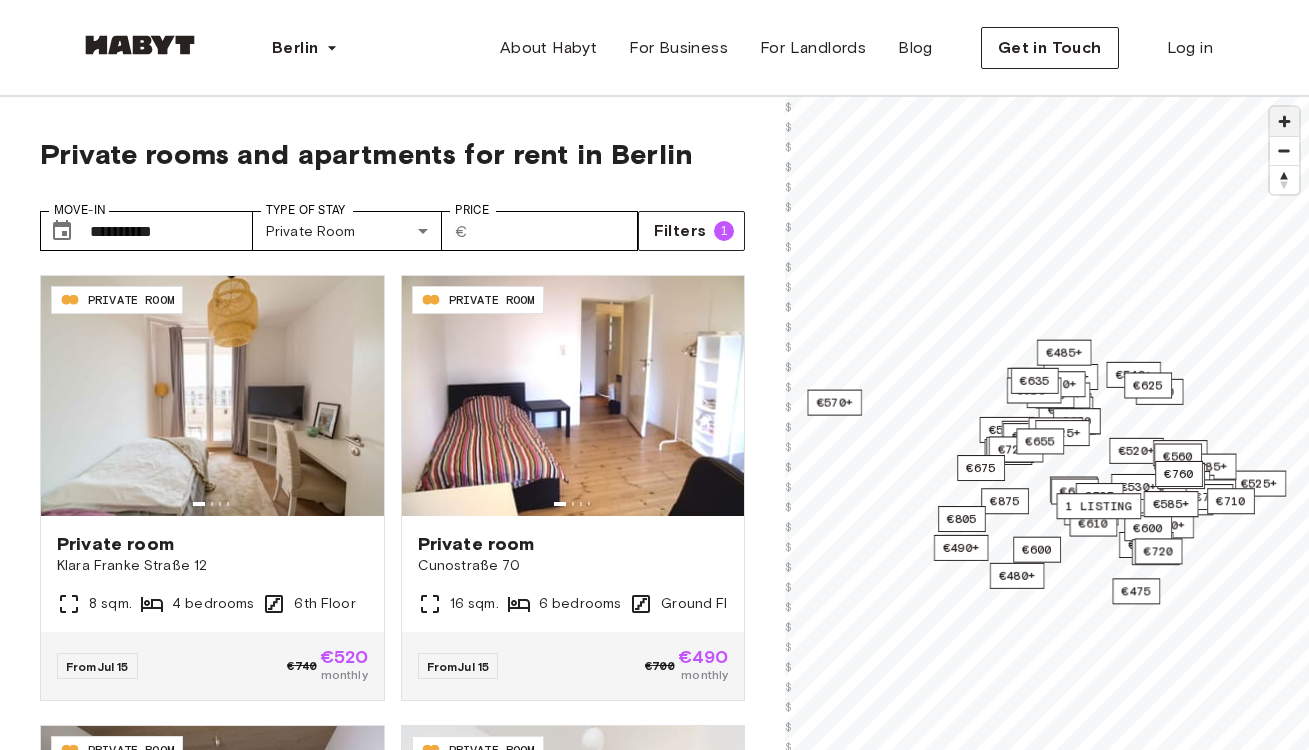 click at bounding box center [1284, 121] 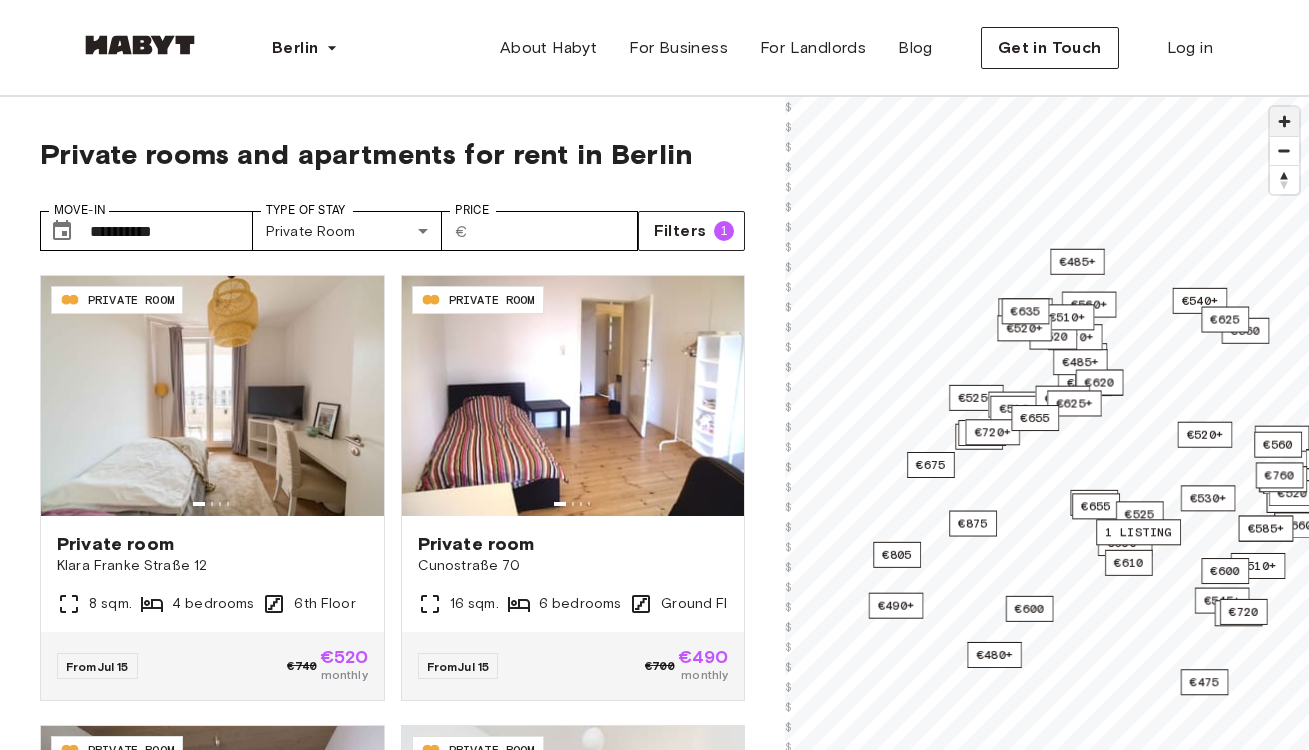 click at bounding box center [1284, 121] 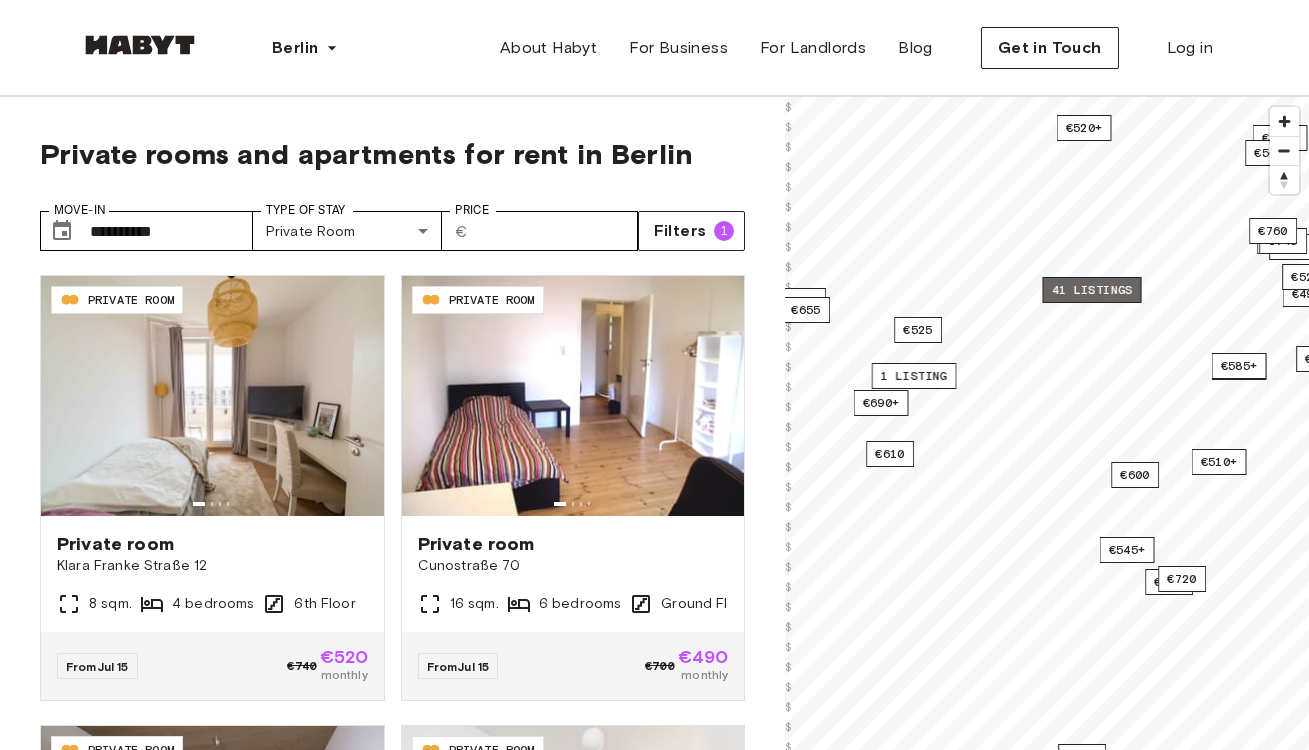 click on "41 listings" at bounding box center (1092, 290) 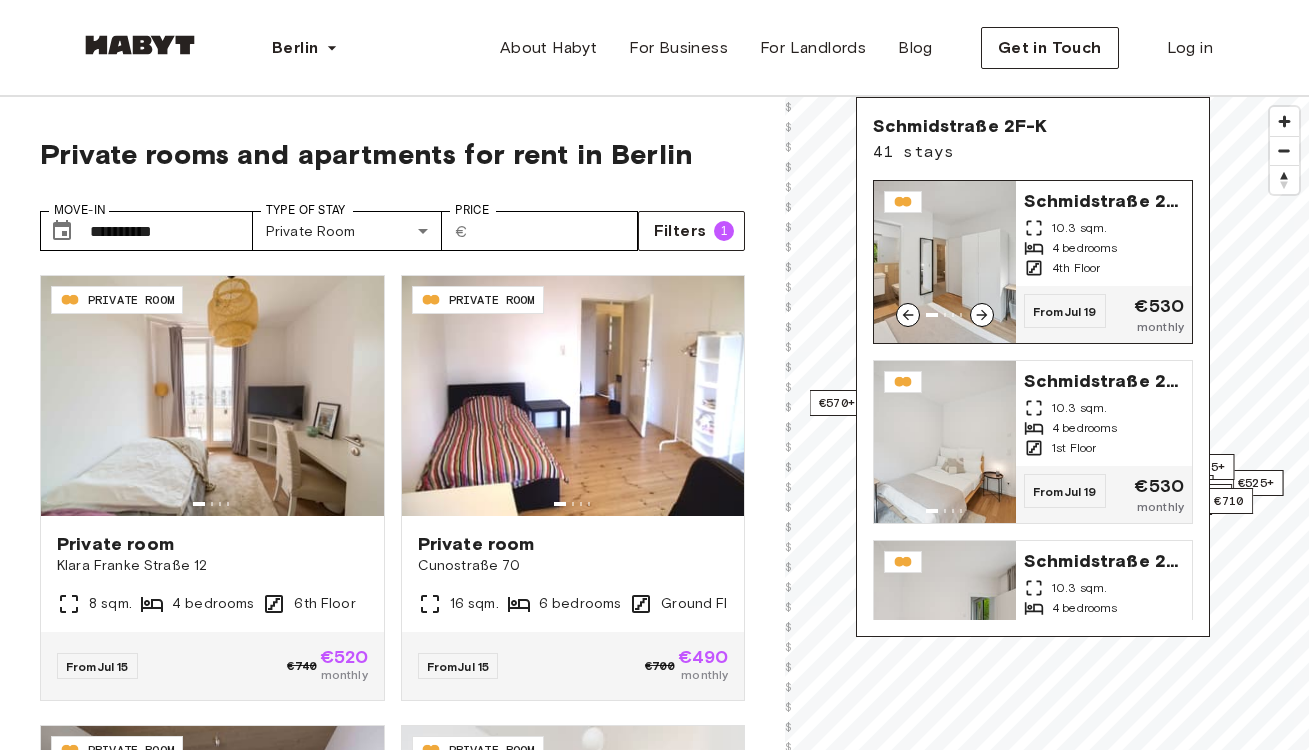 click on "Schmidstraße 2F-K" at bounding box center (1104, 199) 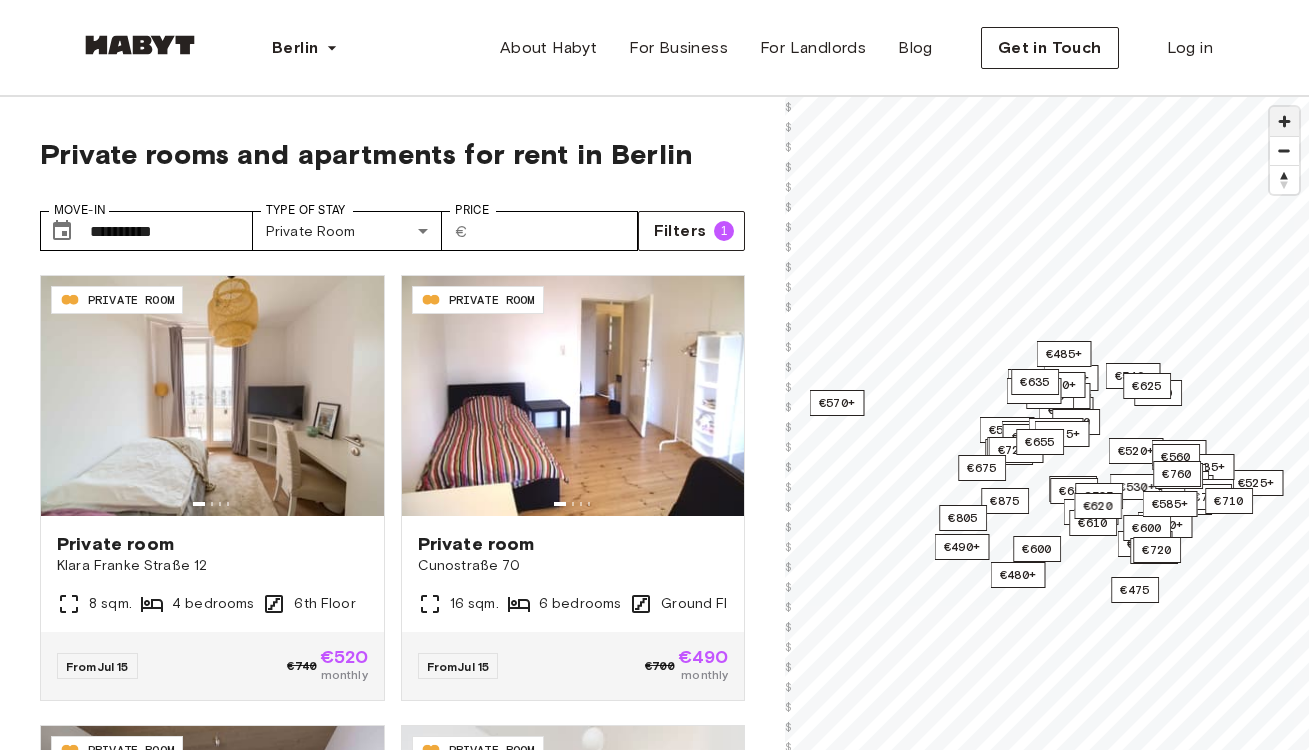 click at bounding box center [1284, 121] 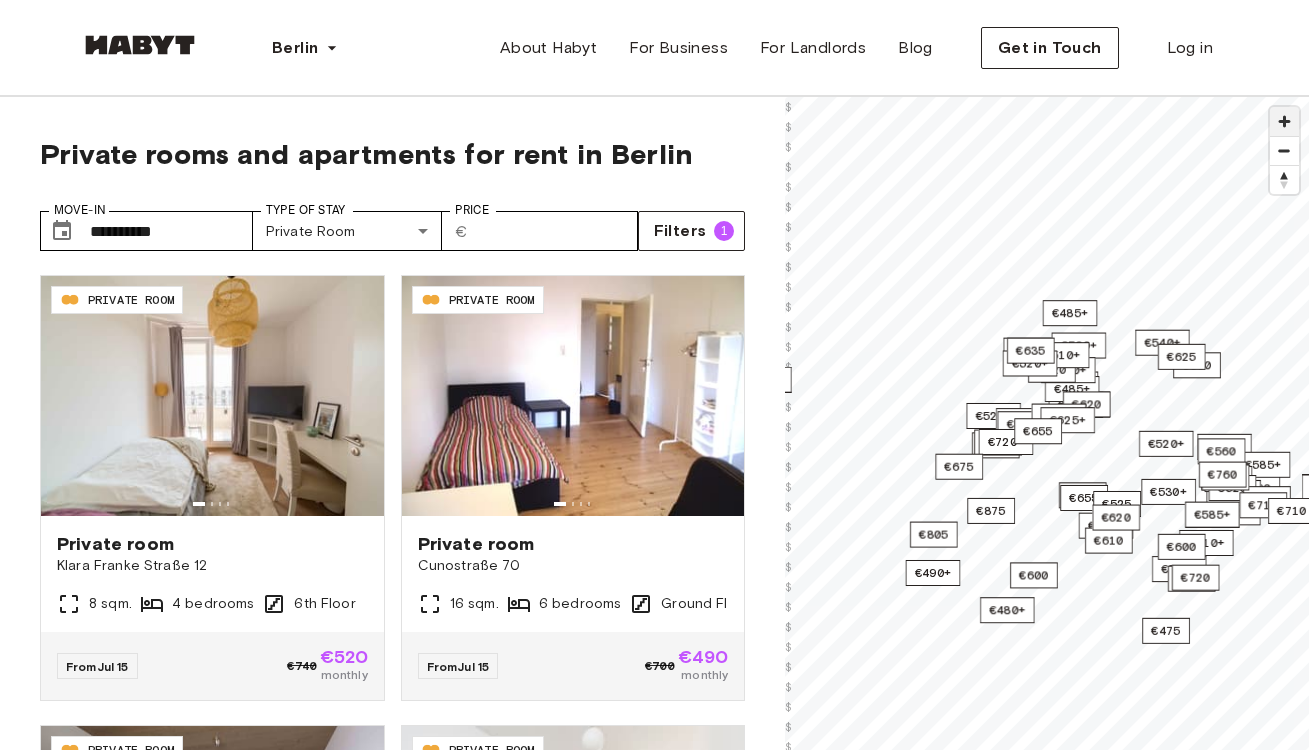 click at bounding box center [1284, 121] 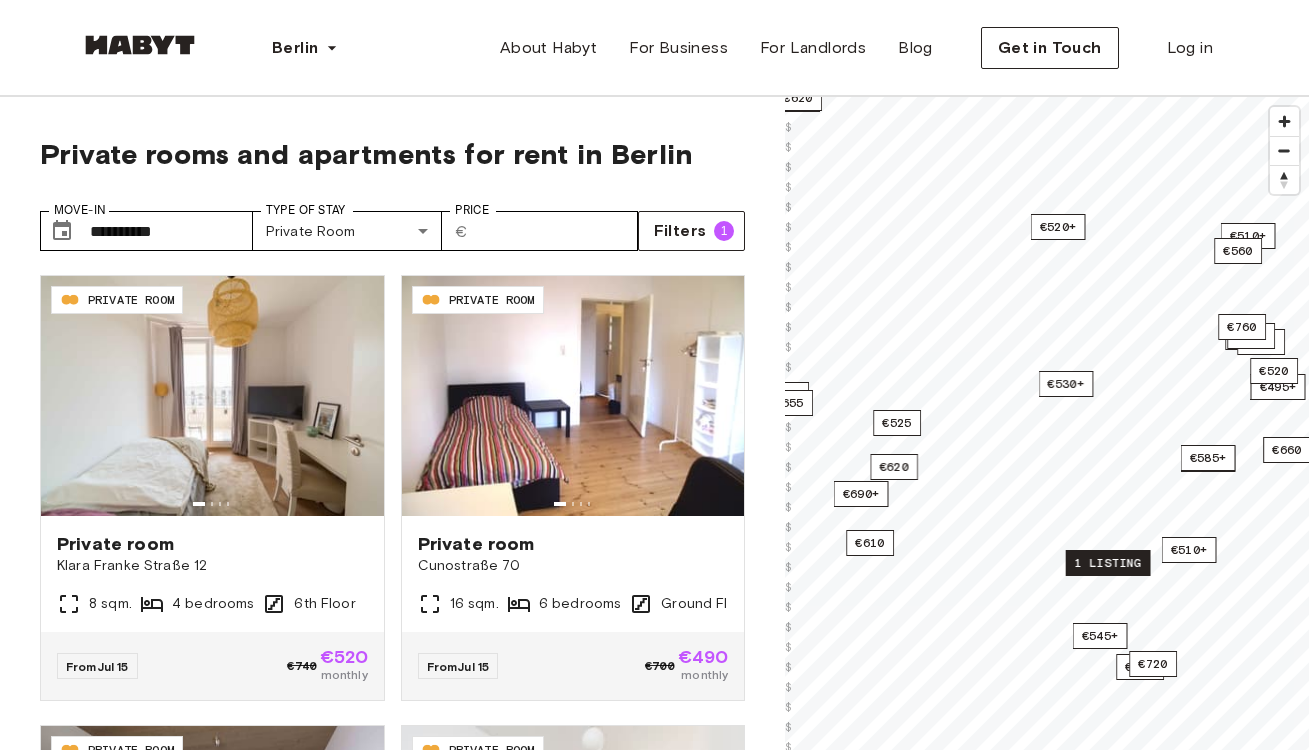 click on "1 listing" at bounding box center (1108, 563) 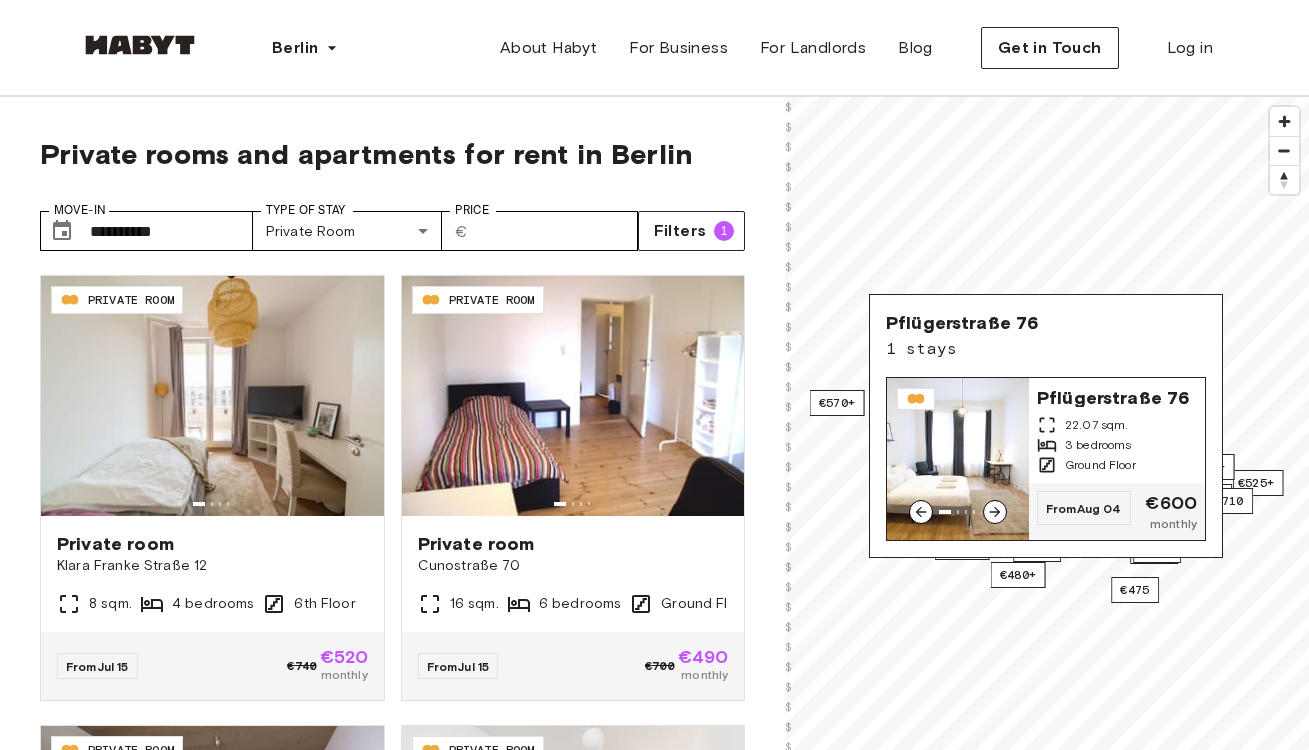 click on "Pflügerstraße 76" at bounding box center (1117, 396) 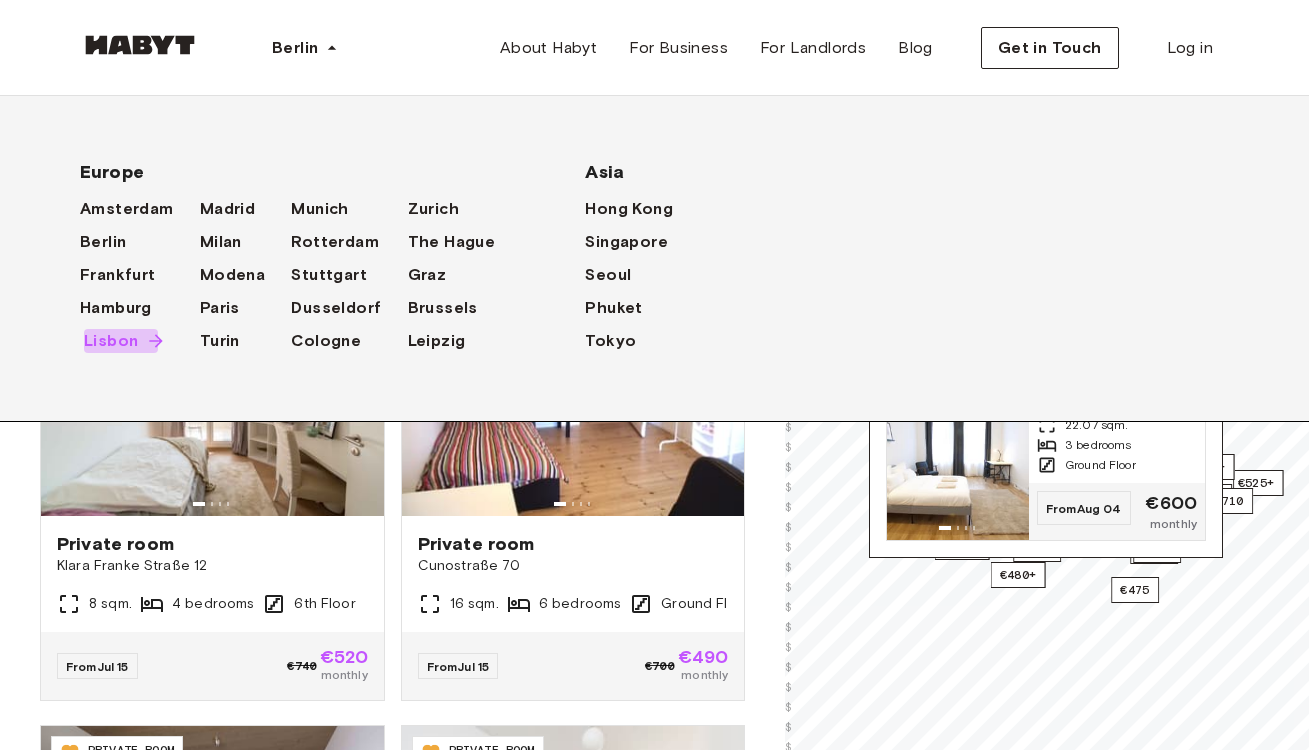 click on "Lisbon" at bounding box center [111, 341] 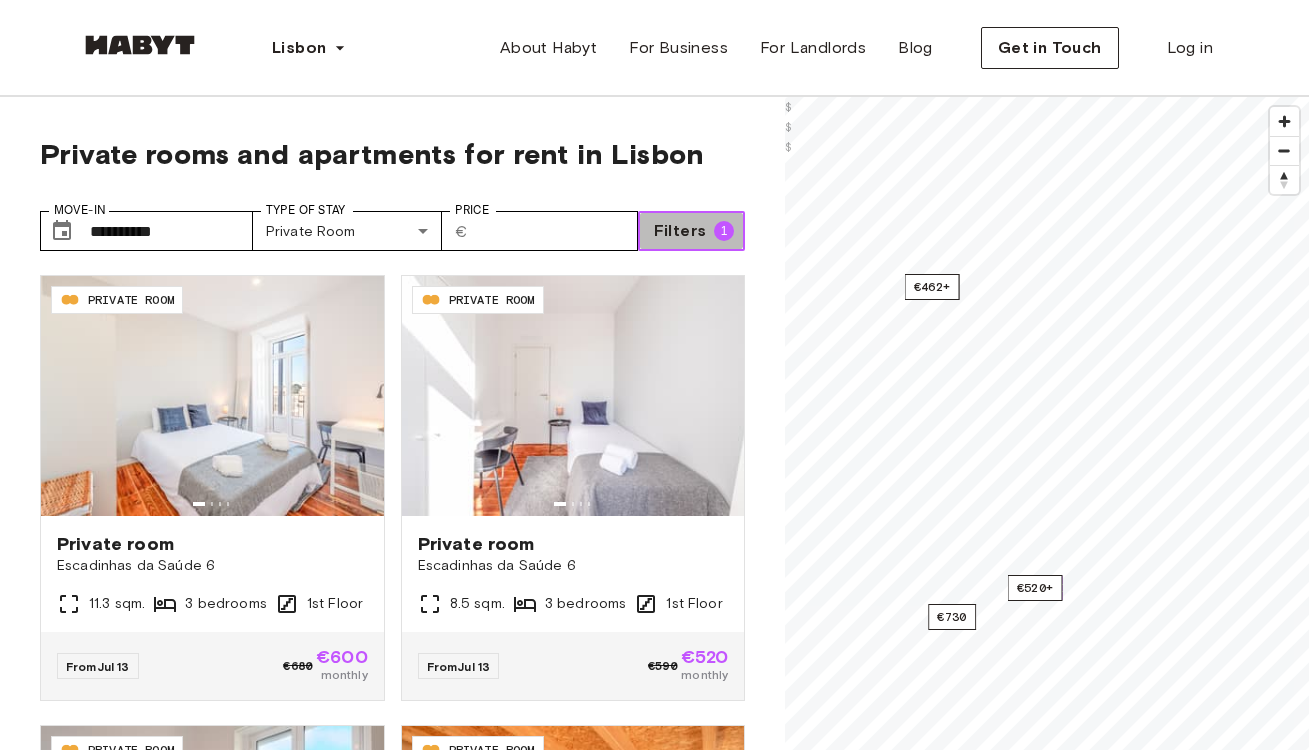click on "Filters" at bounding box center [680, 231] 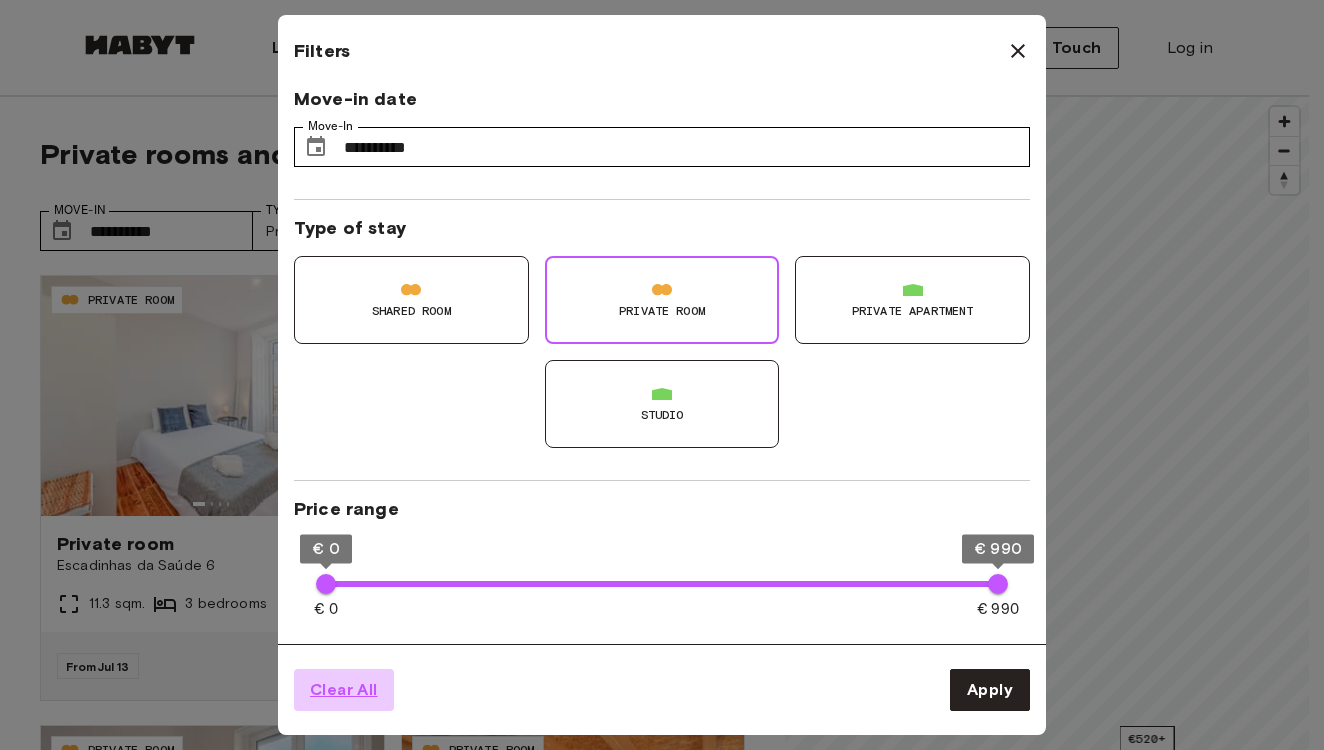 click on "Clear All" at bounding box center (344, 690) 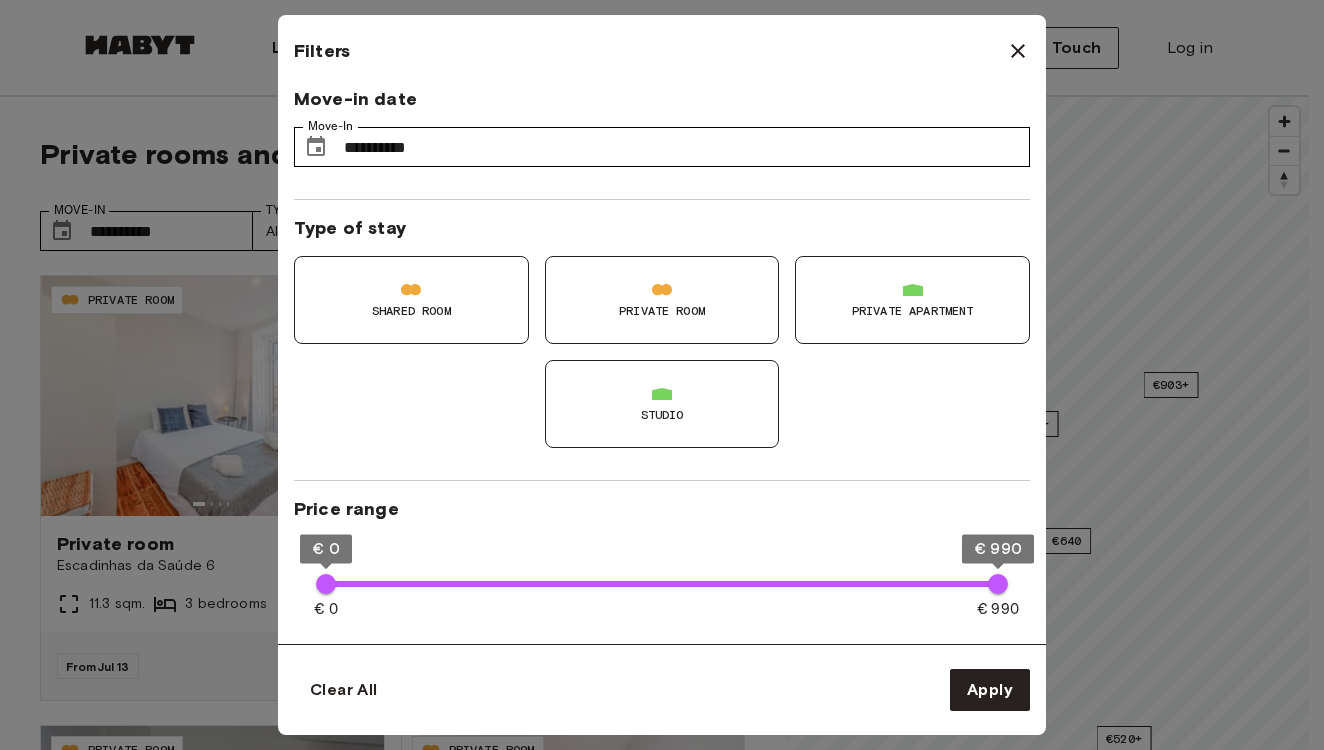 click on "Private apartment" at bounding box center [912, 300] 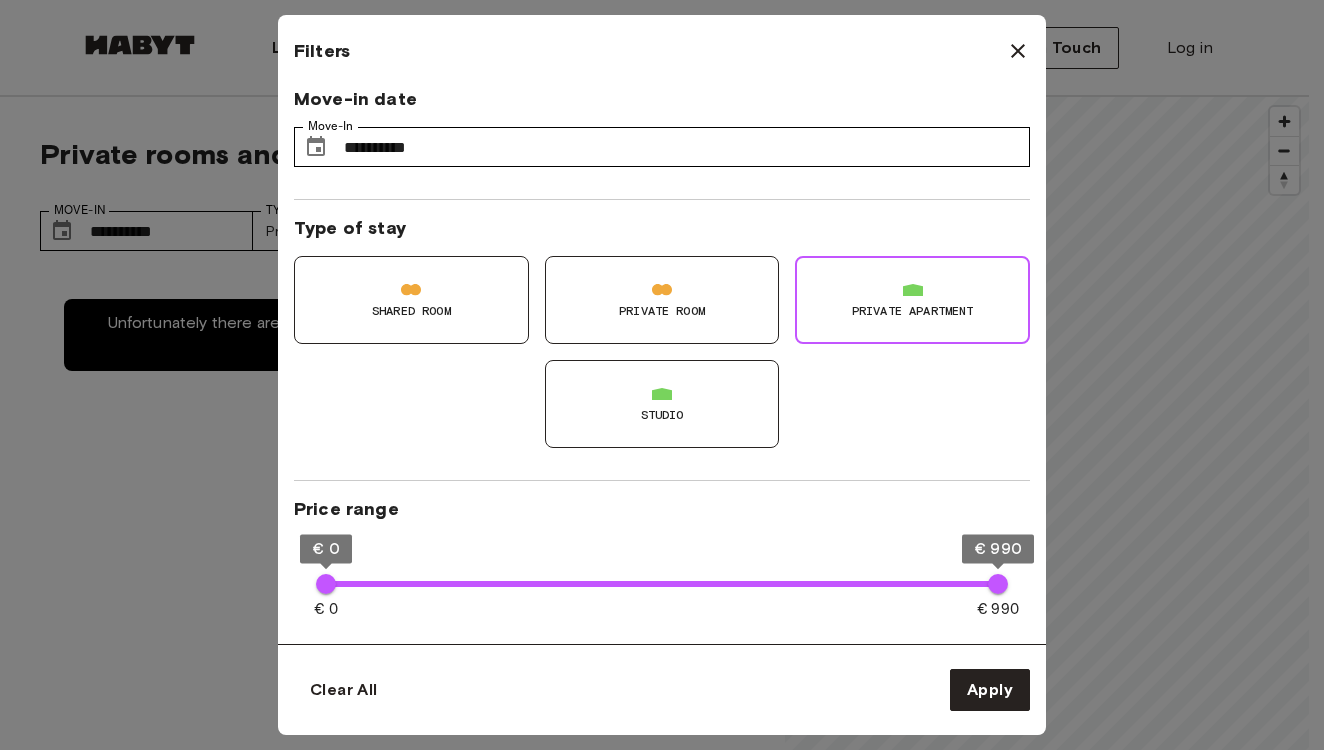click on "Private Room" at bounding box center (662, 311) 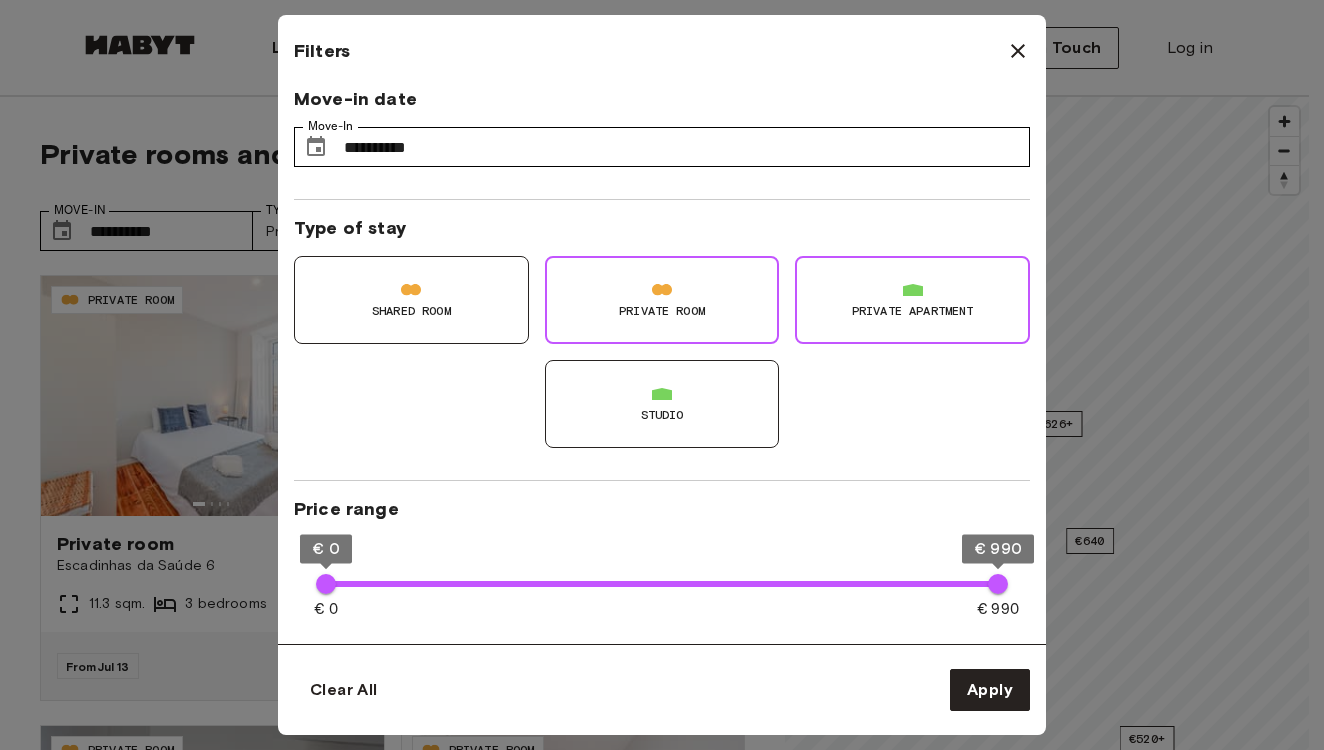 click on "Studio" at bounding box center (662, 415) 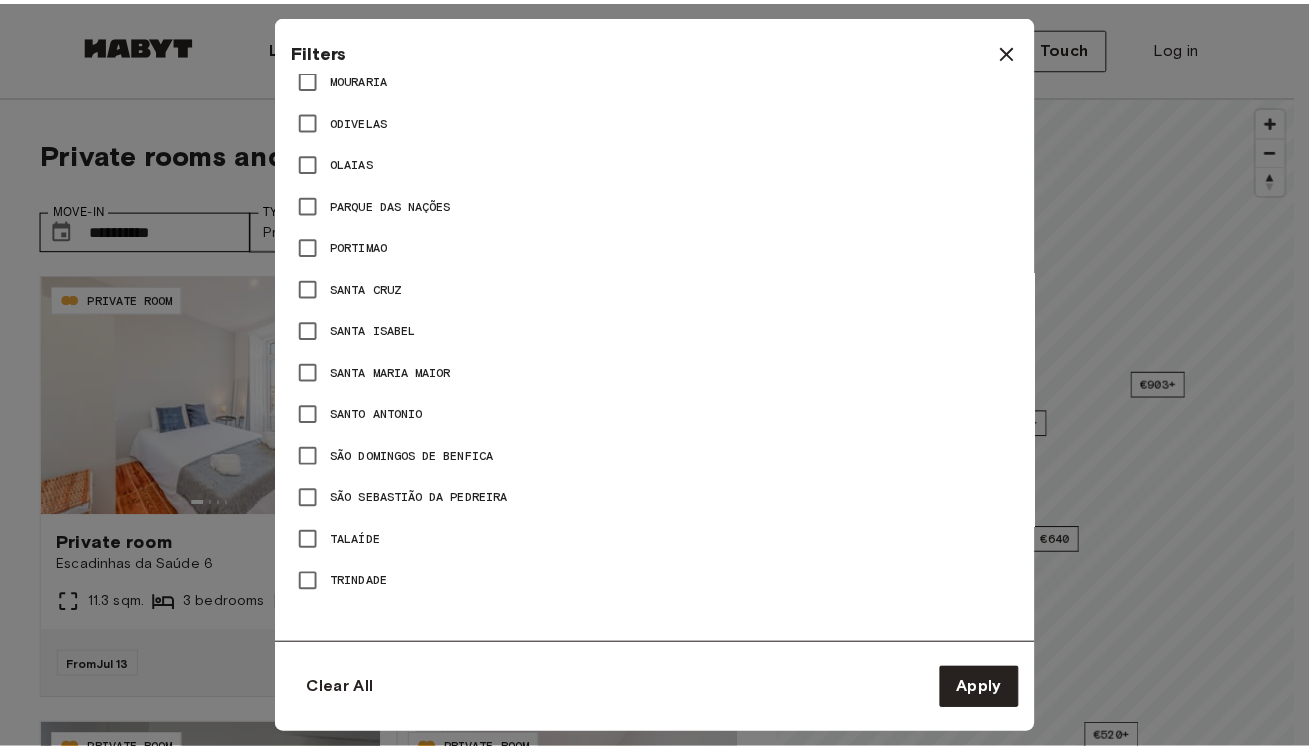 scroll, scrollTop: 0, scrollLeft: 0, axis: both 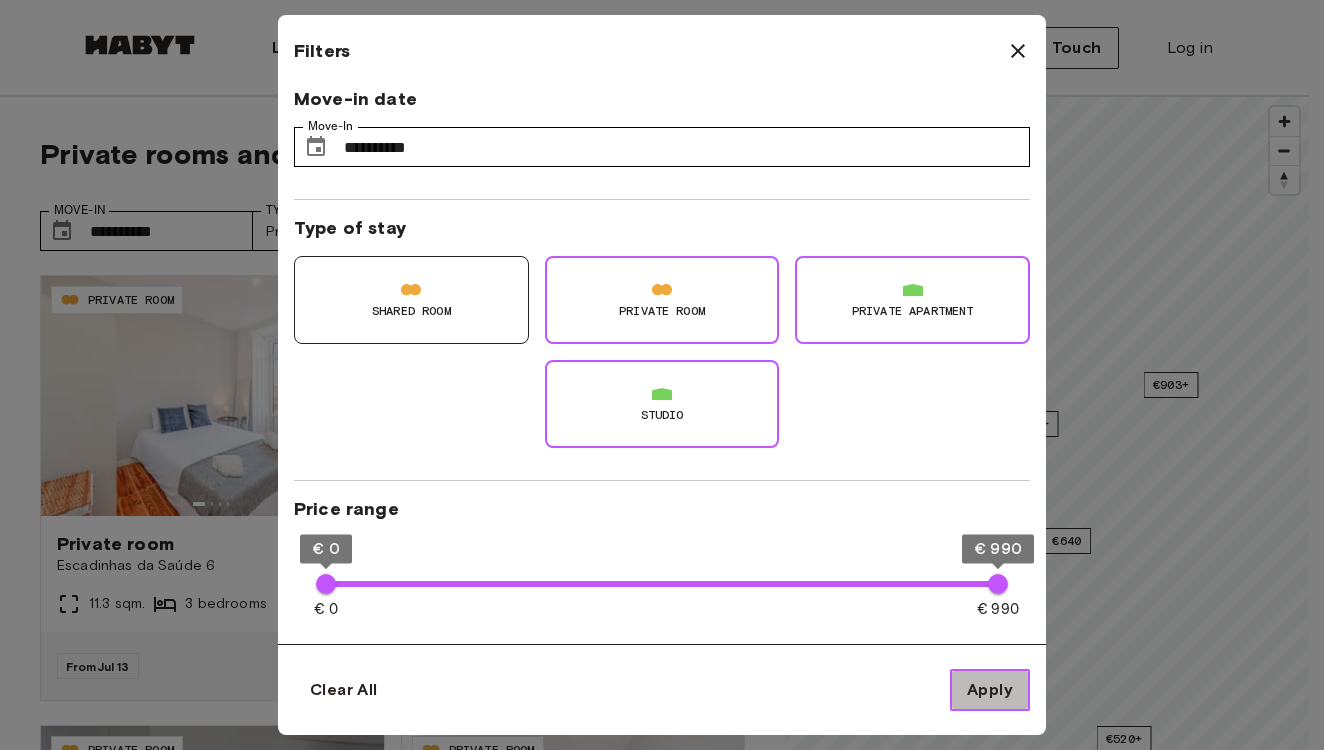 click on "Apply" at bounding box center [990, 690] 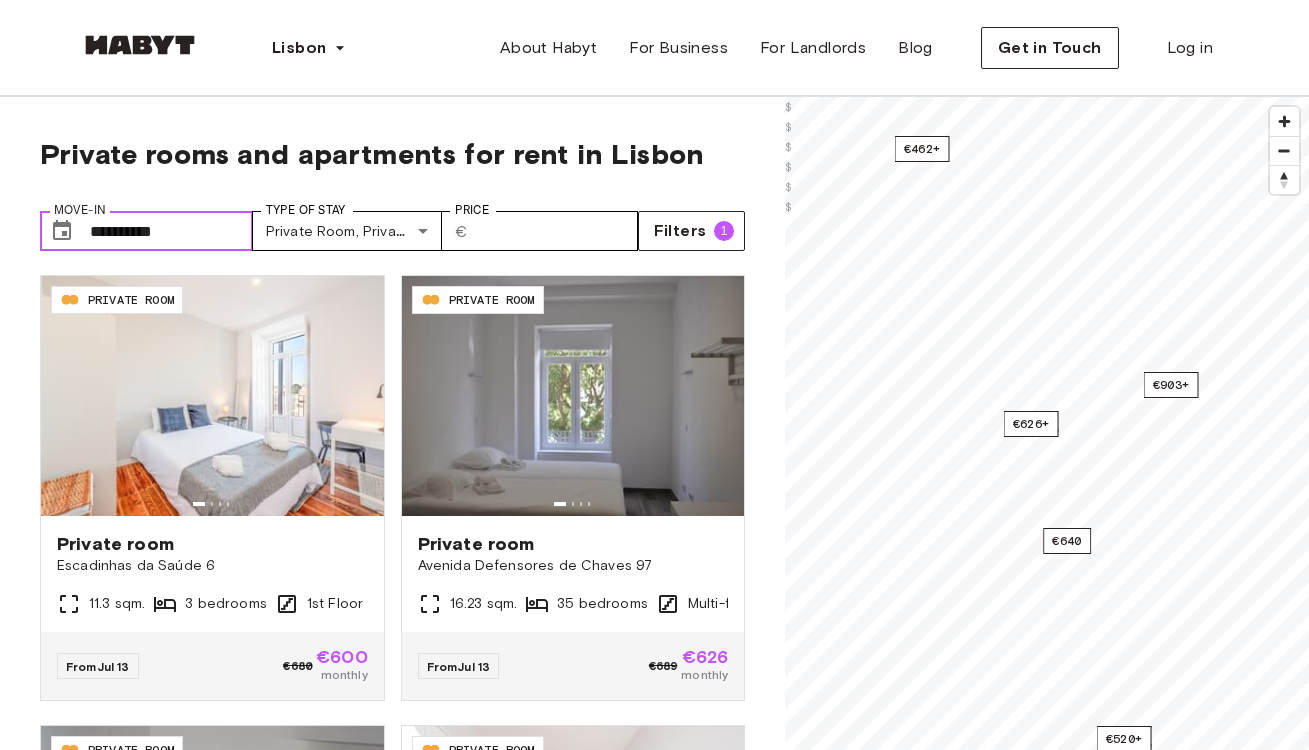 click on "**********" at bounding box center [171, 231] 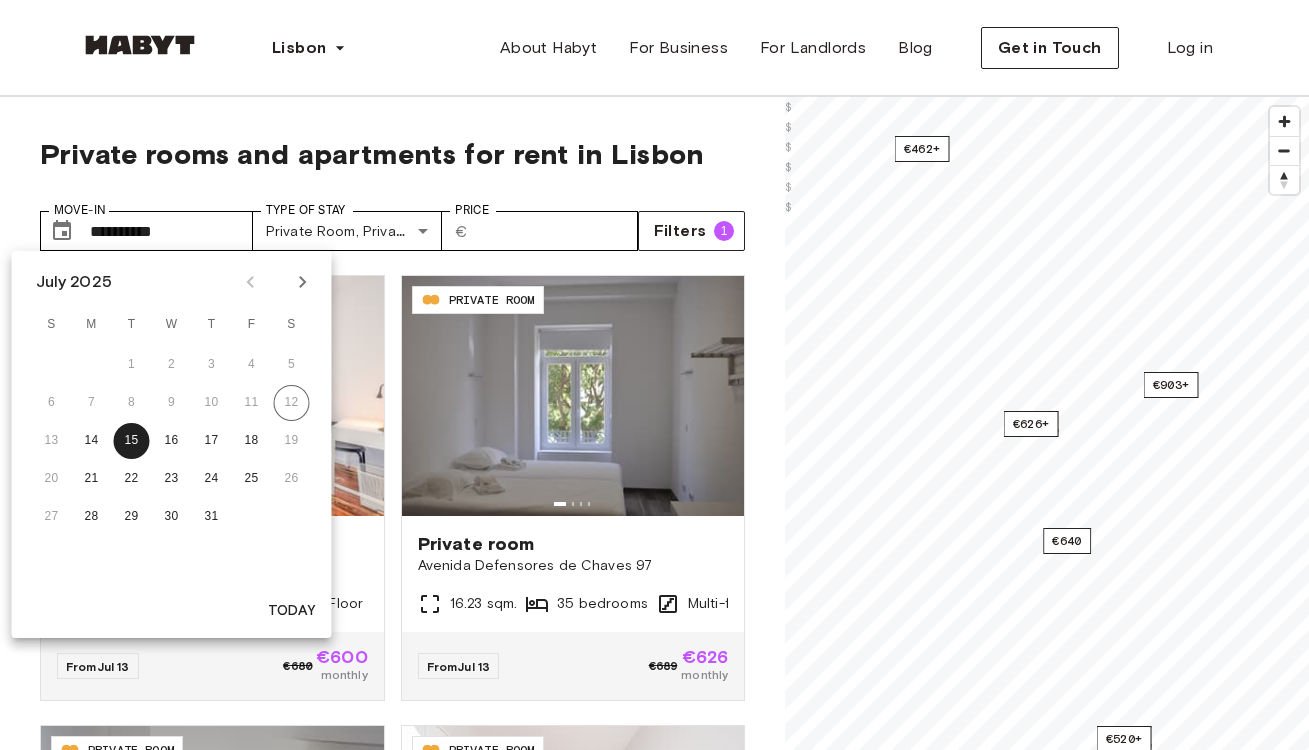 click 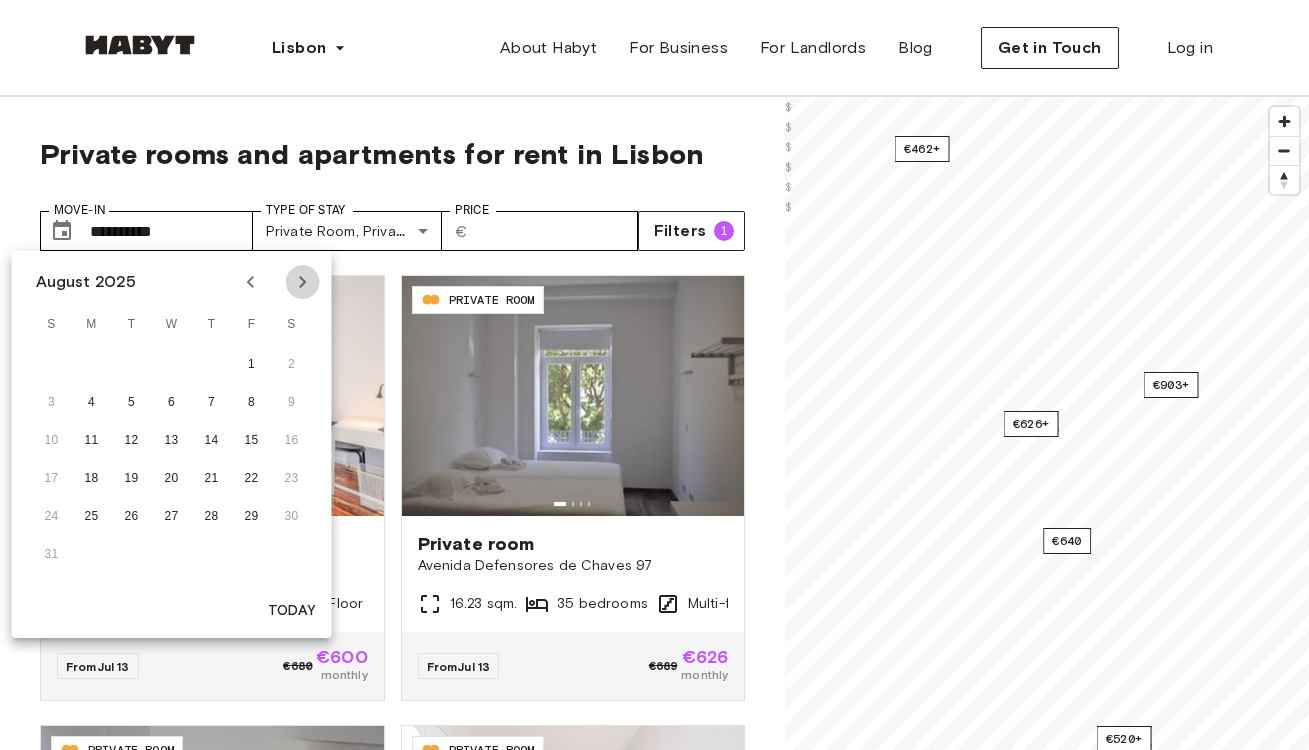 click 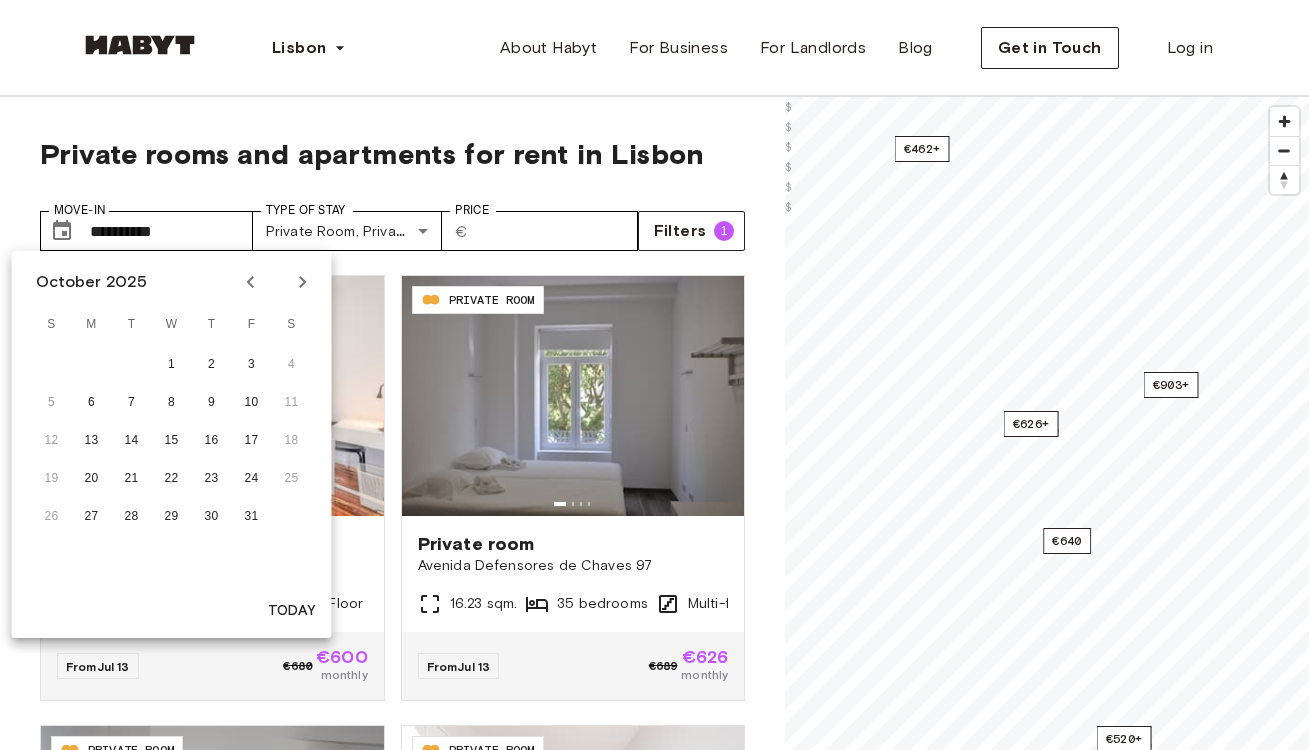 click 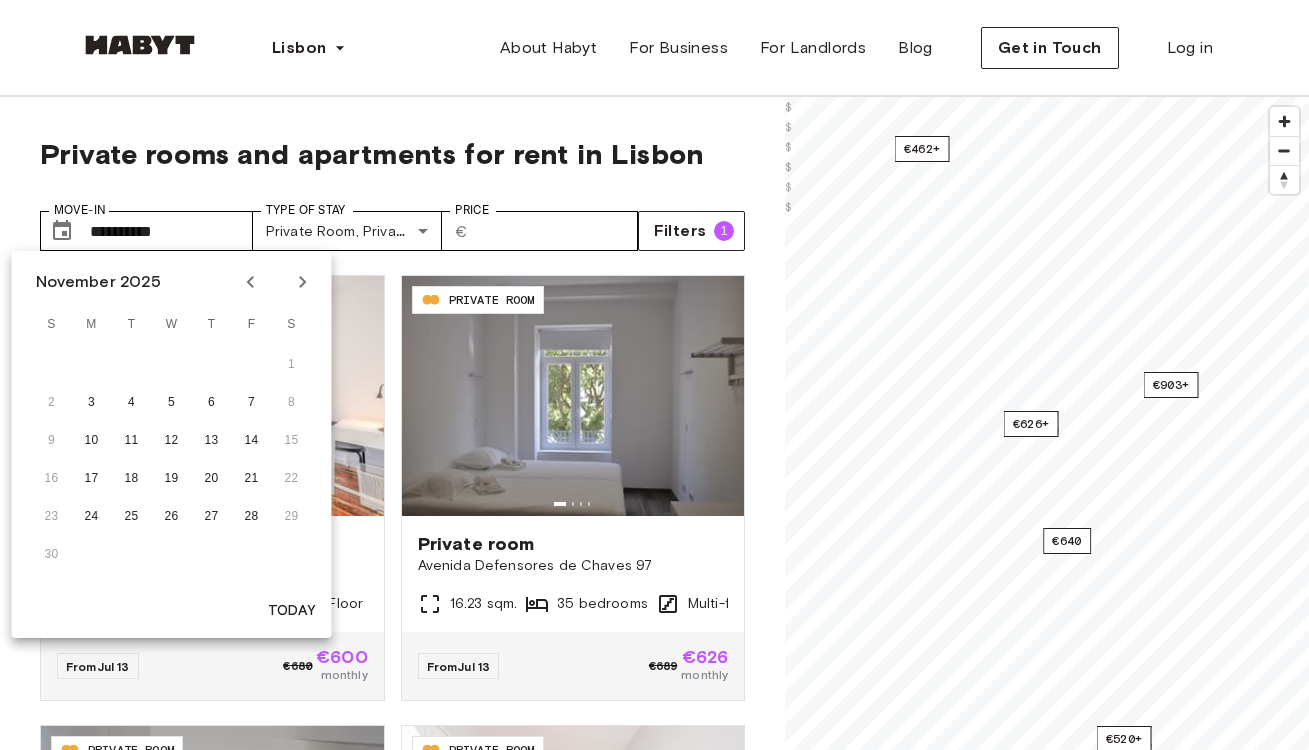 click 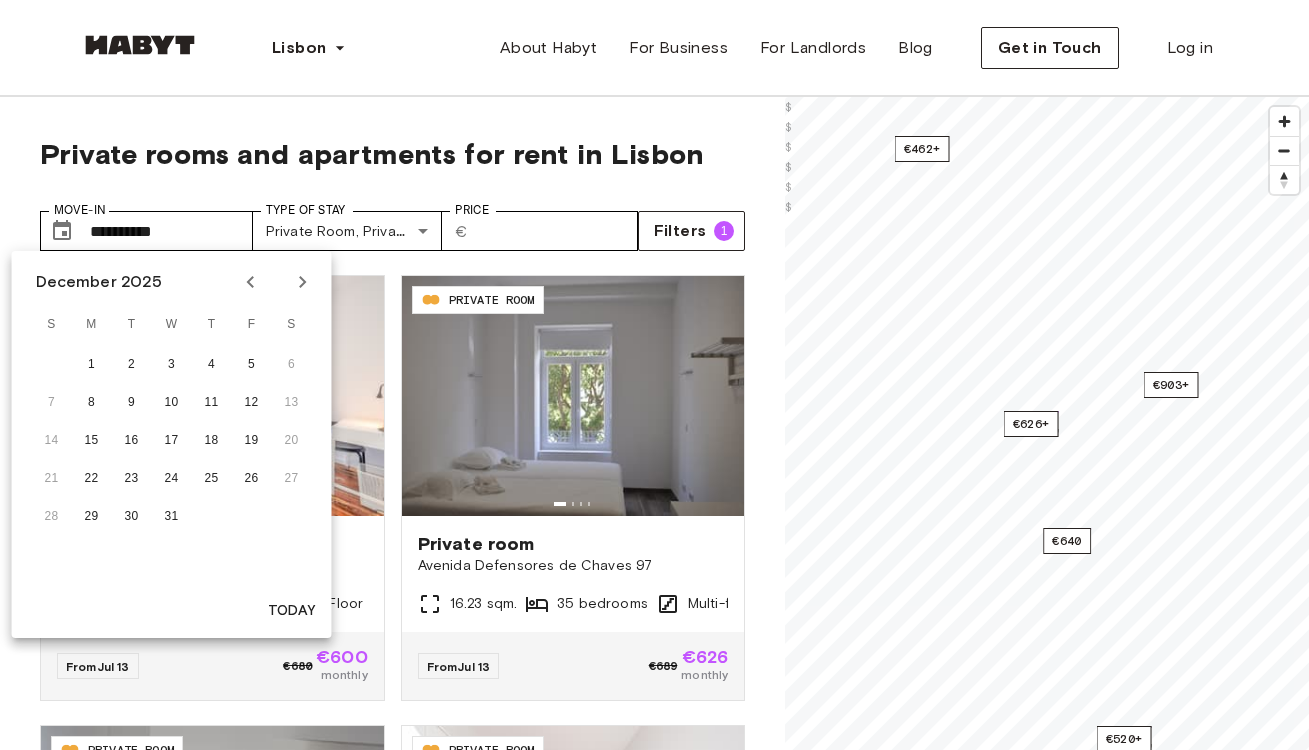 click 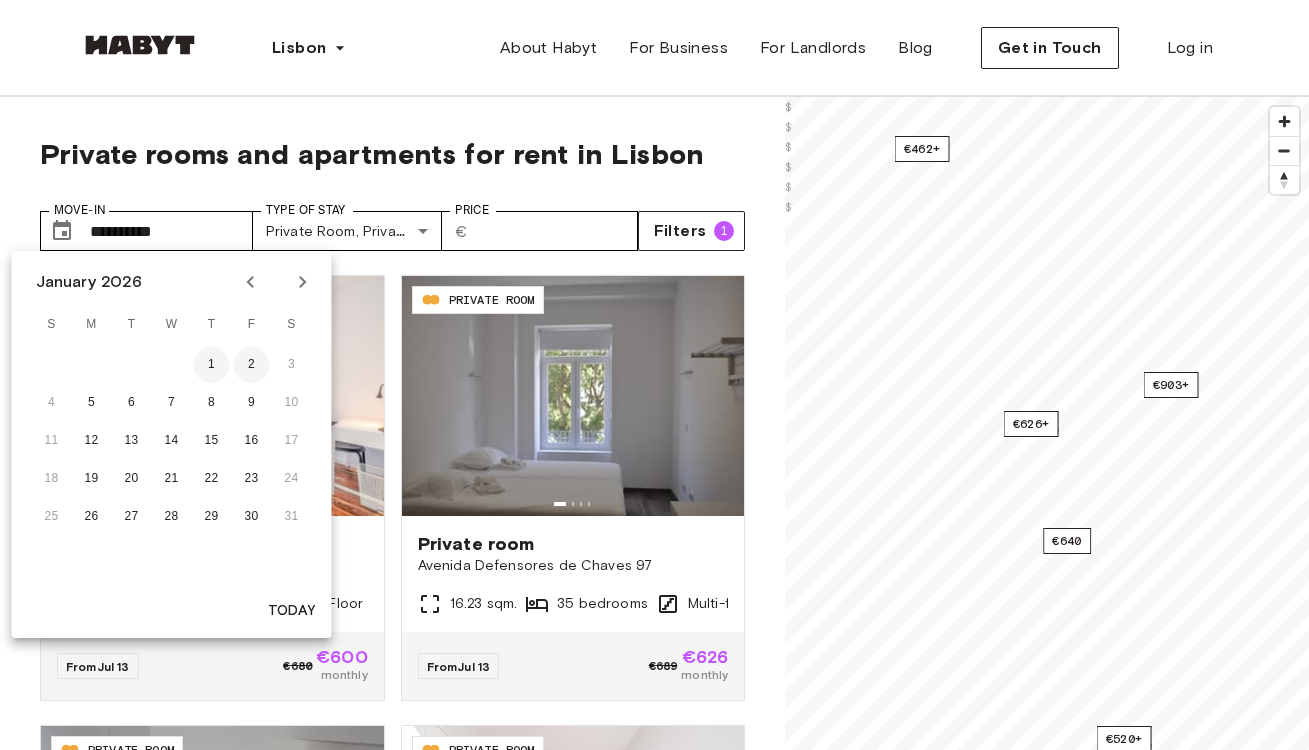 drag, startPoint x: 215, startPoint y: 375, endPoint x: 246, endPoint y: 359, distance: 34.88553 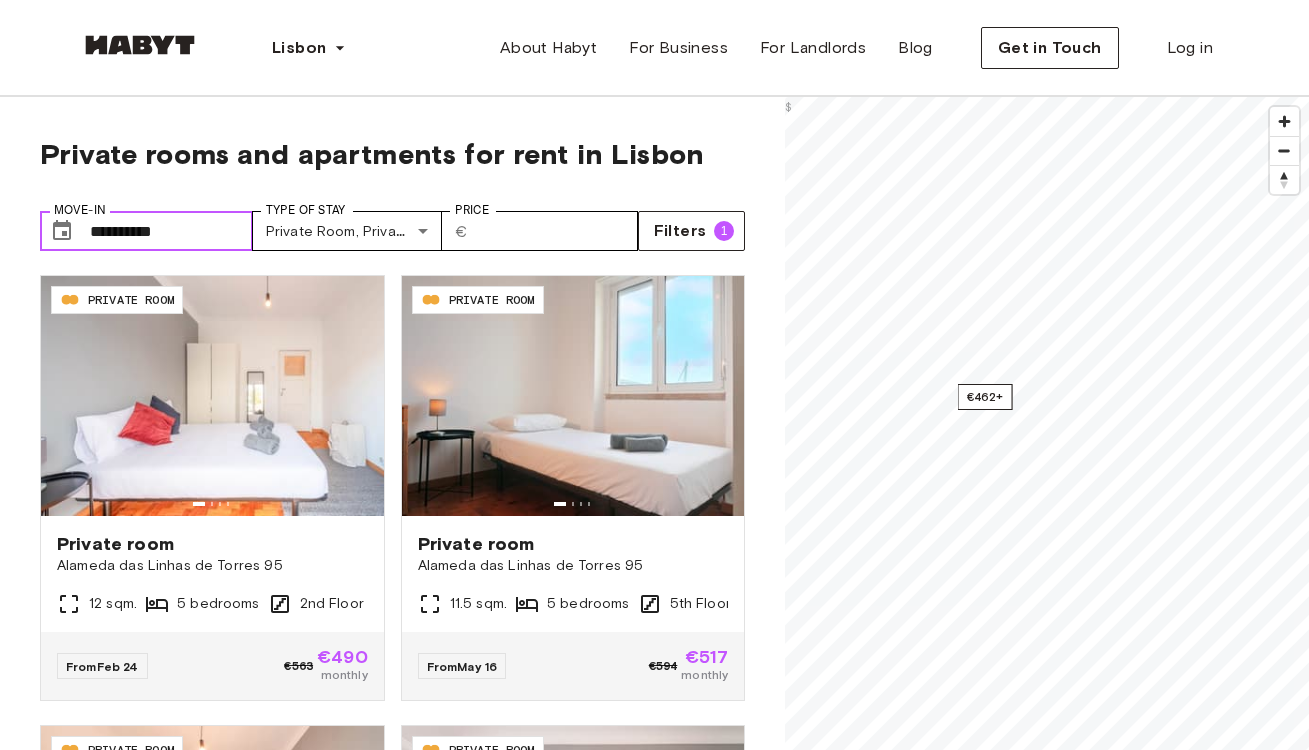 click on "**********" at bounding box center (171, 231) 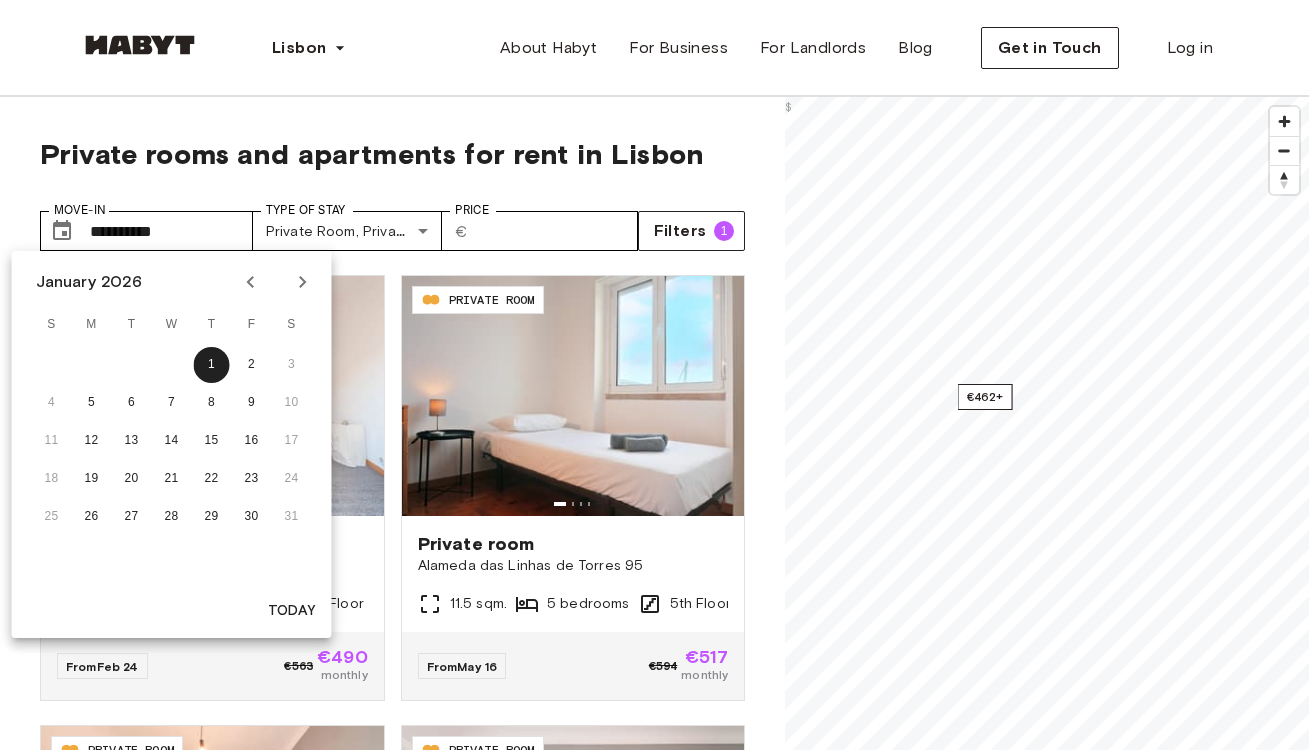 click on "Today" at bounding box center (292, 611) 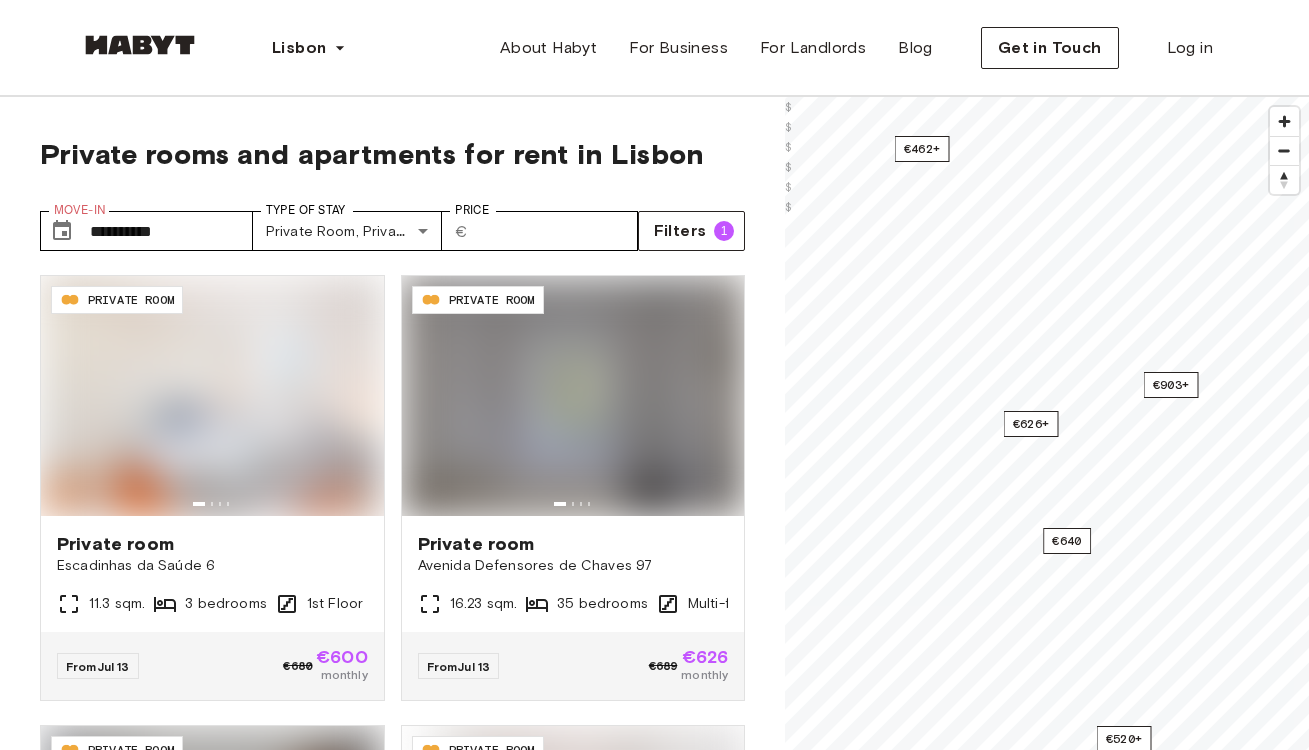 type on "**********" 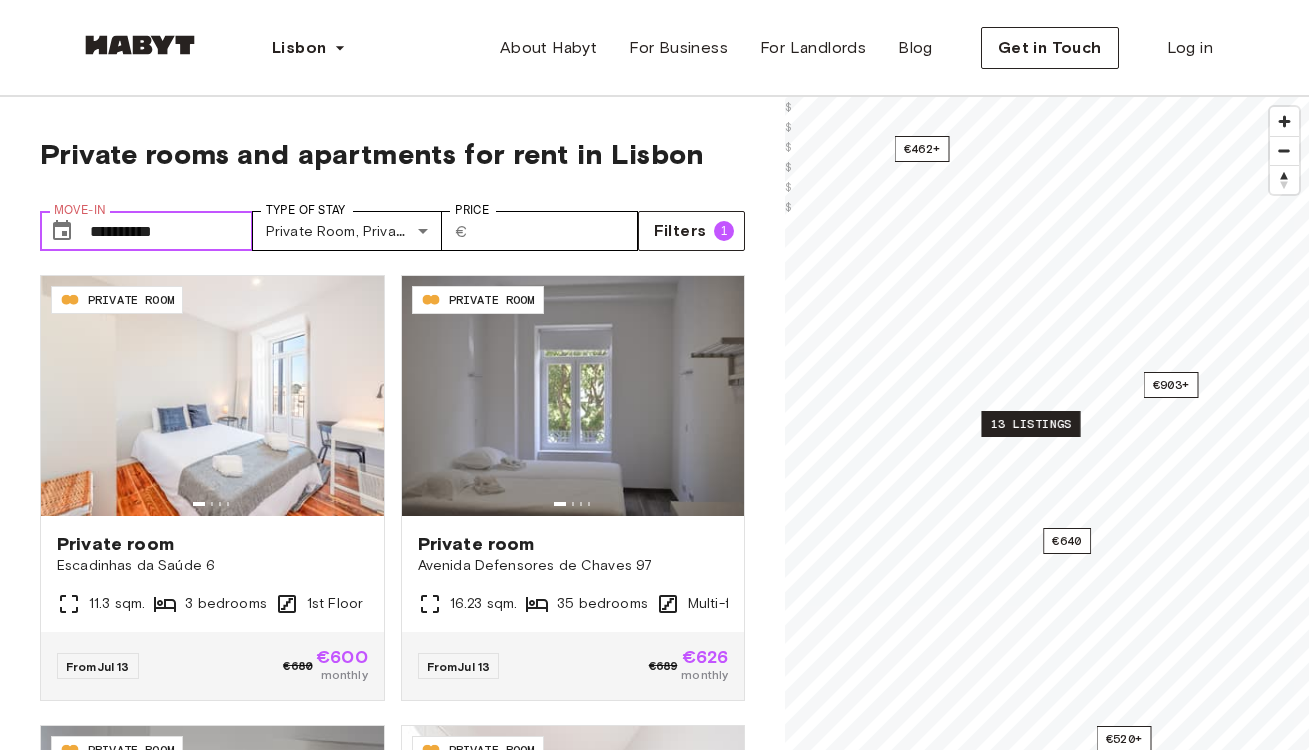 click on "13 listings" at bounding box center [1031, 424] 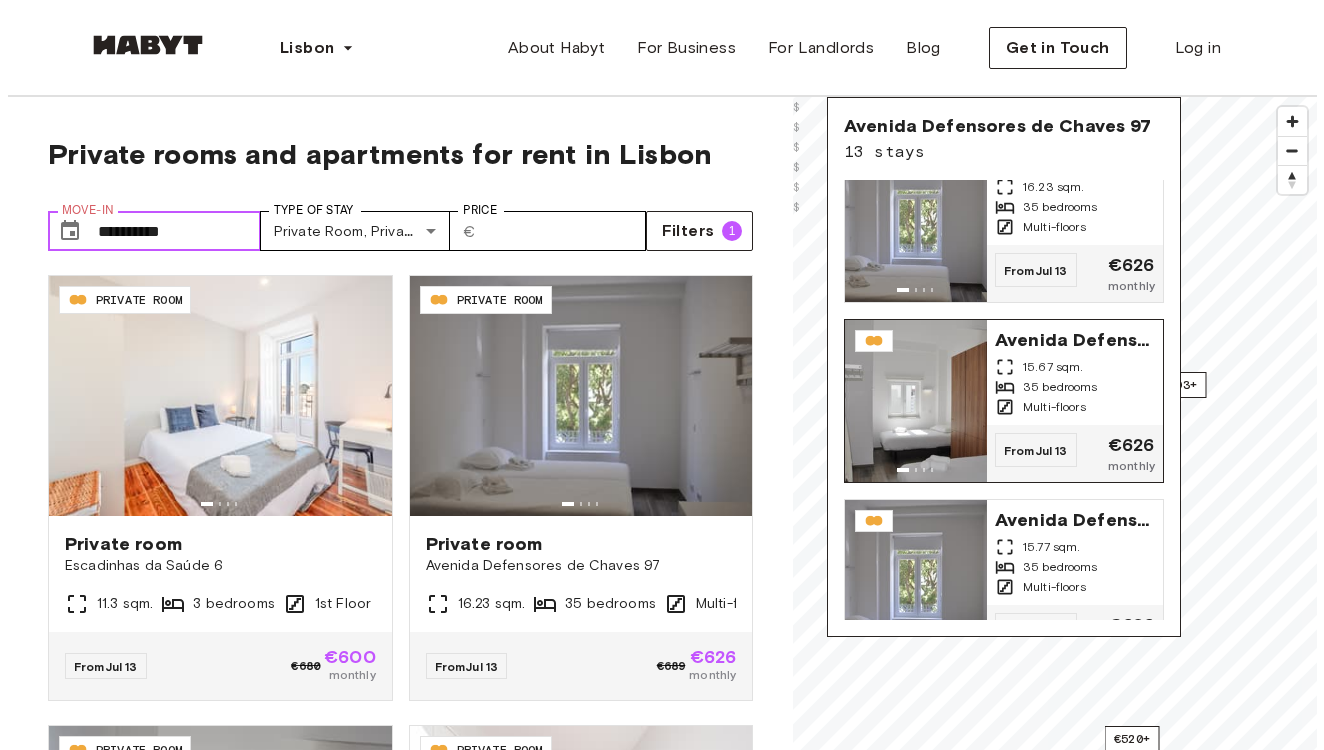scroll, scrollTop: 170, scrollLeft: 0, axis: vertical 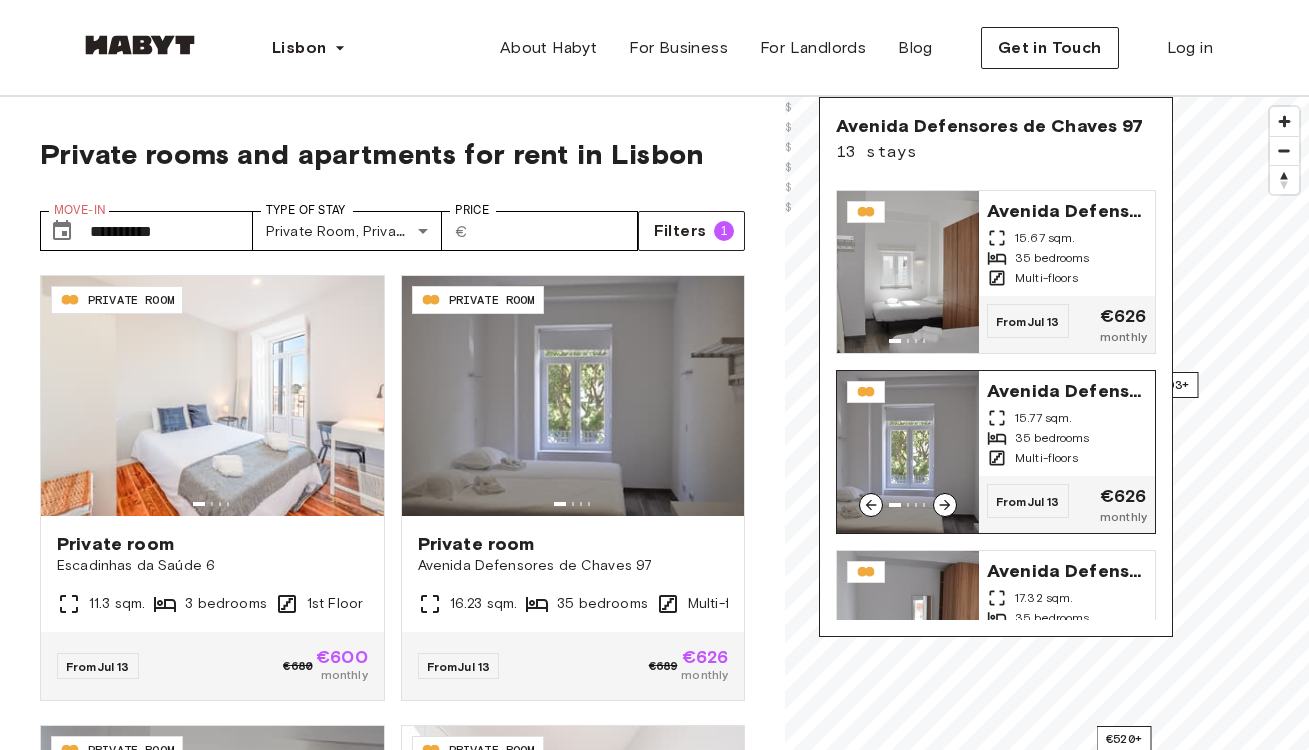 click on "Avenida Defensores de Chaves 97" at bounding box center [1067, 389] 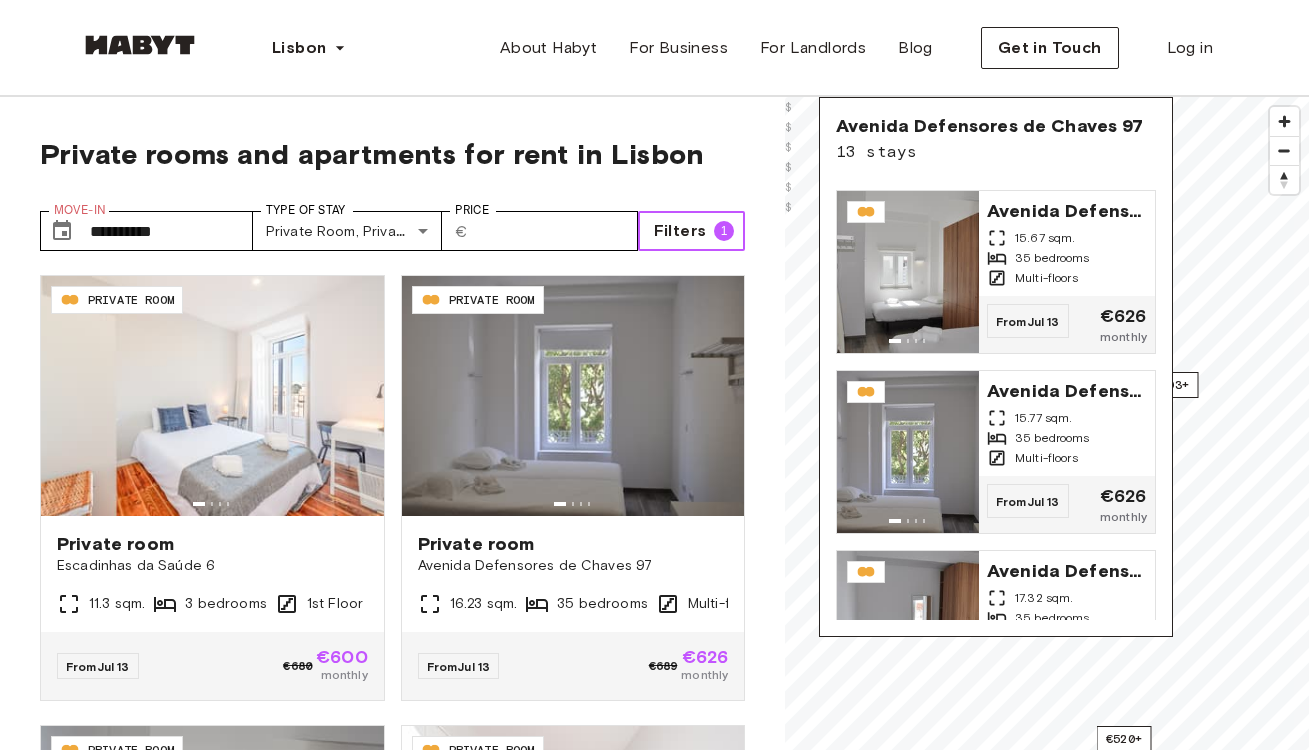click on "Filters" at bounding box center [680, 231] 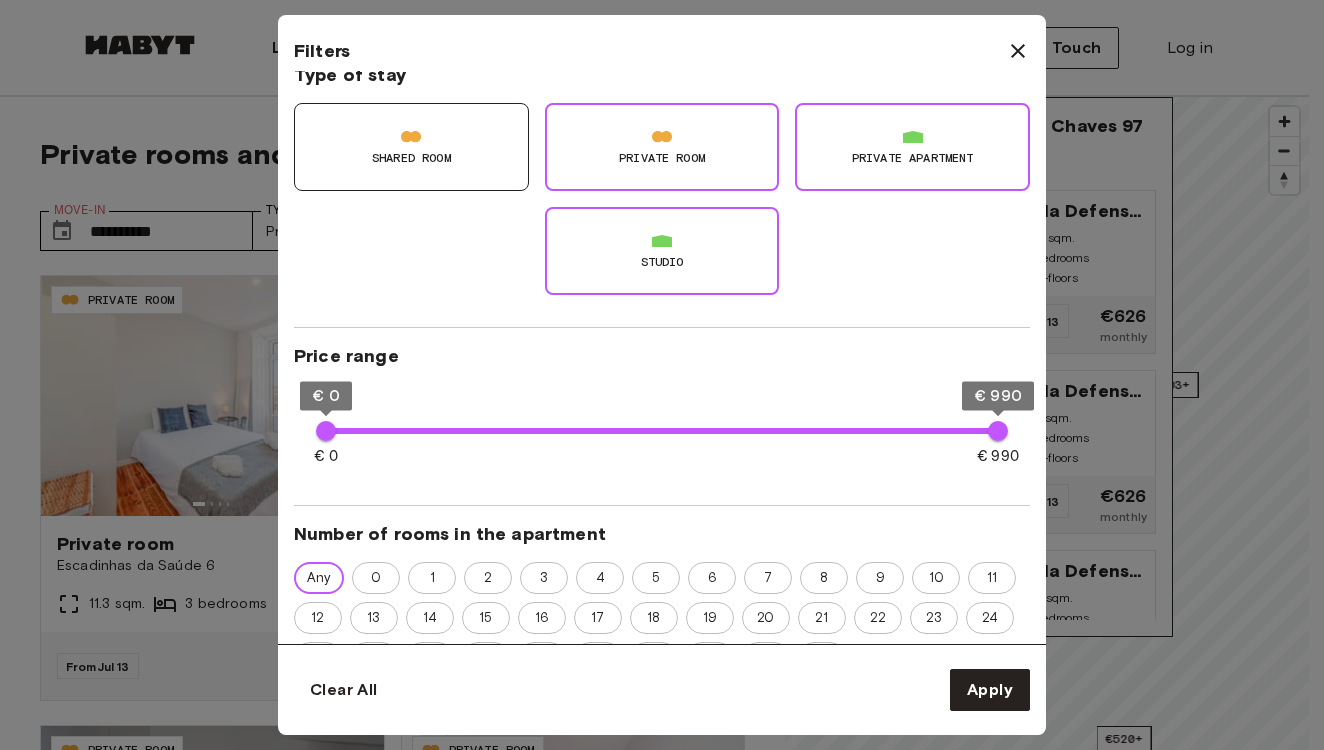 scroll, scrollTop: 517, scrollLeft: 0, axis: vertical 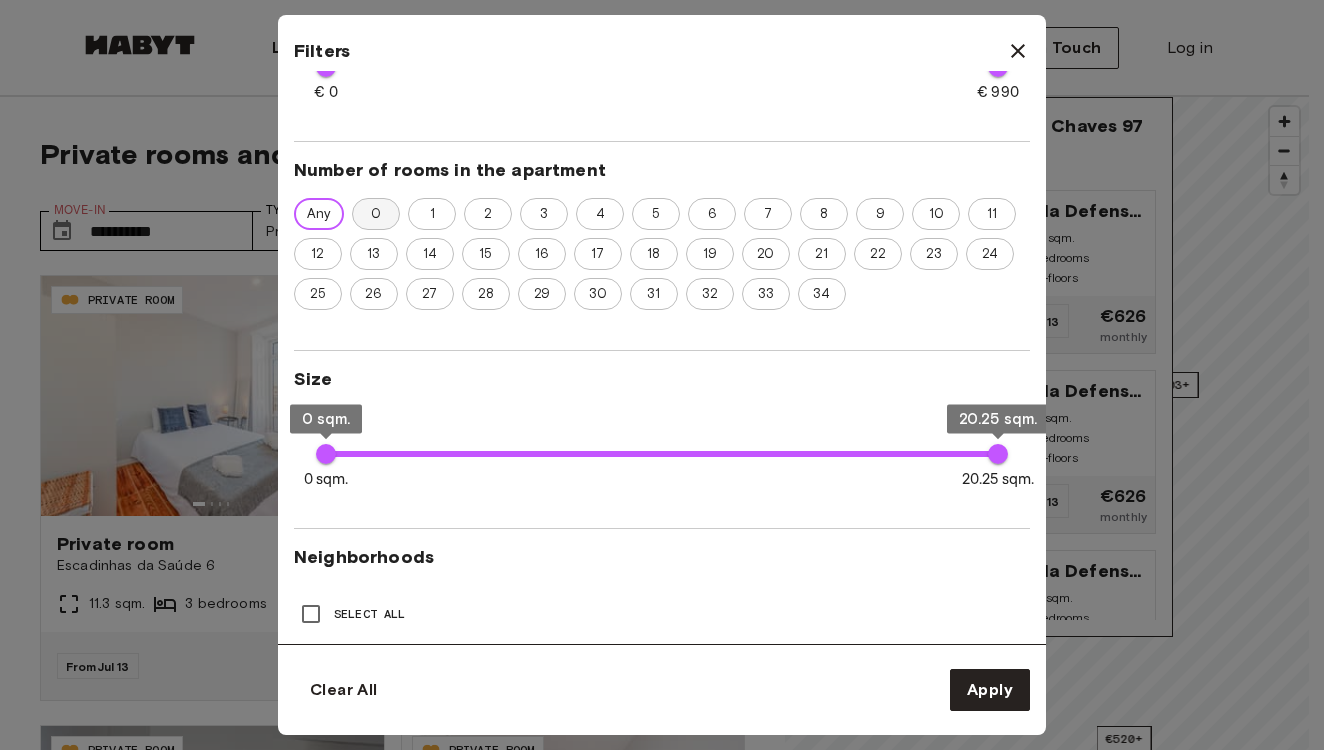 click on "0" at bounding box center [376, 214] 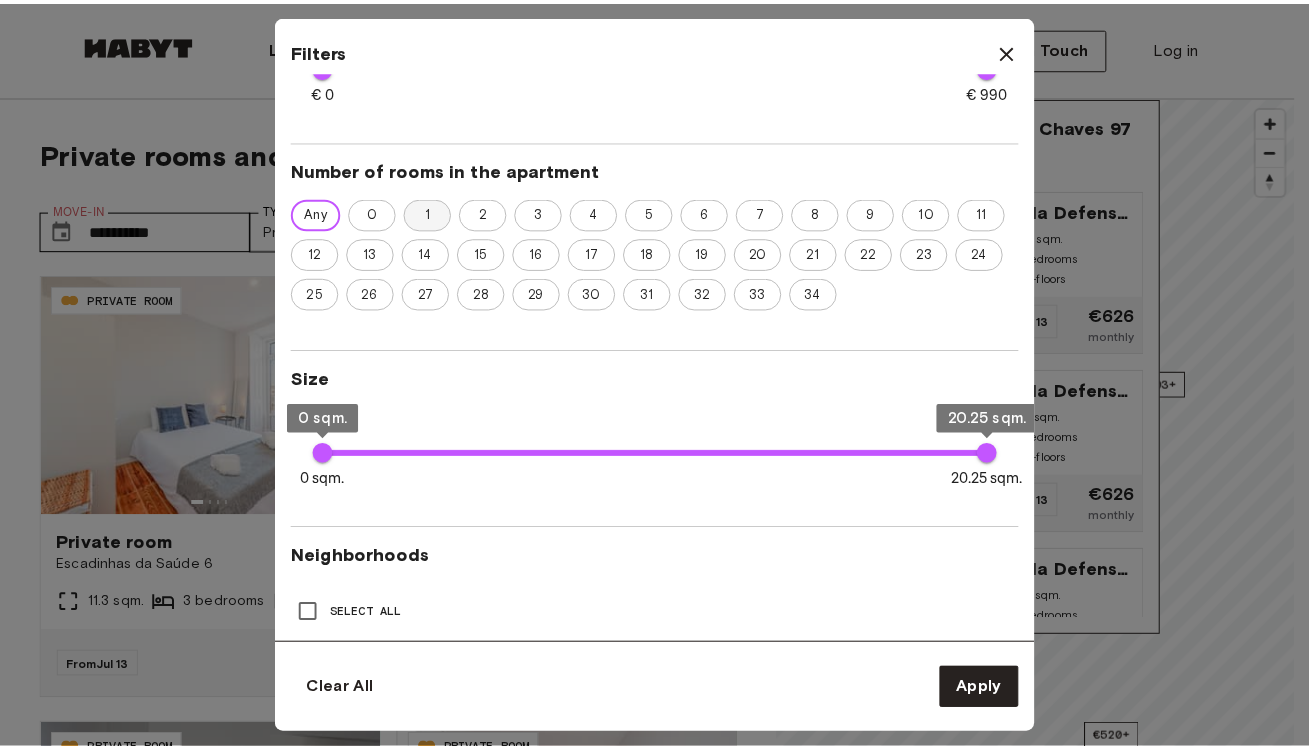 scroll, scrollTop: 0, scrollLeft: 0, axis: both 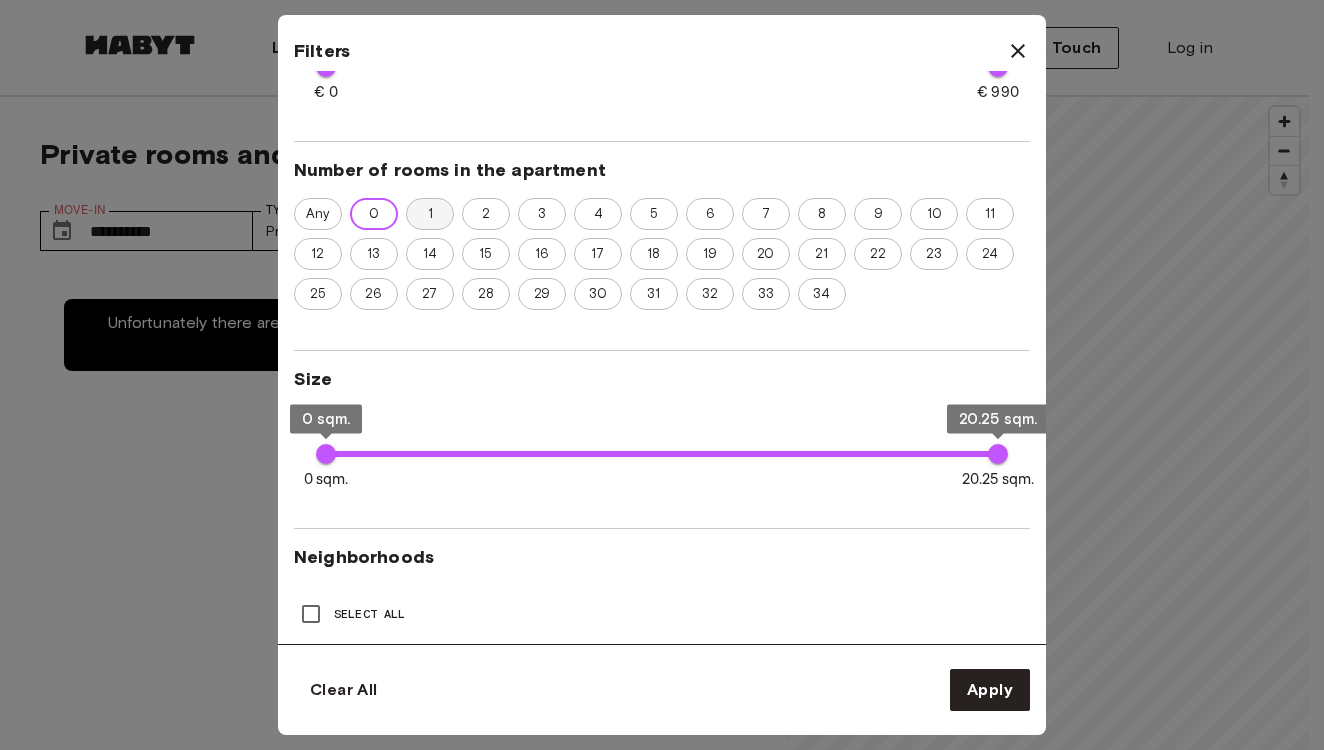 click on "1" at bounding box center (430, 214) 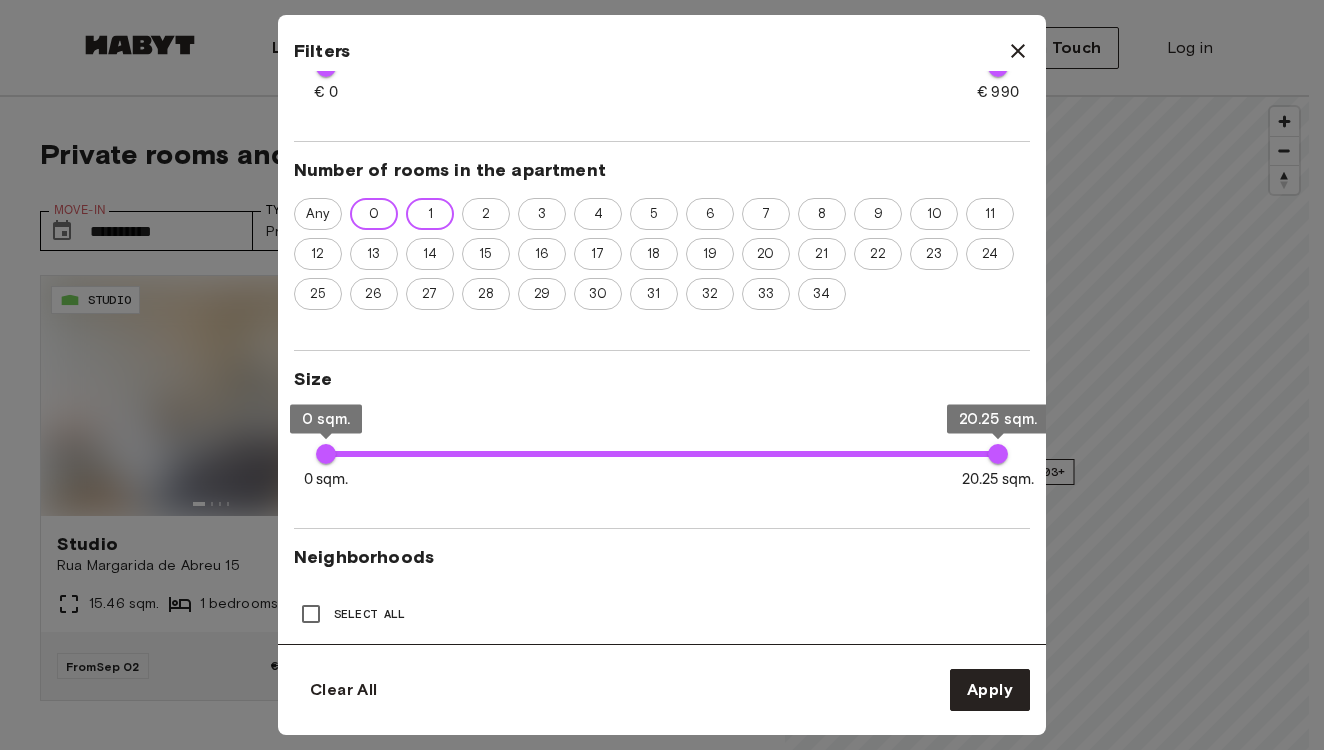 click on "Any 0 1 2 3 4 5 6 7 8 9 10 11 12 13 14 15 16 17 18 19 20 21 22 23 24 25 26 27 28 29 30 31 32 33 34" at bounding box center [662, 258] 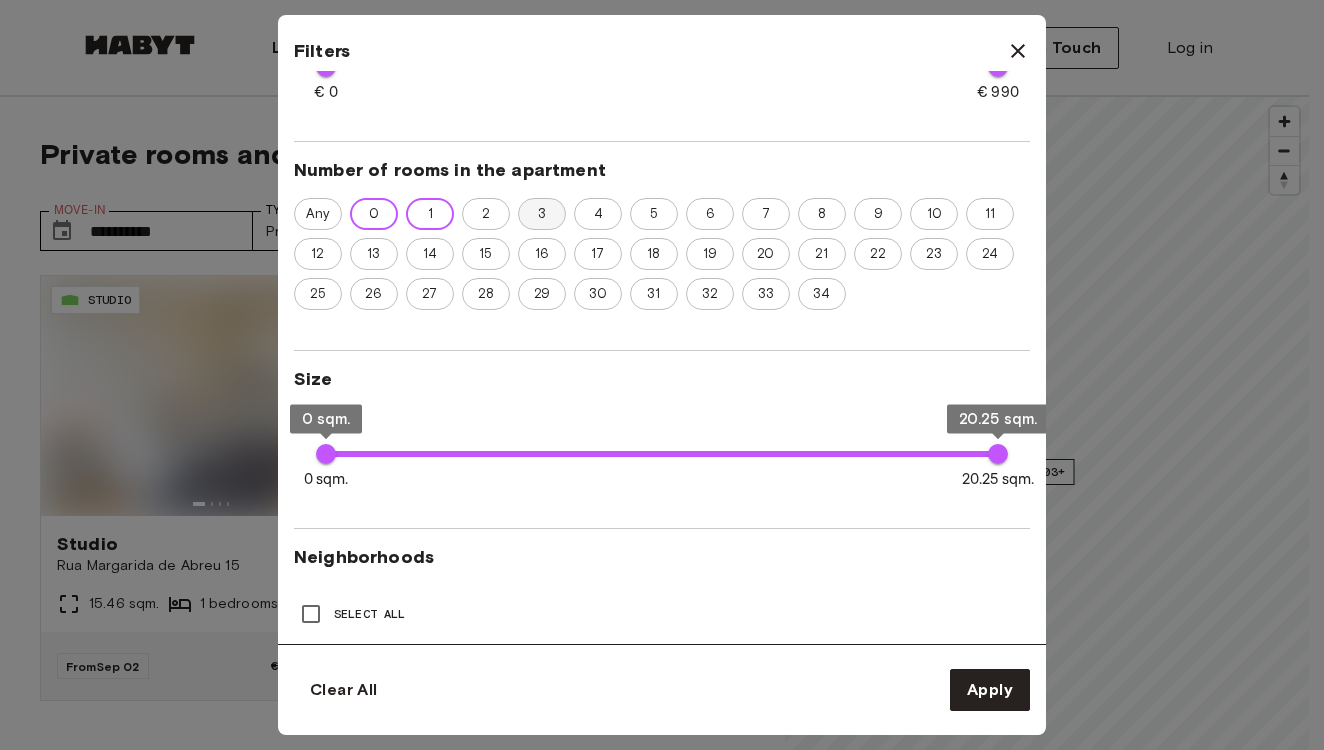click on "3" at bounding box center (542, 214) 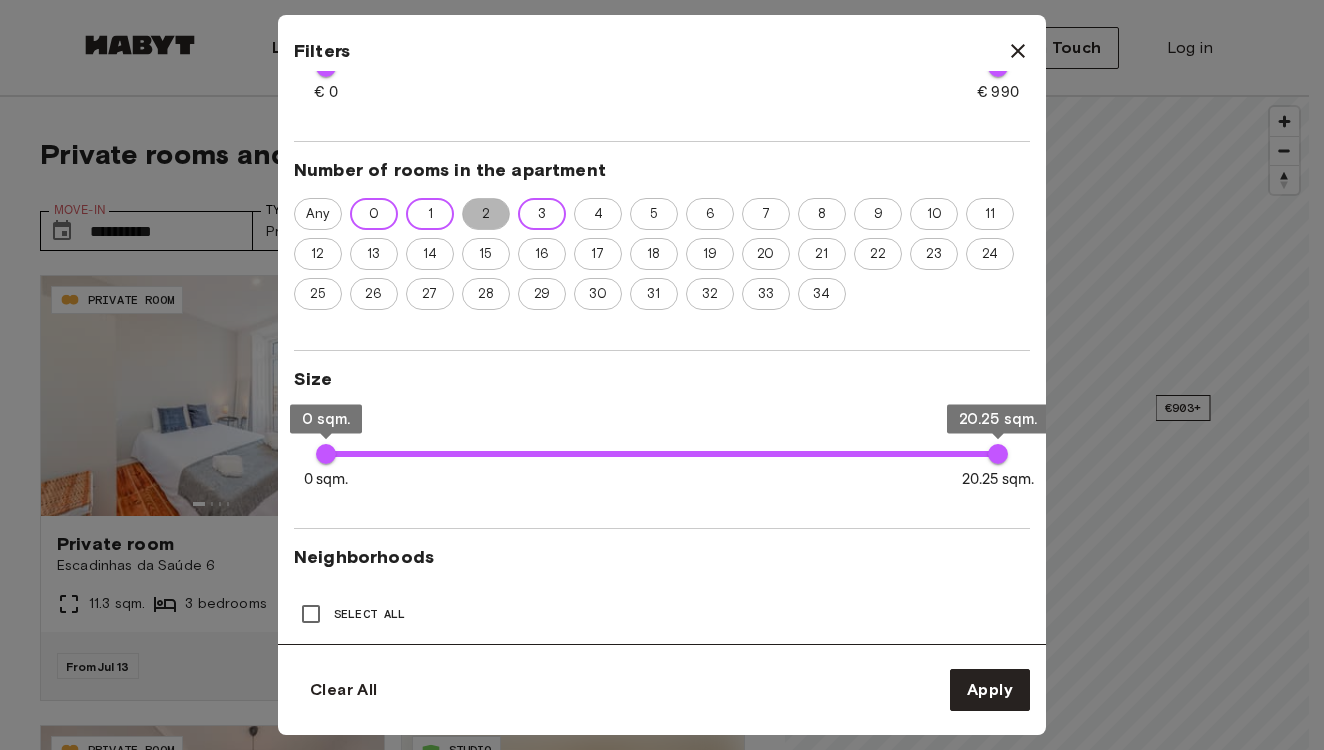 click on "2" at bounding box center [486, 214] 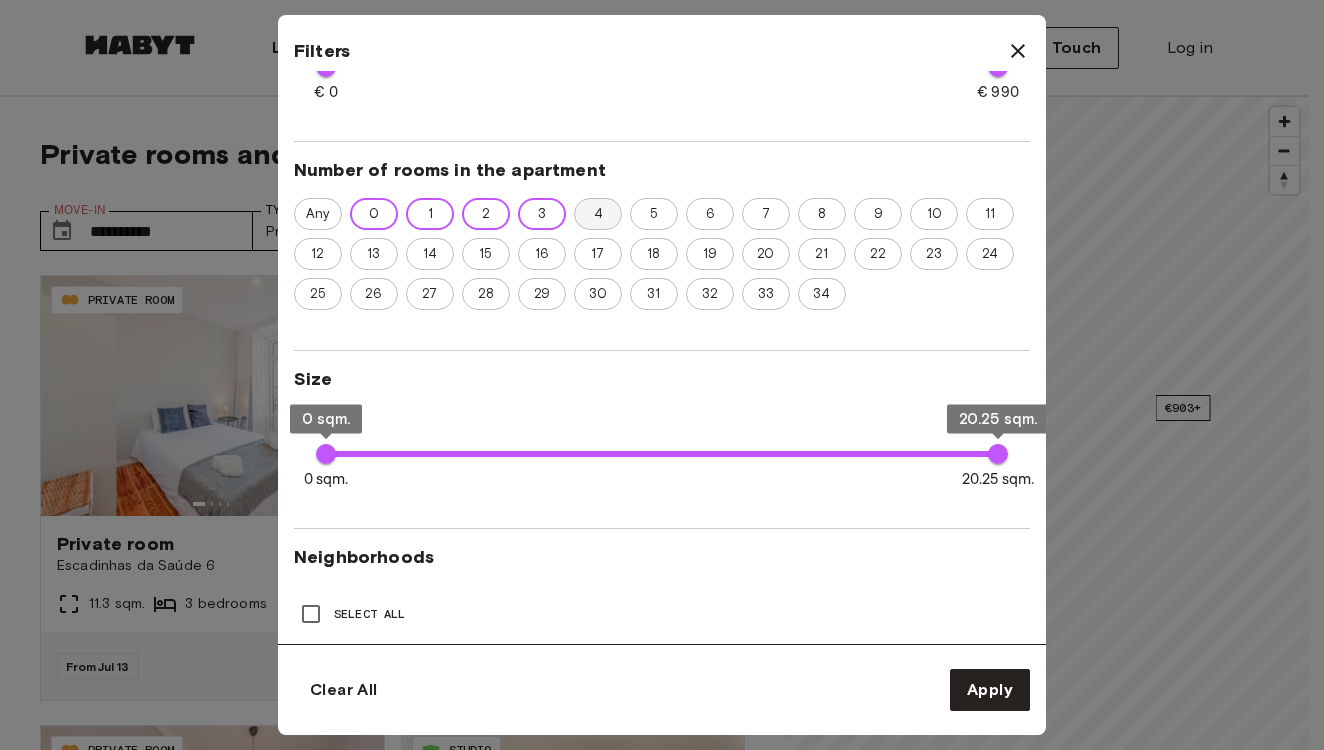 click on "4" at bounding box center (598, 214) 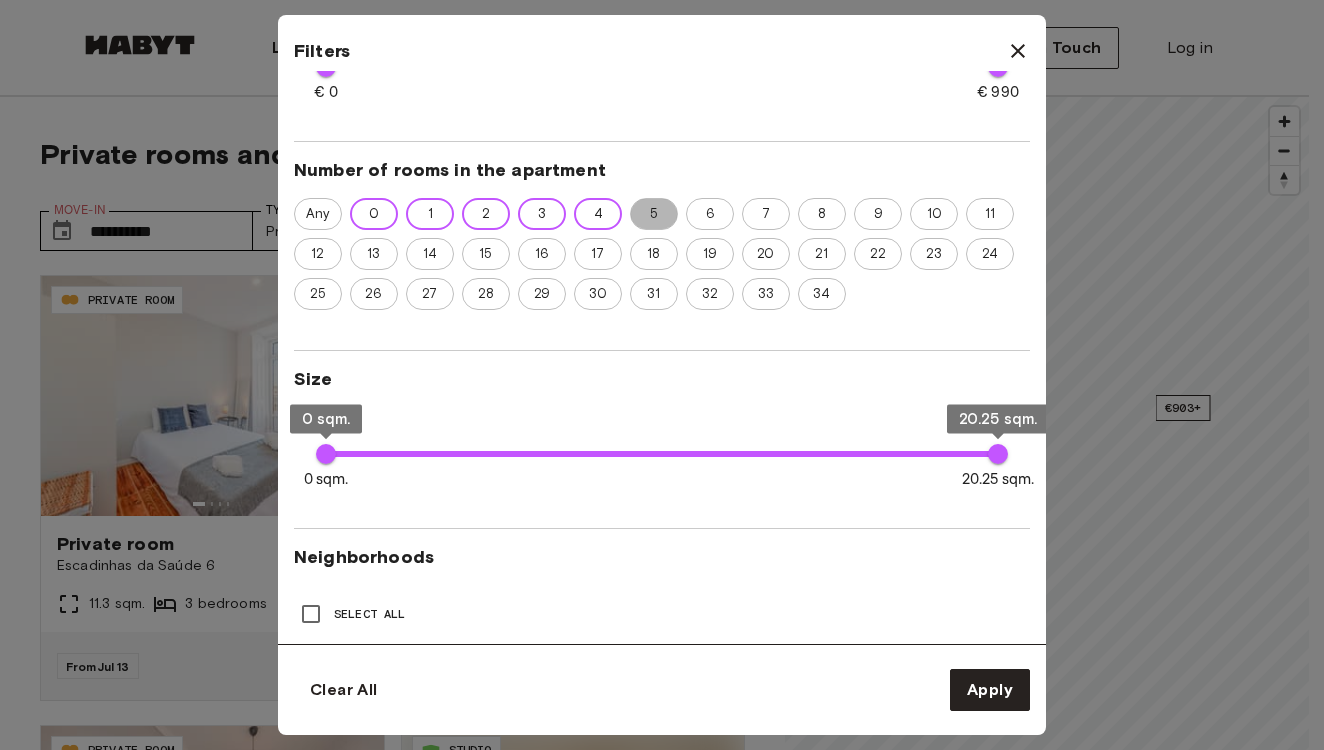 click on "5" at bounding box center [654, 214] 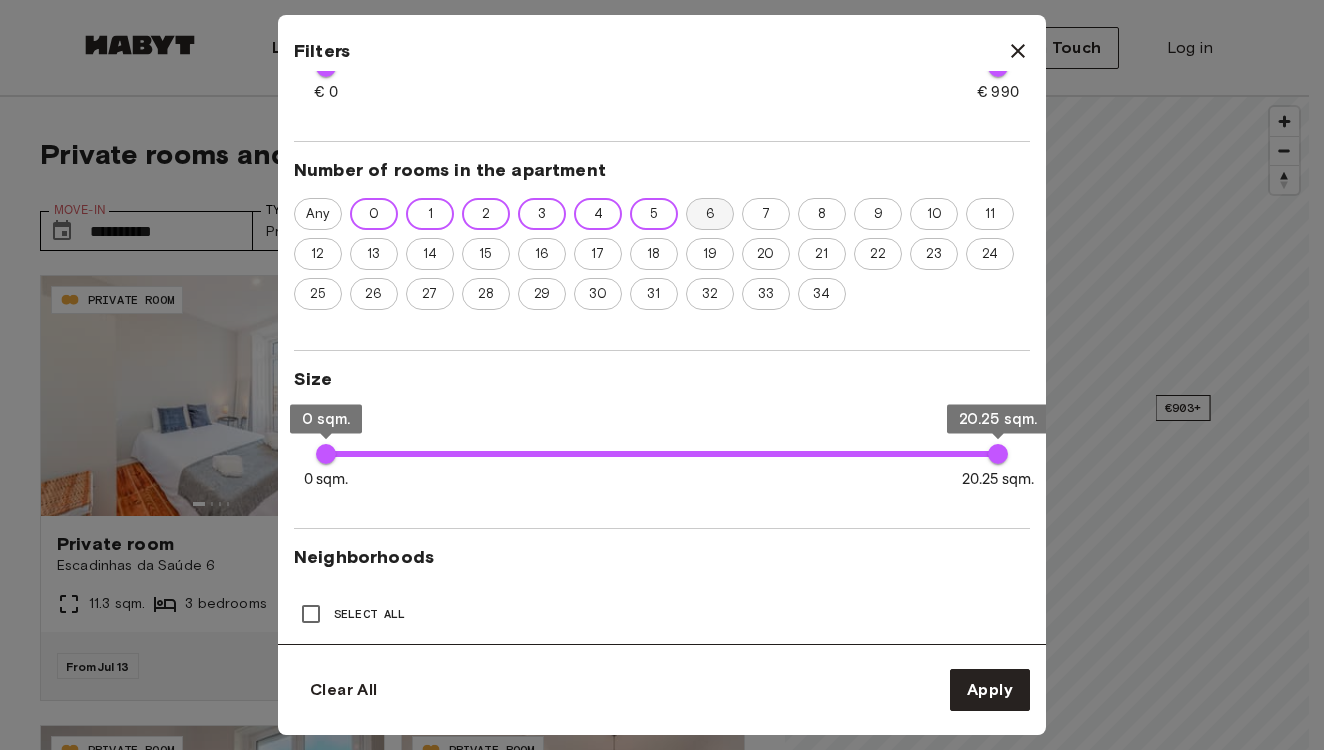 click on "6" at bounding box center (710, 214) 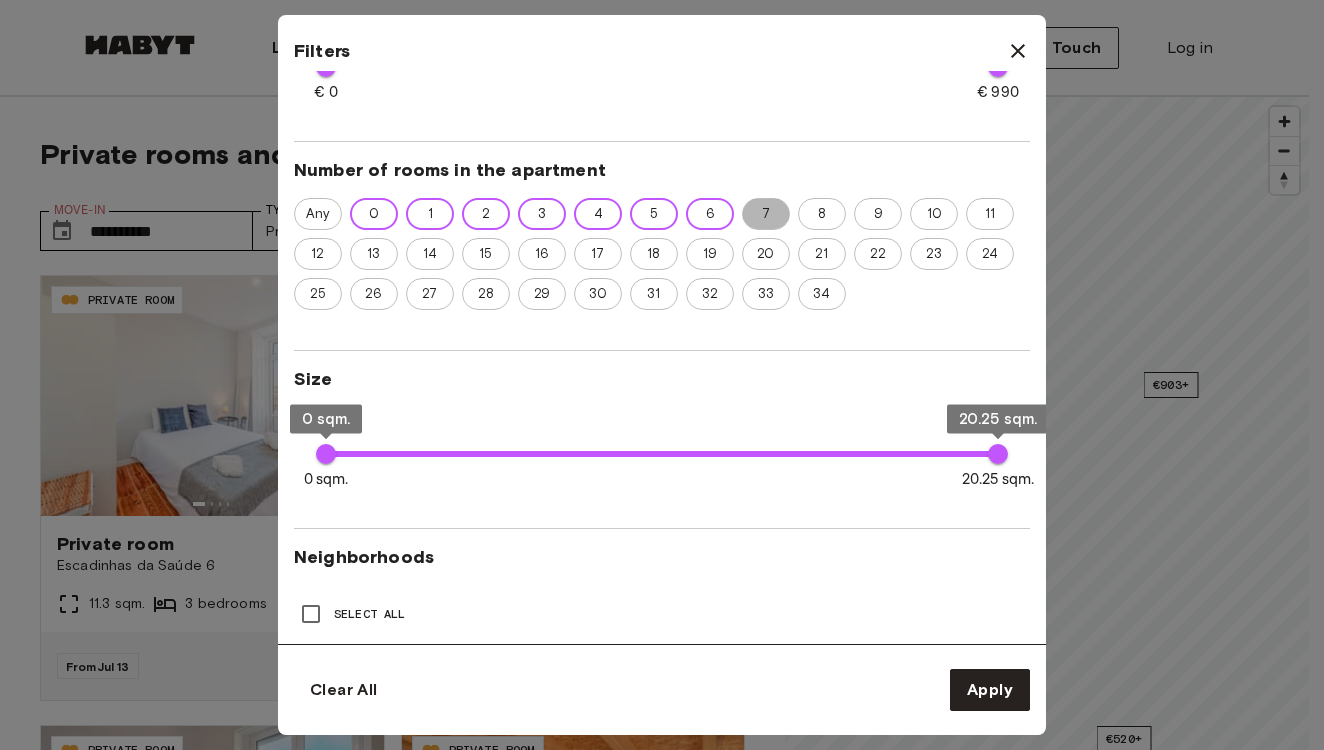 click on "7" at bounding box center [766, 214] 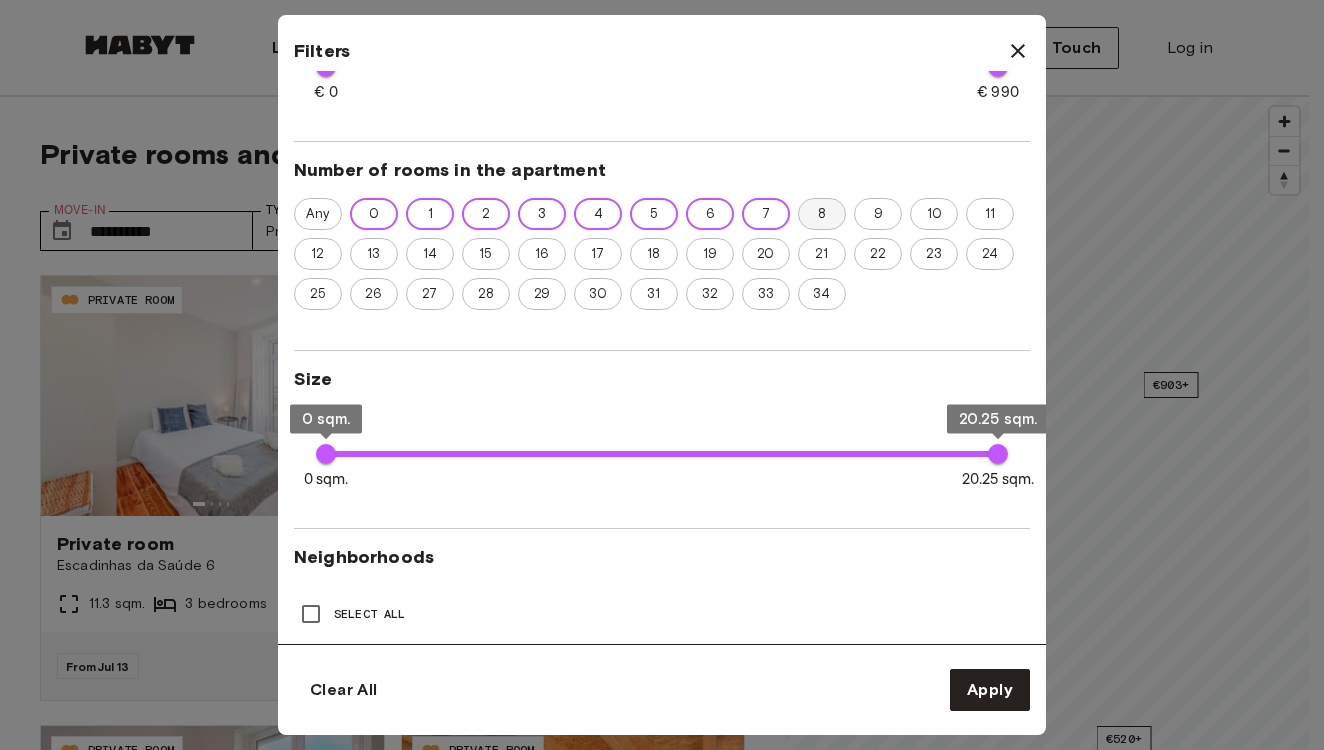 click on "8" at bounding box center (822, 214) 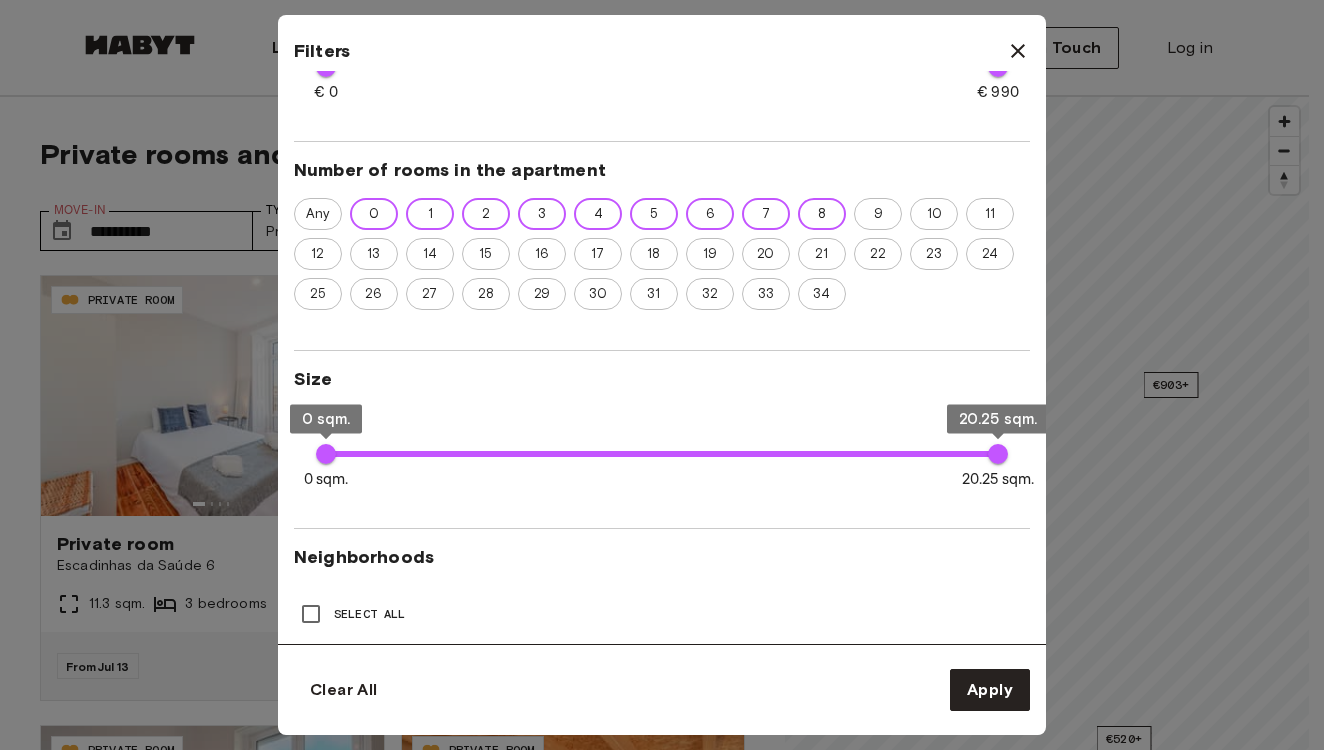 type on "**" 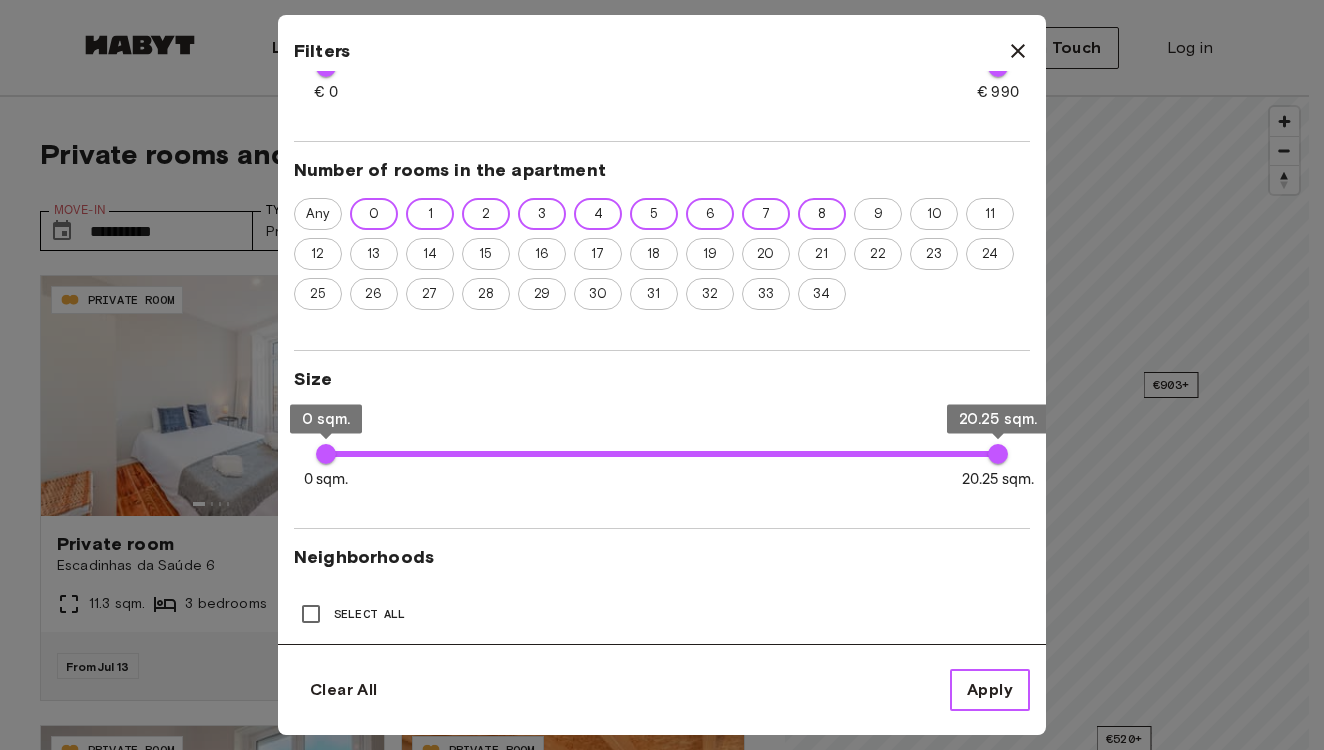 click on "Apply" at bounding box center [990, 690] 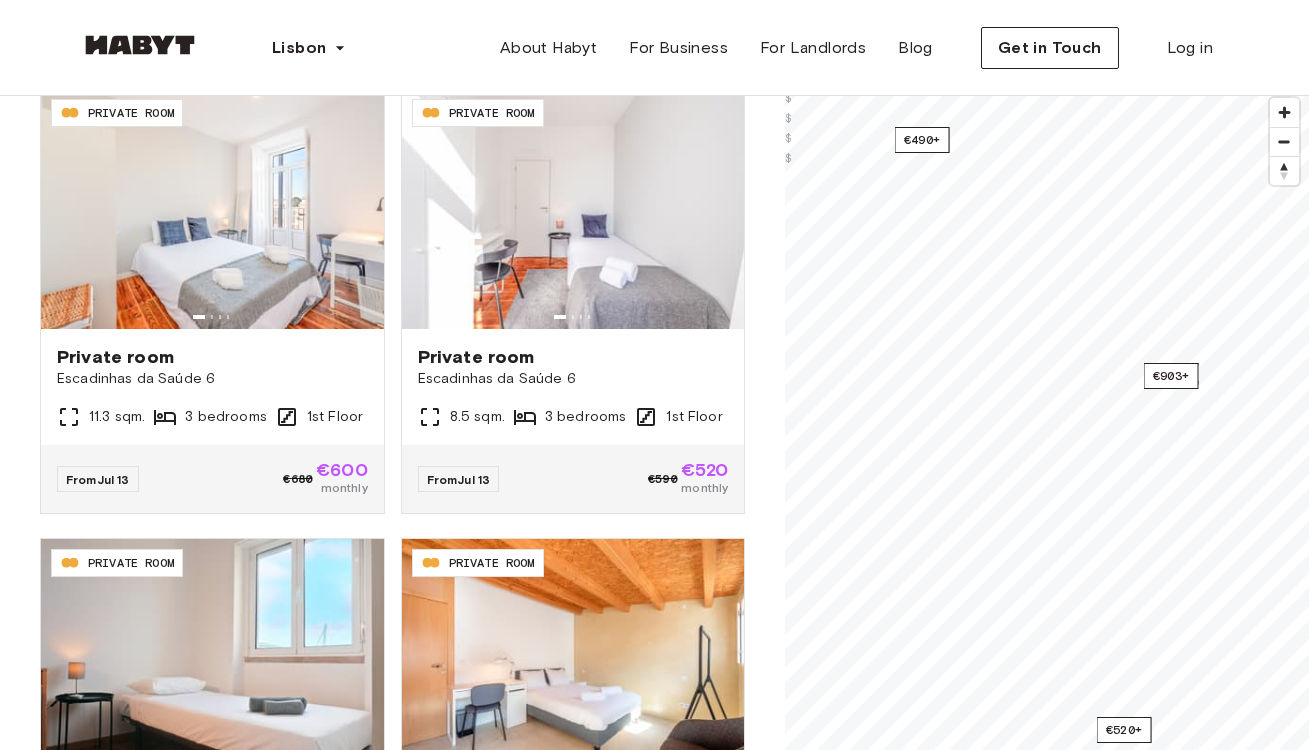 scroll, scrollTop: 16, scrollLeft: 0, axis: vertical 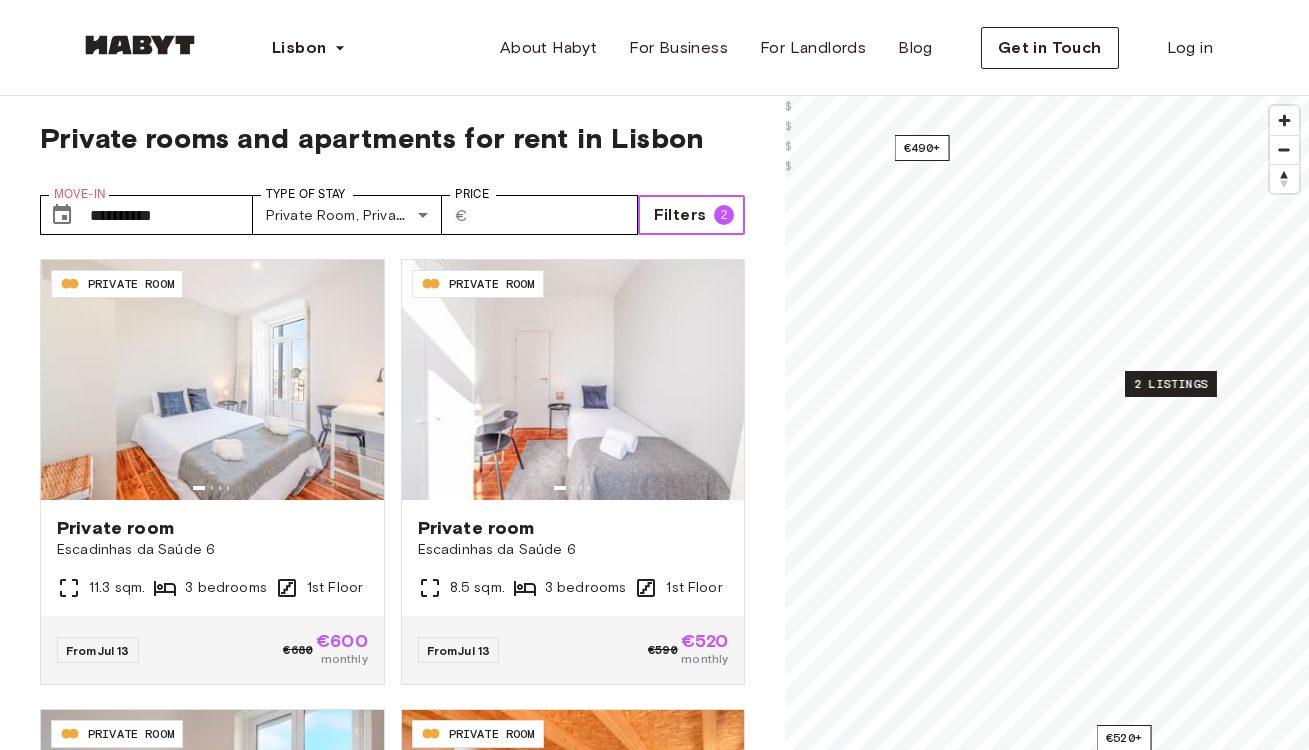 click on "2 listings" at bounding box center [1171, 384] 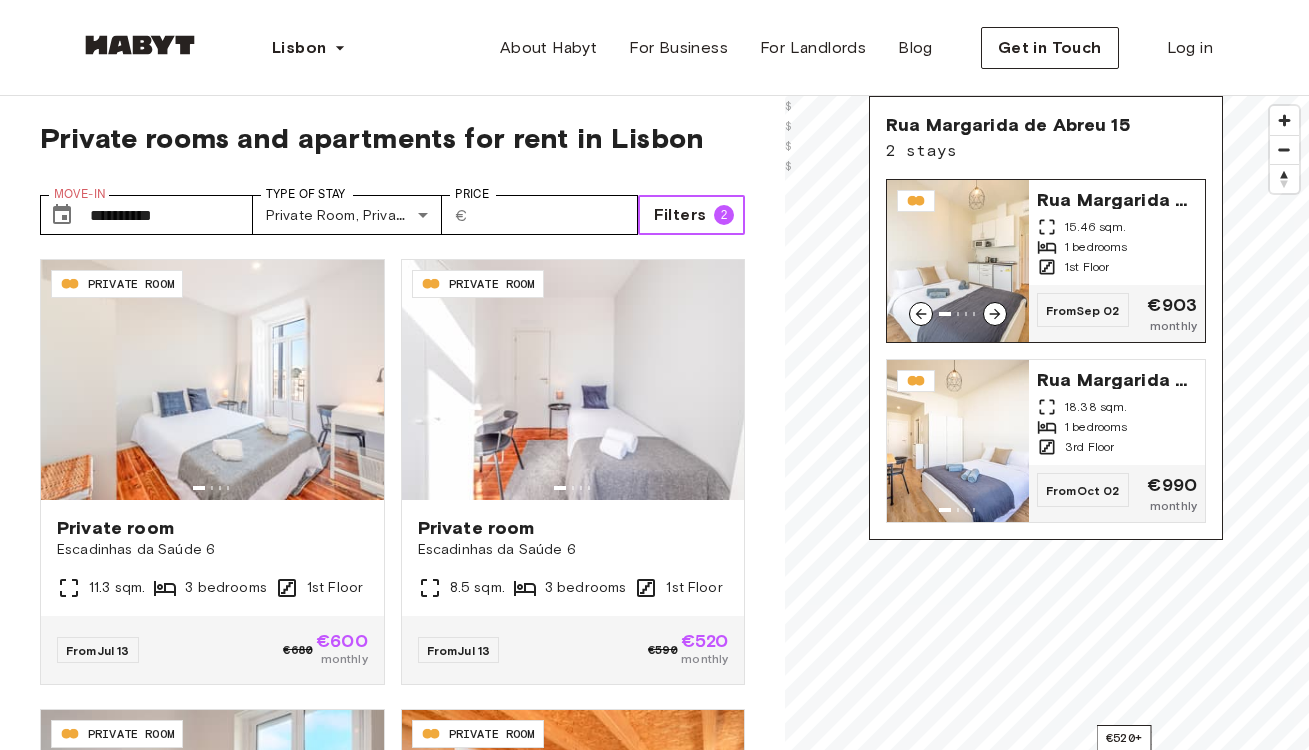 type 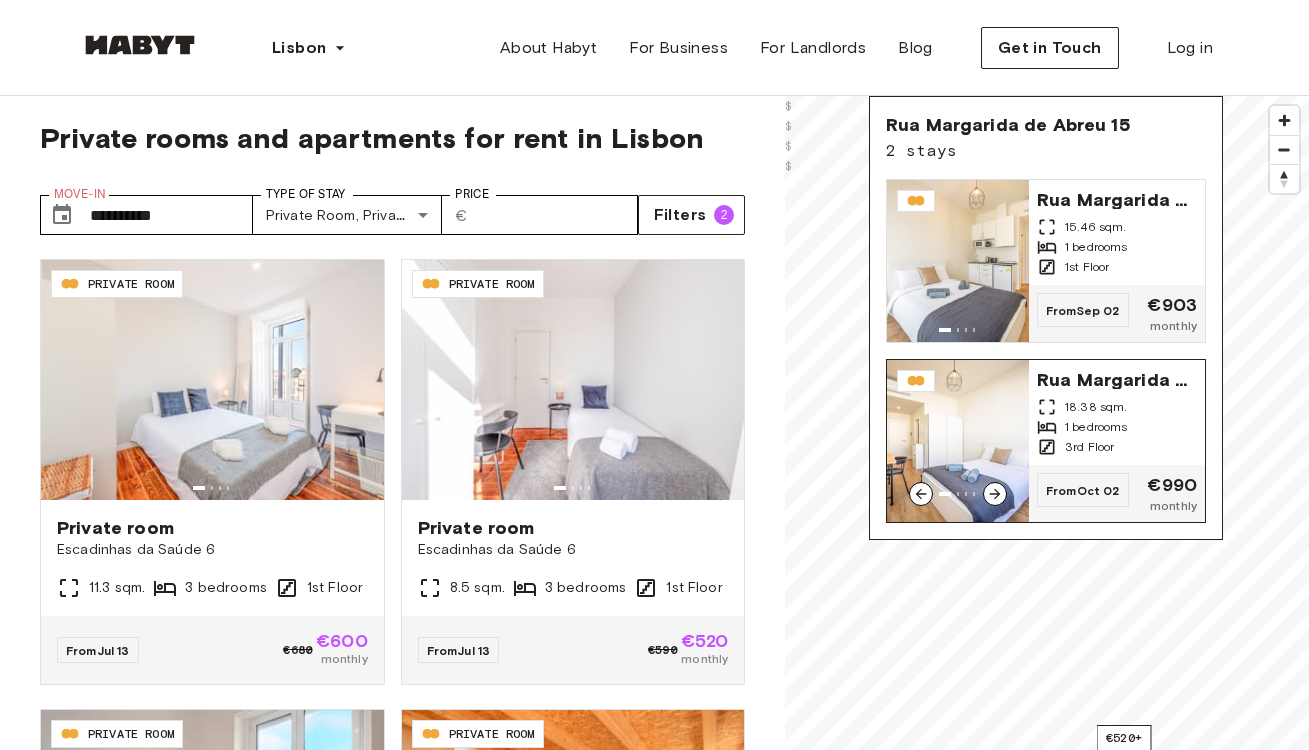 click on "Rua Margarida de Abreu 15" at bounding box center (1117, 378) 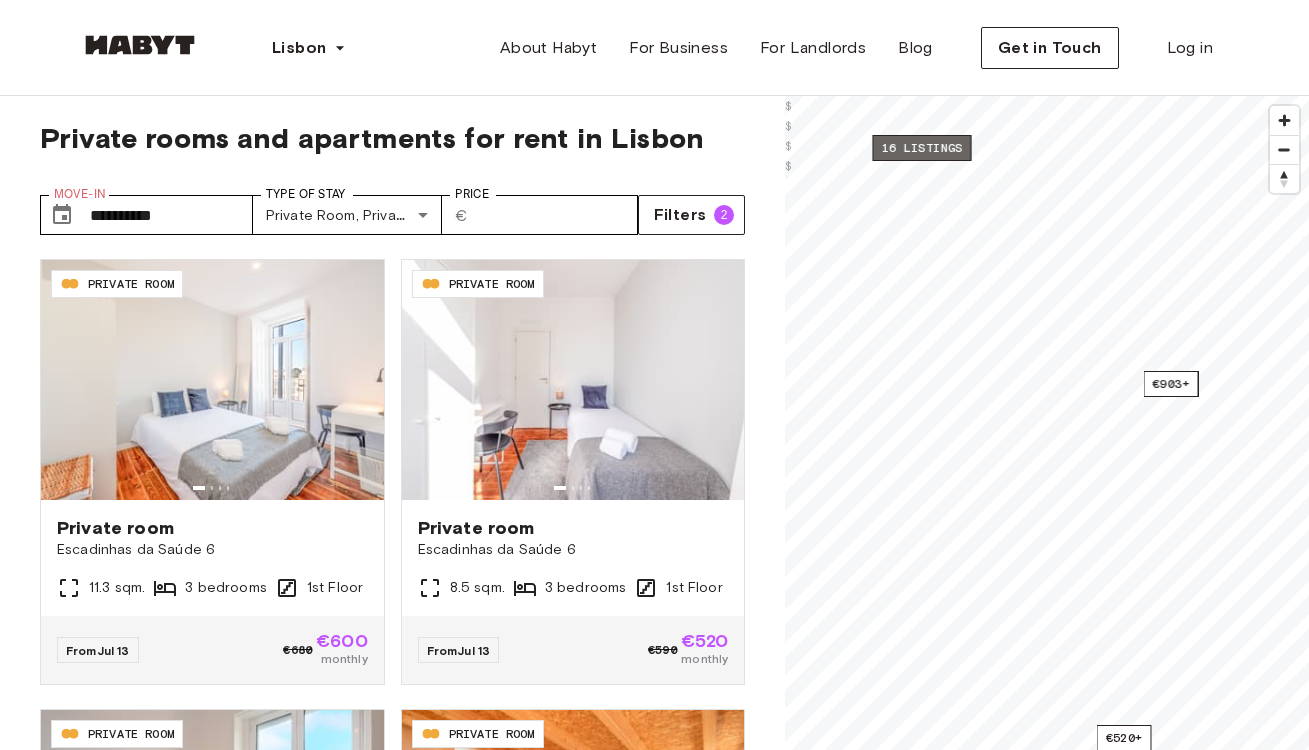 click on "16 listings" at bounding box center [922, 148] 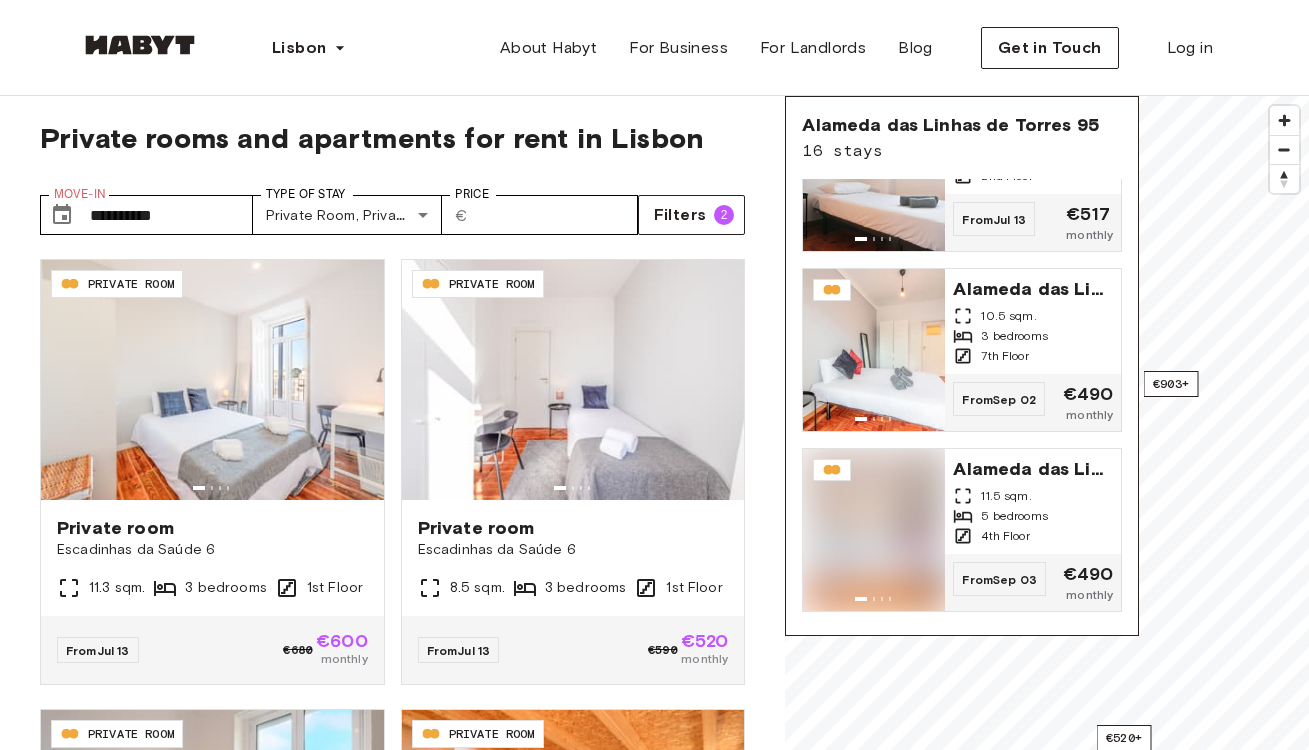 scroll, scrollTop: 0, scrollLeft: 0, axis: both 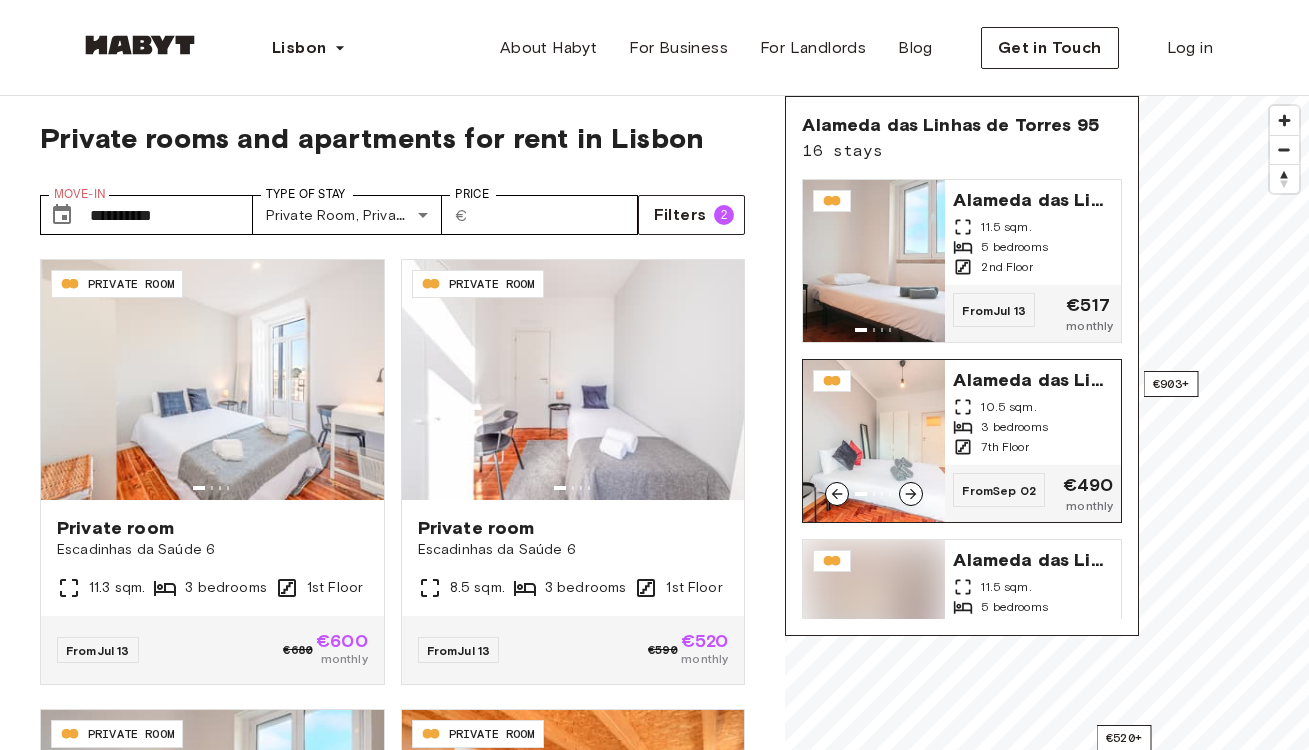 click on "Alameda das Linhas de Torres 95" at bounding box center [1033, 378] 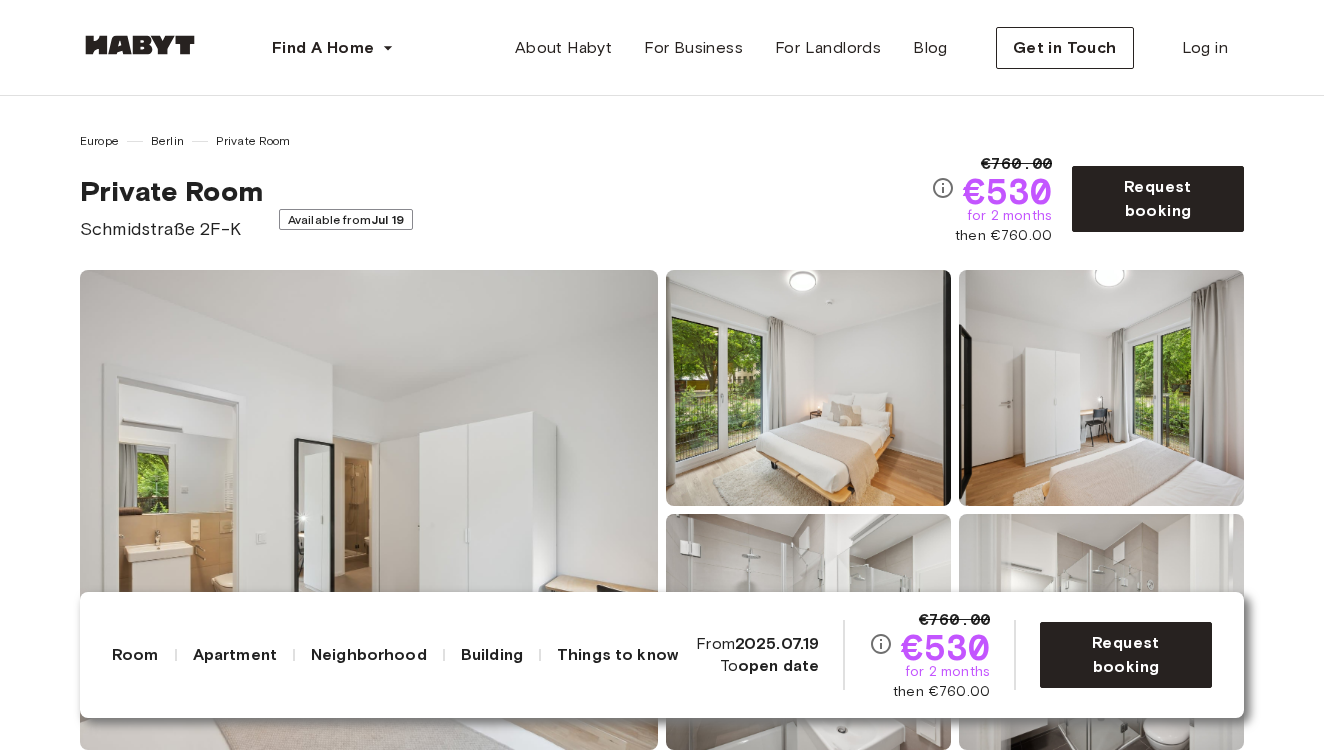 scroll, scrollTop: 0, scrollLeft: 0, axis: both 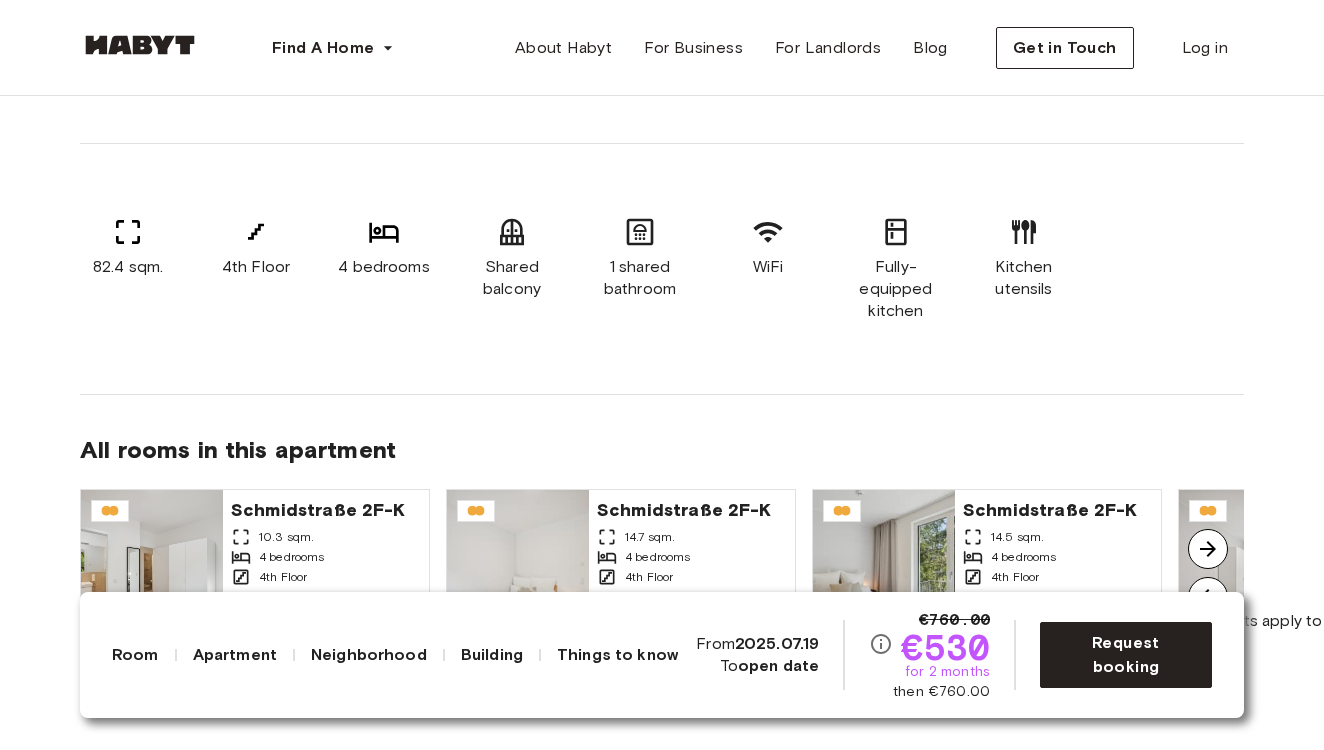 click 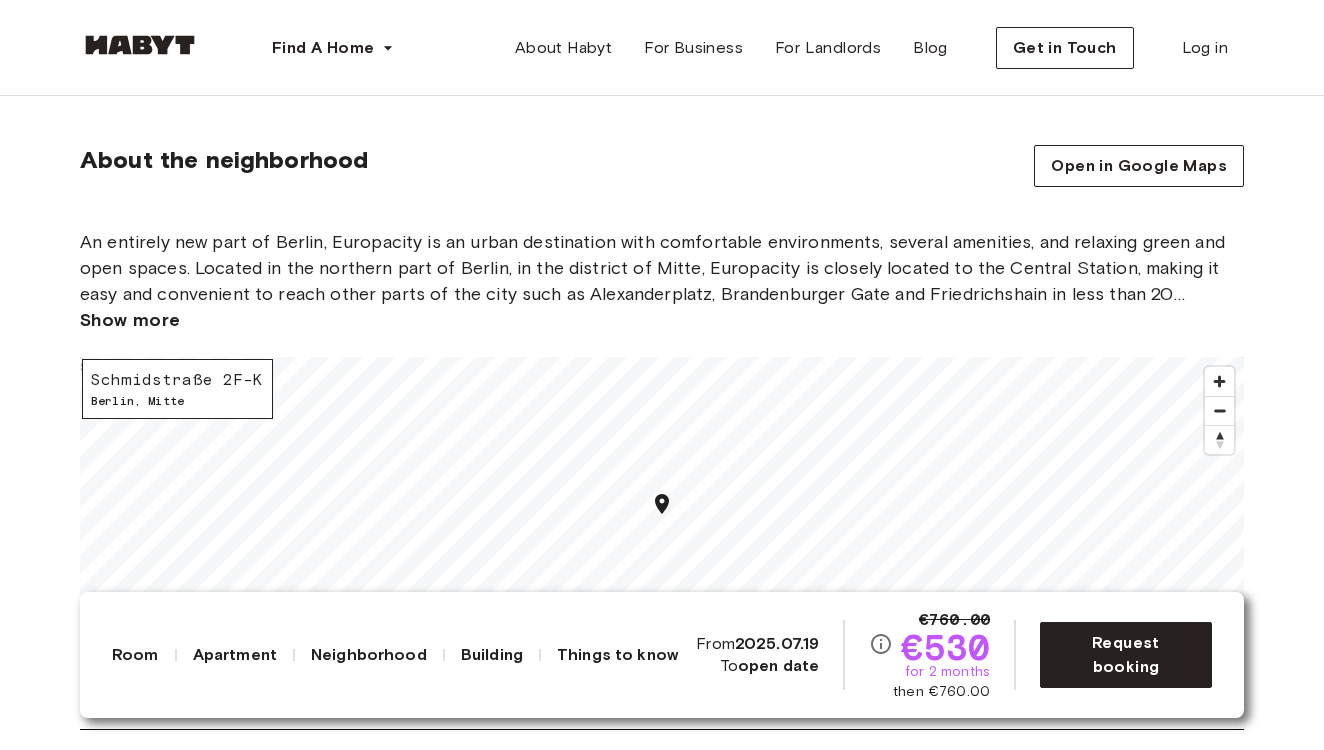 scroll, scrollTop: 2789, scrollLeft: 0, axis: vertical 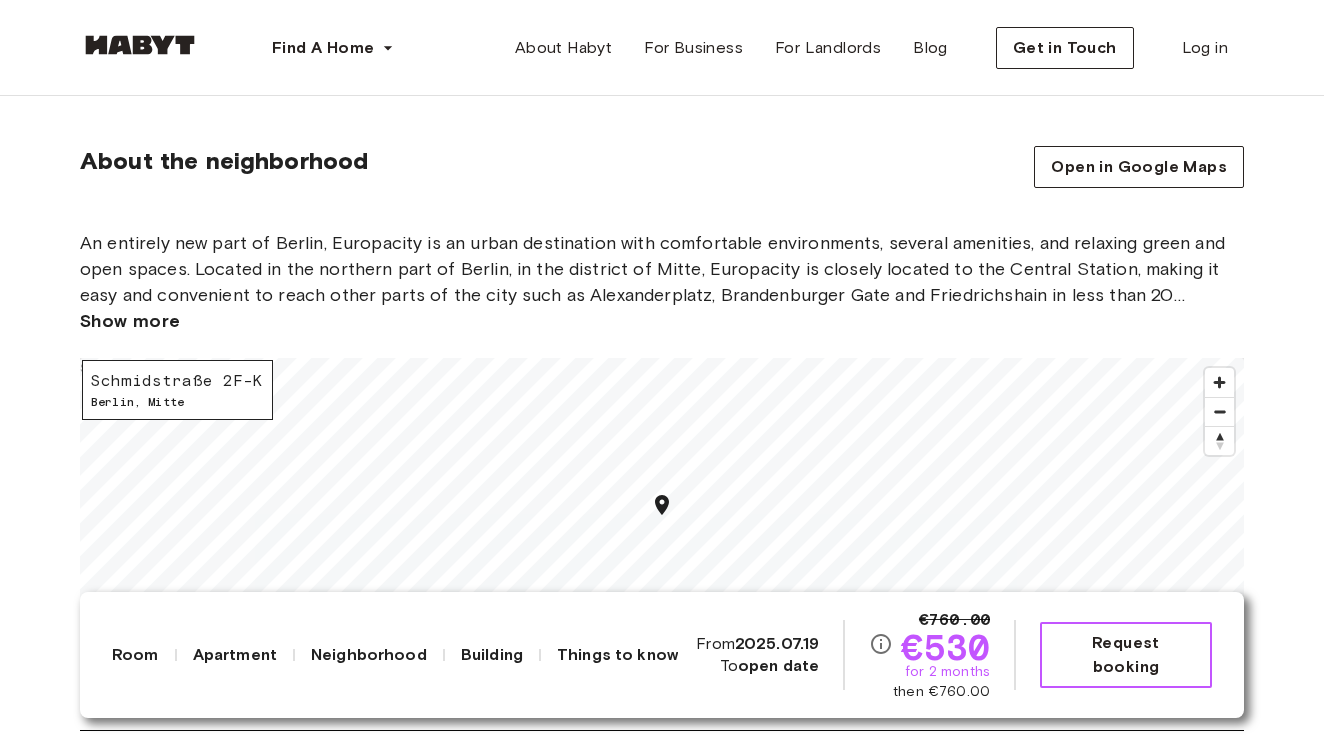 click on "Request booking" at bounding box center (1126, 655) 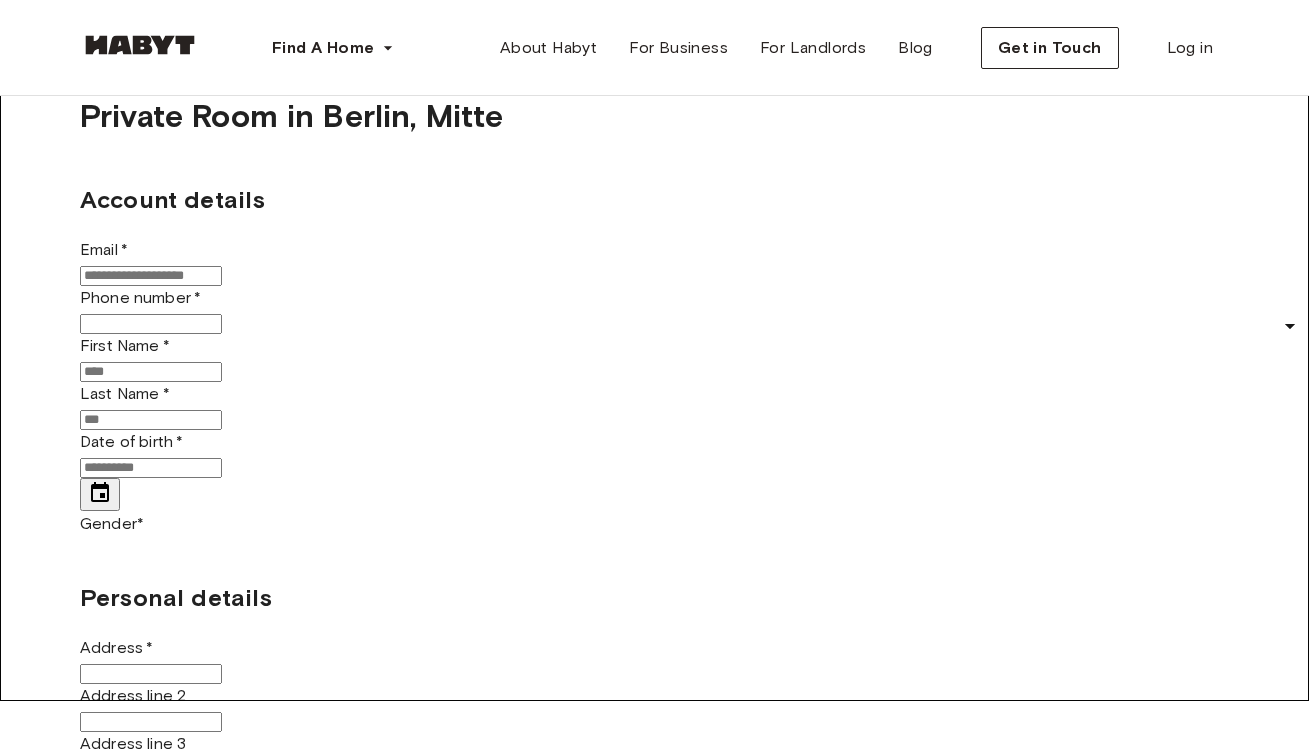 scroll, scrollTop: 0, scrollLeft: 0, axis: both 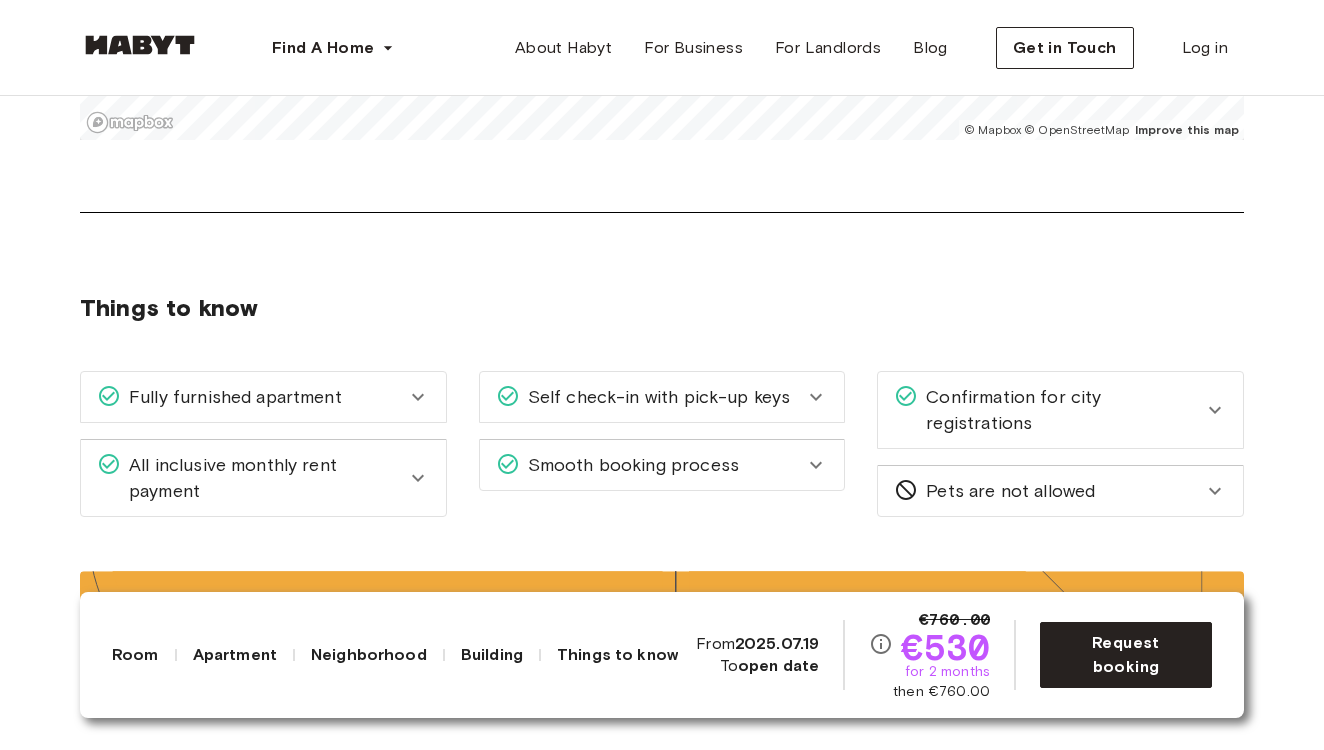 click on "Things to know" at bounding box center (617, 655) 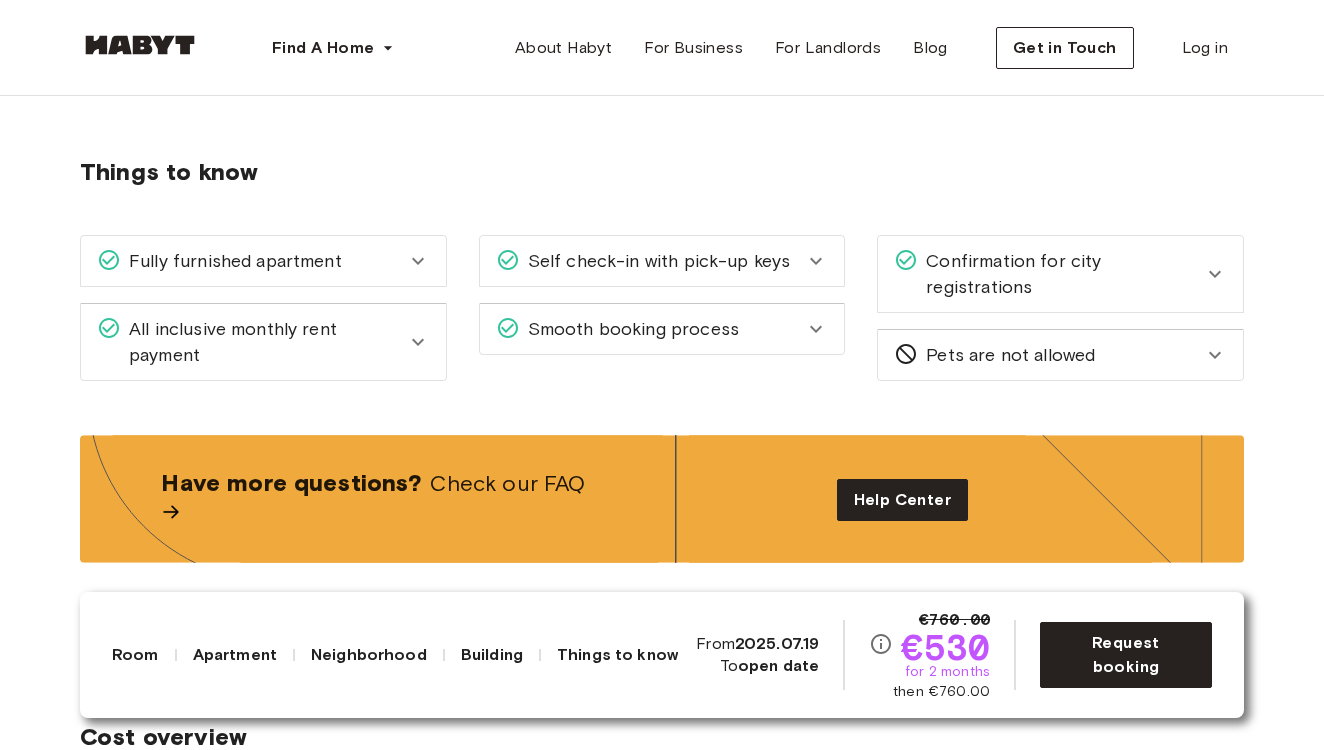 click on "All inclusive monthly rent payment" at bounding box center (263, 342) 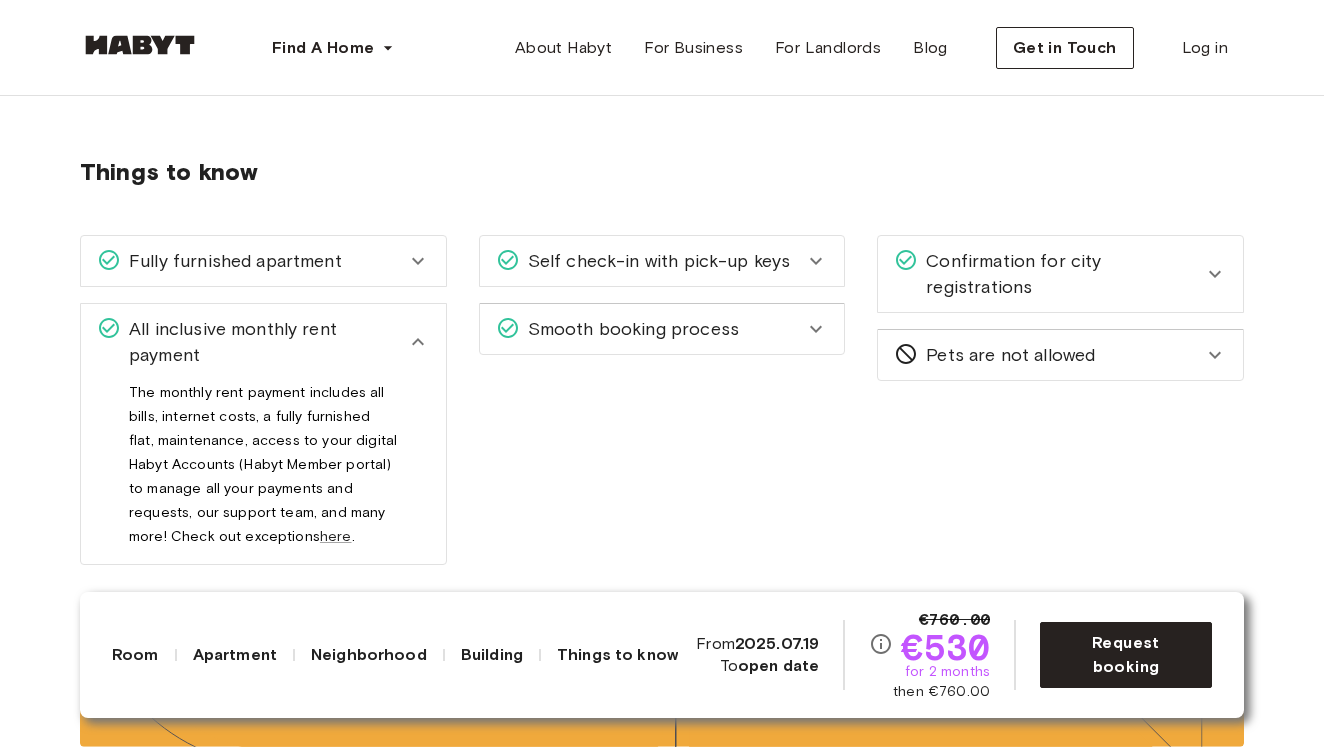 click on "All inclusive monthly rent payment" at bounding box center (263, 342) 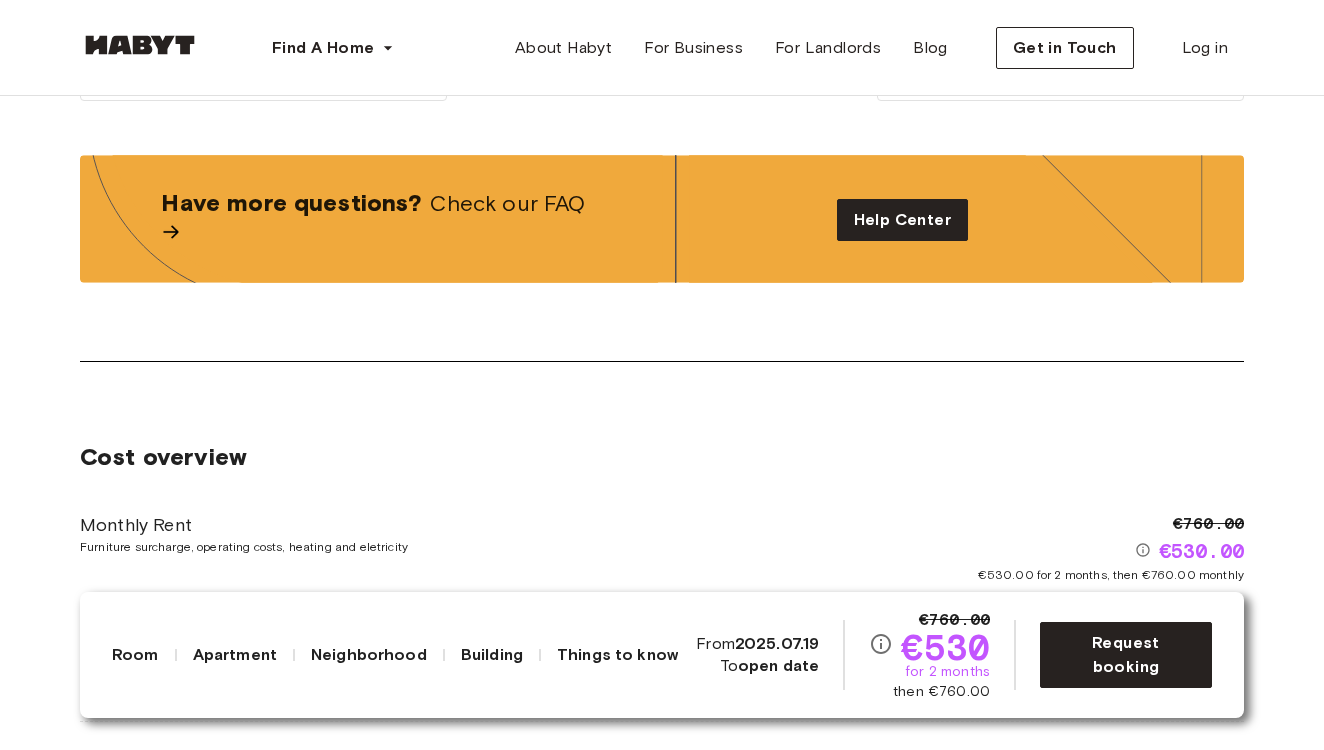 scroll, scrollTop: 3721, scrollLeft: 0, axis: vertical 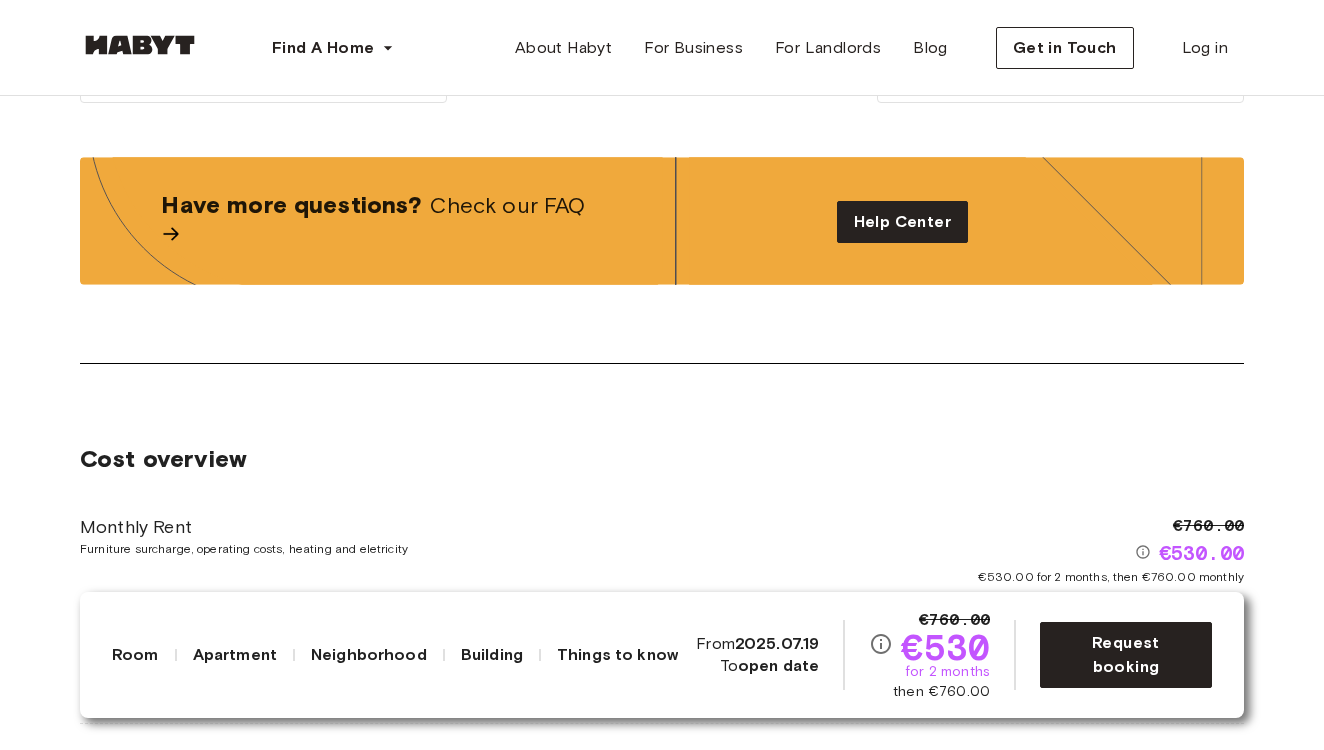 click on "Check our FAQ" at bounding box center [377, 221] 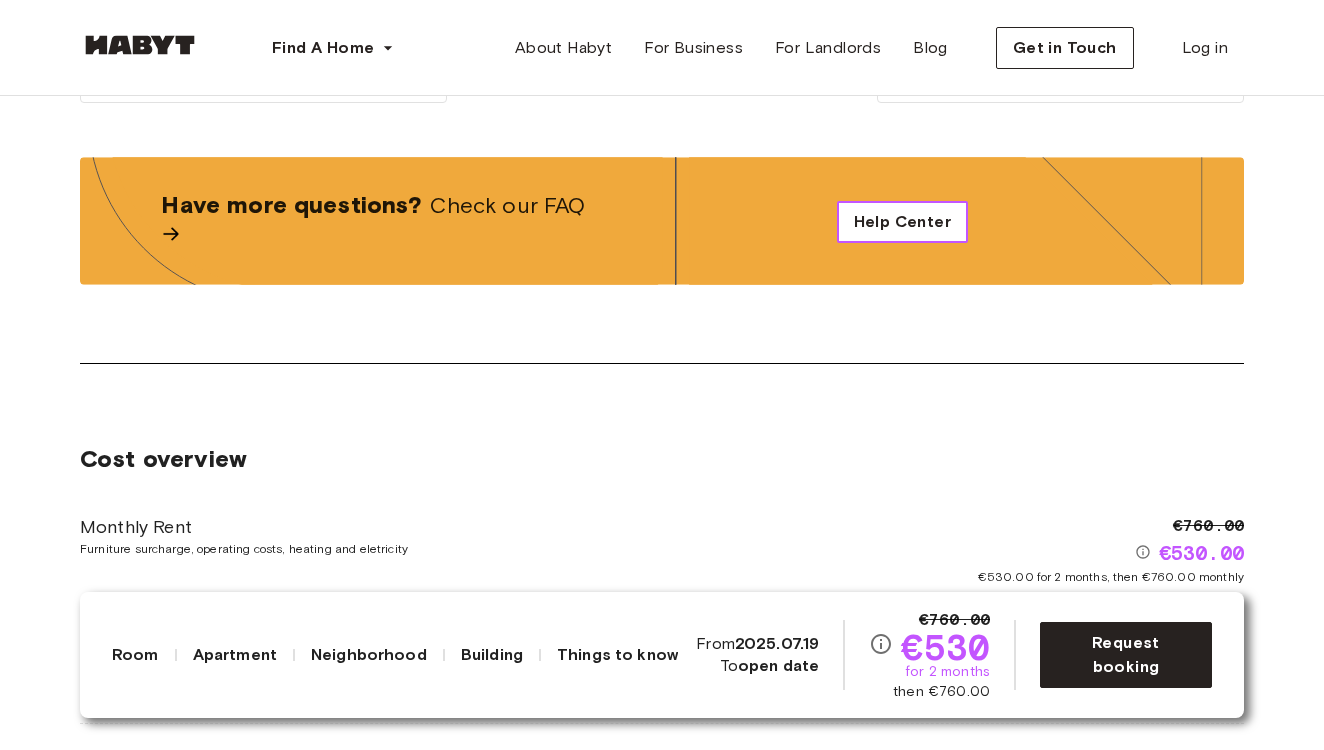 click on "Help Center" at bounding box center (902, 222) 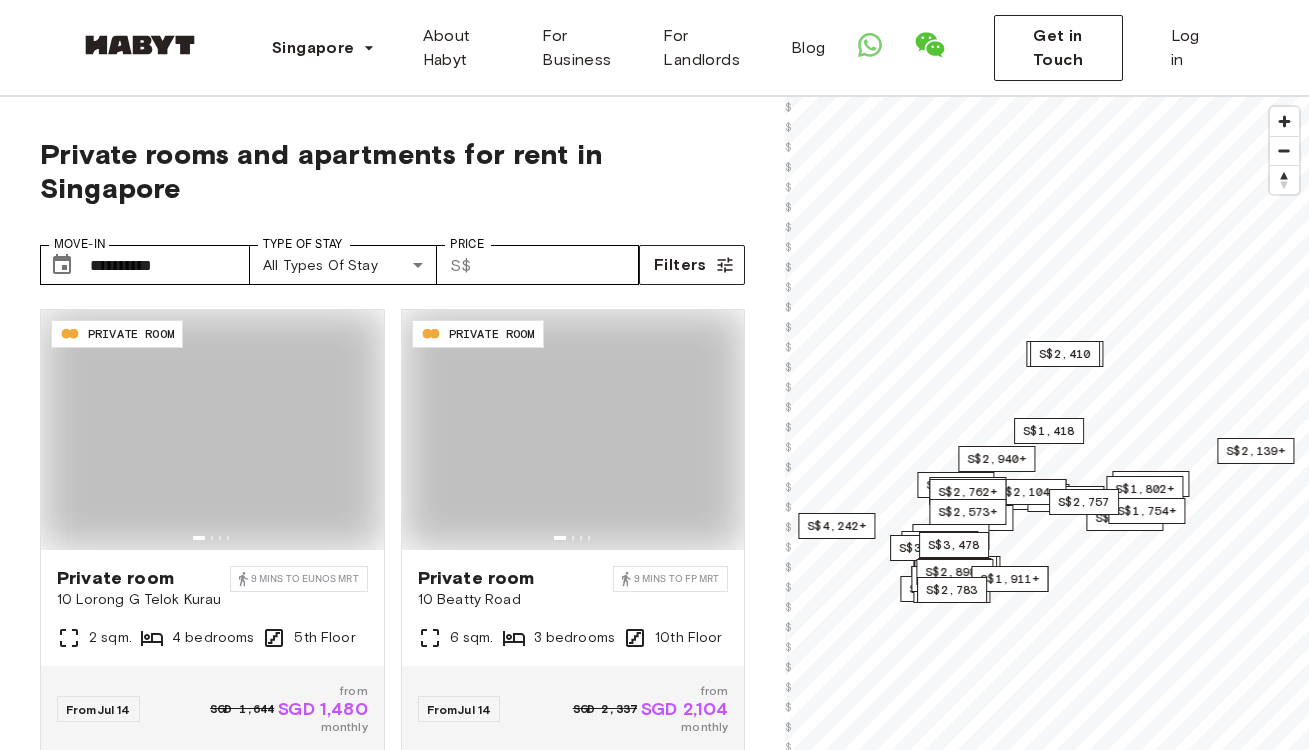 scroll, scrollTop: 0, scrollLeft: 0, axis: both 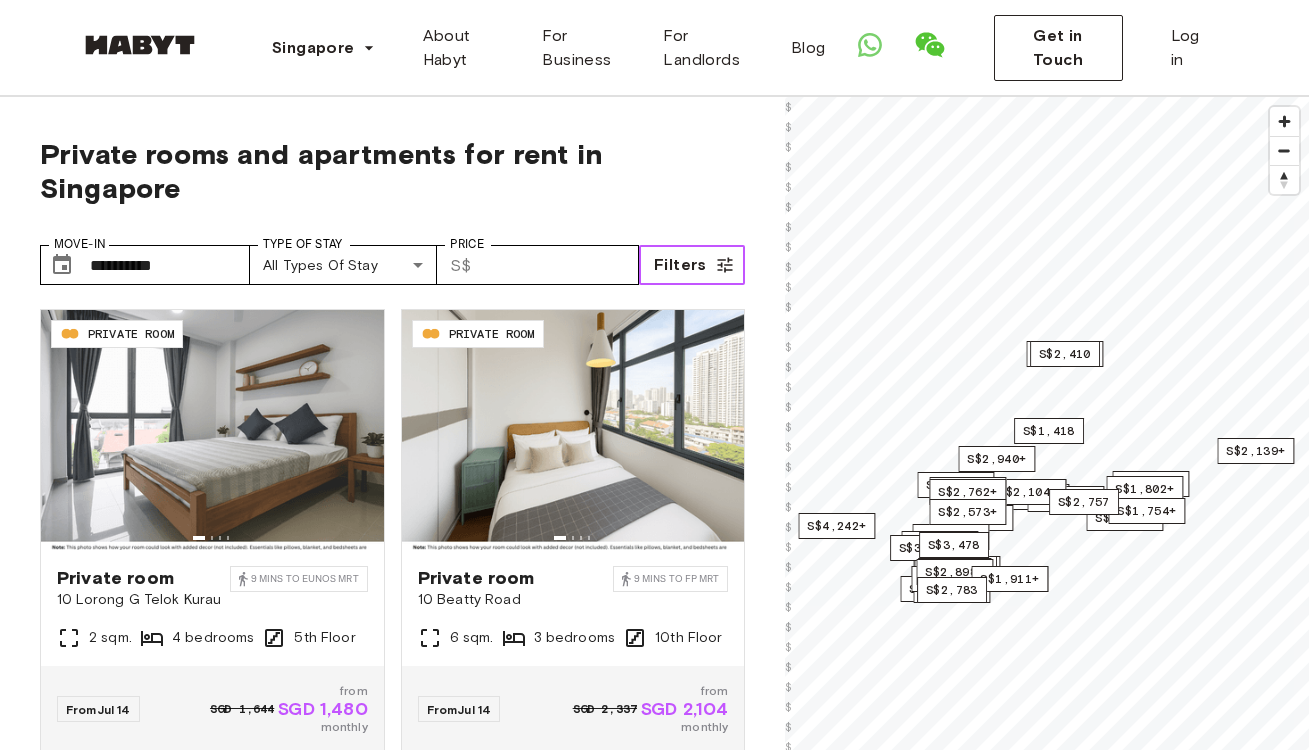 click on "Filters" at bounding box center [692, 265] 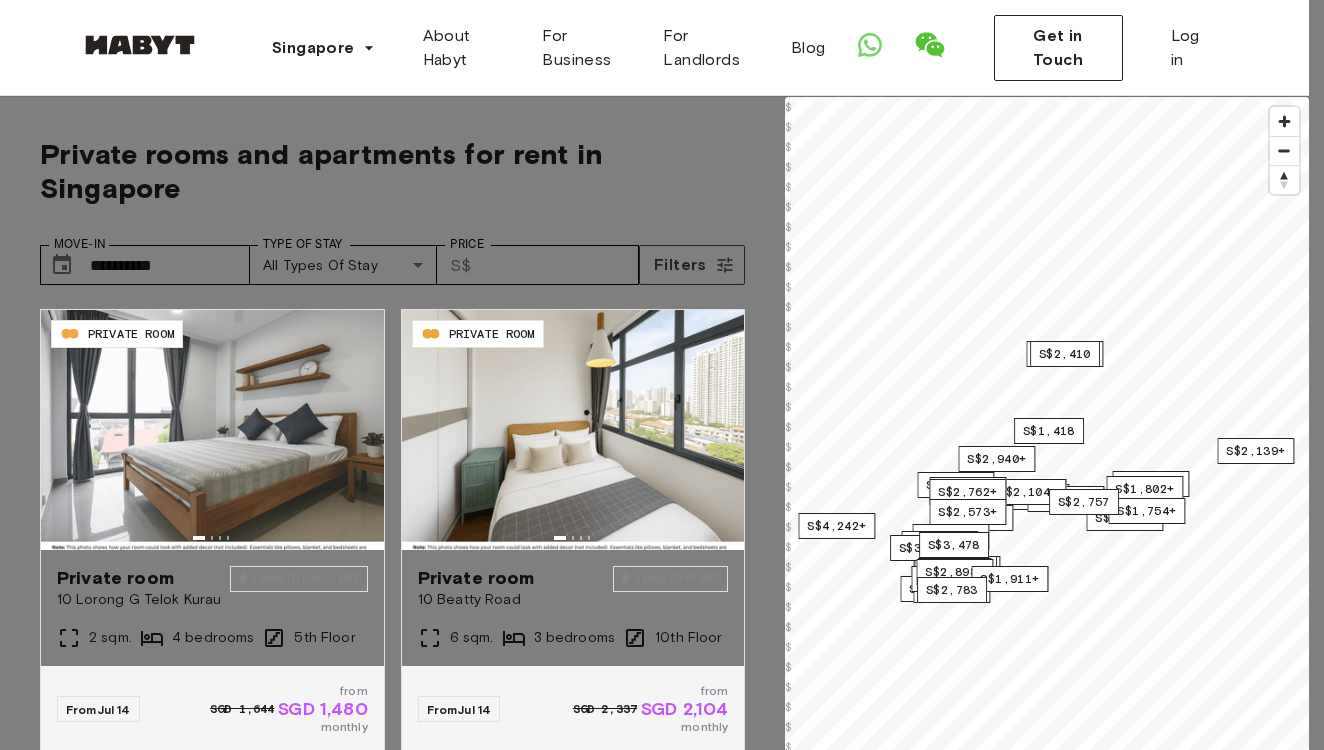 click on "Private Room" at bounding box center [654, 5037] 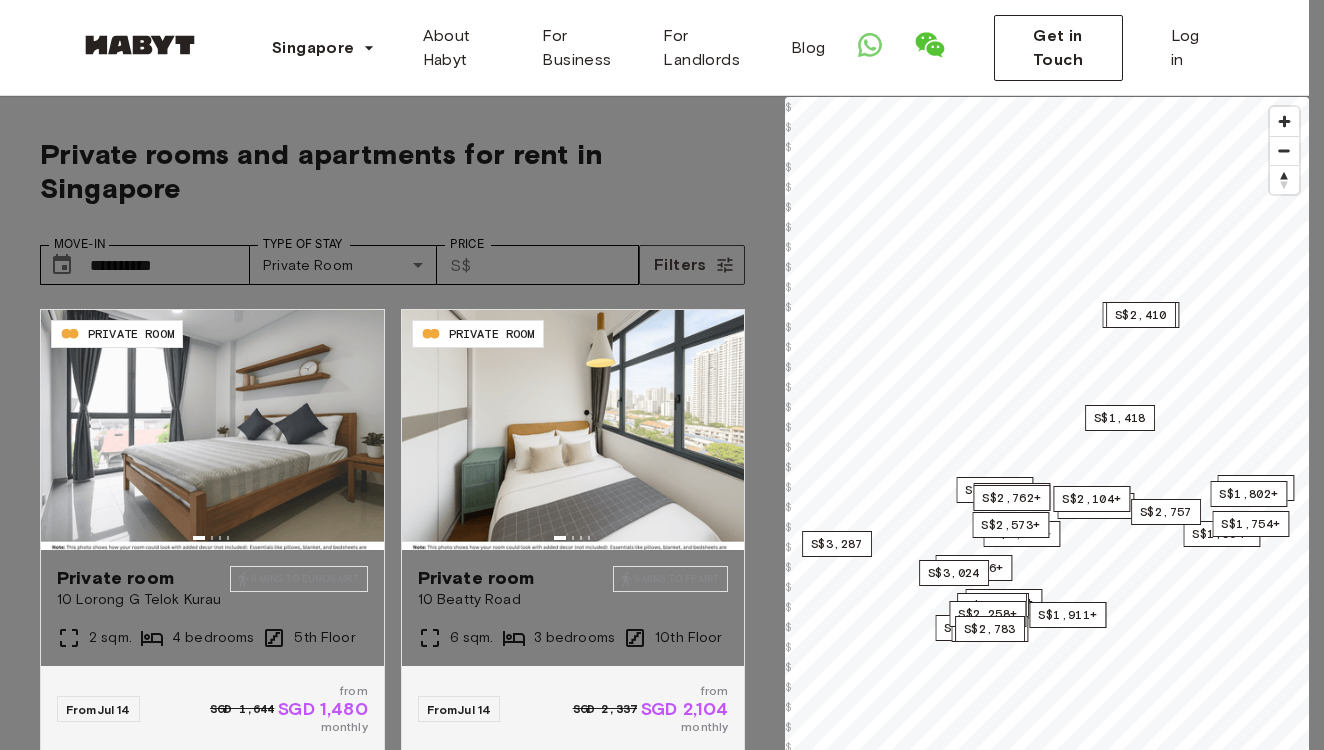 type on "****" 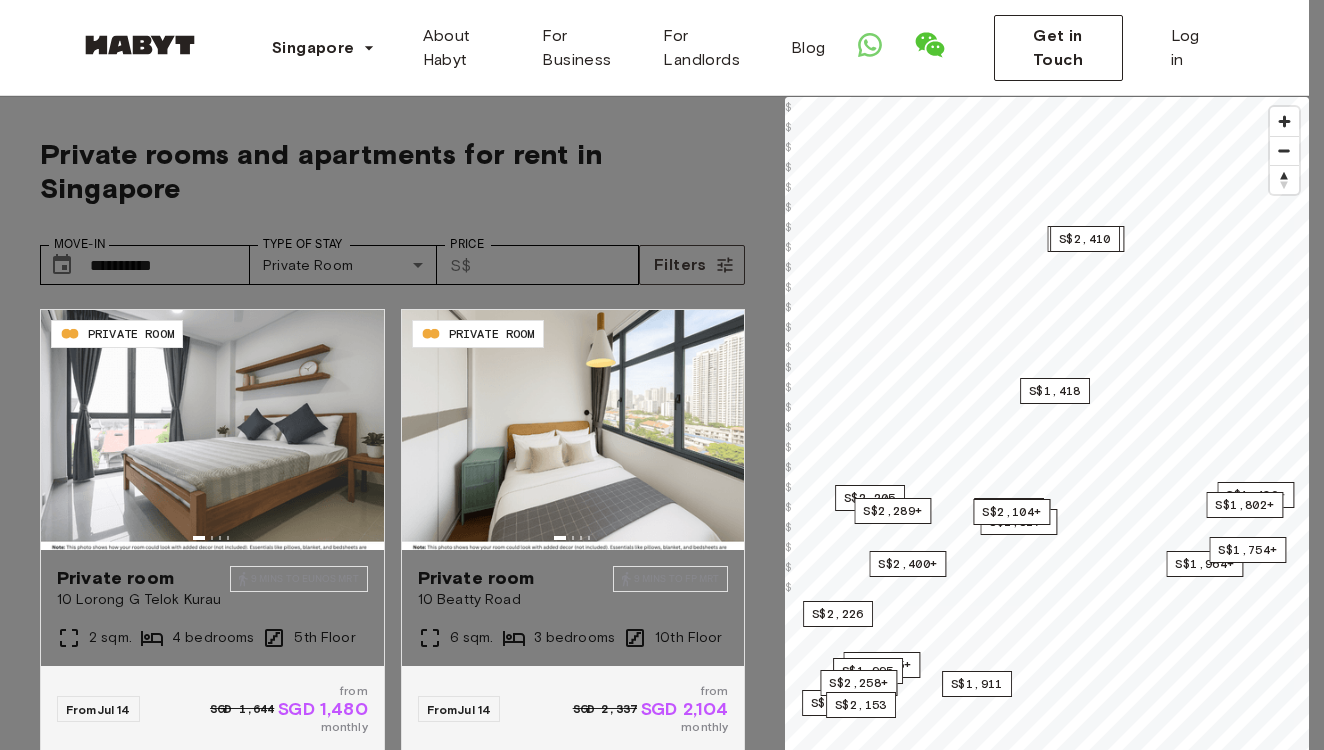 click on "Apply" at bounding box center [140, 7725] 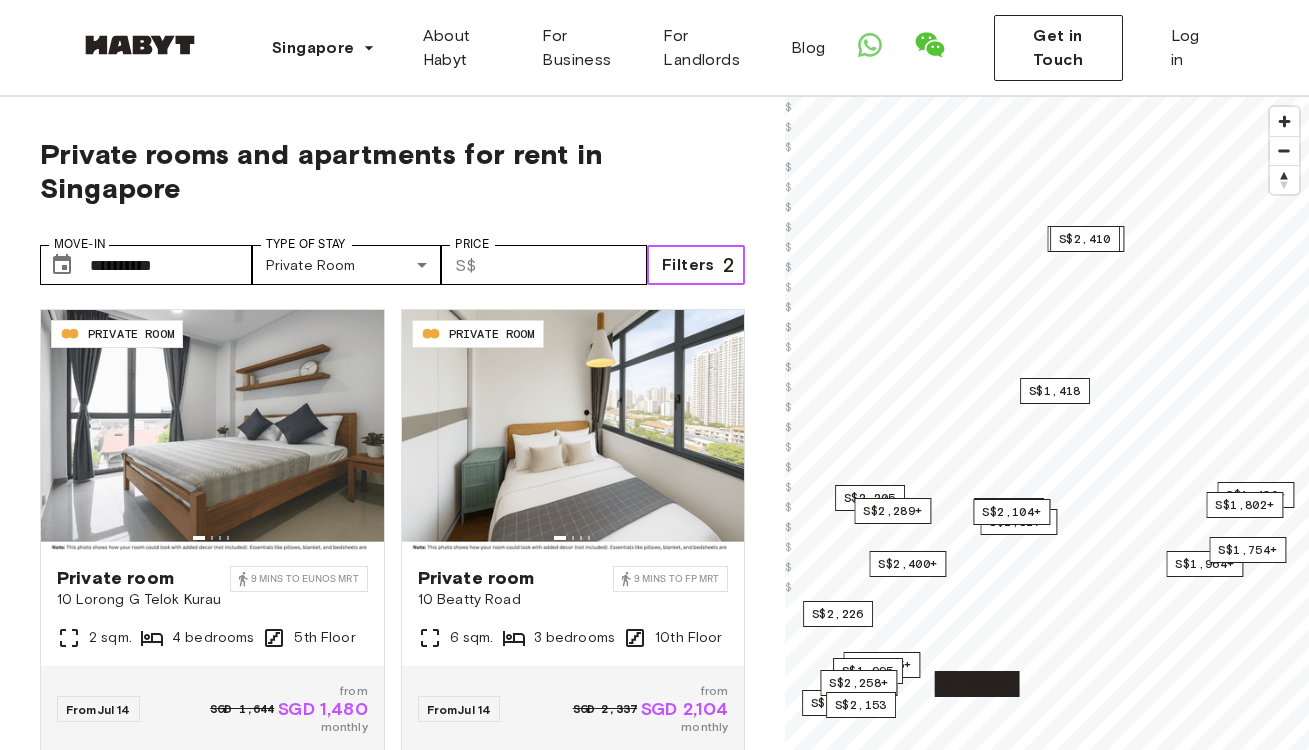 type 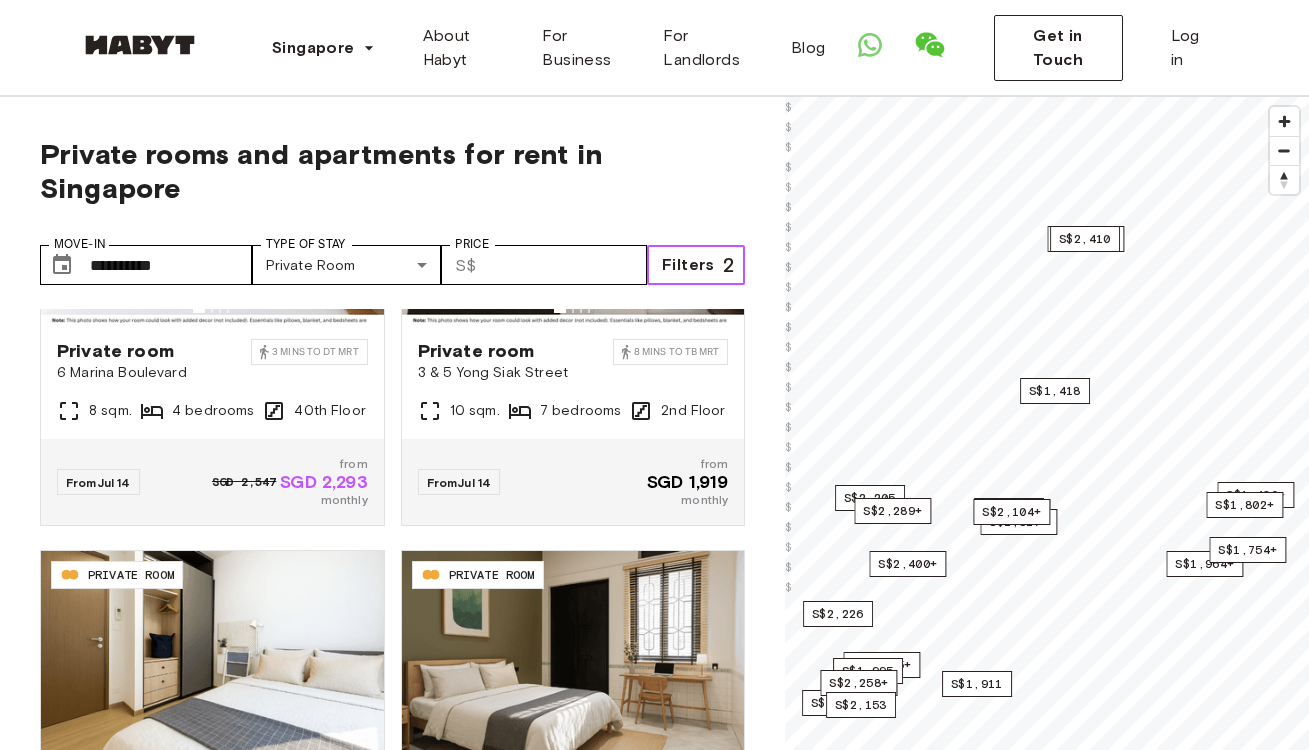 scroll, scrollTop: 1166, scrollLeft: 0, axis: vertical 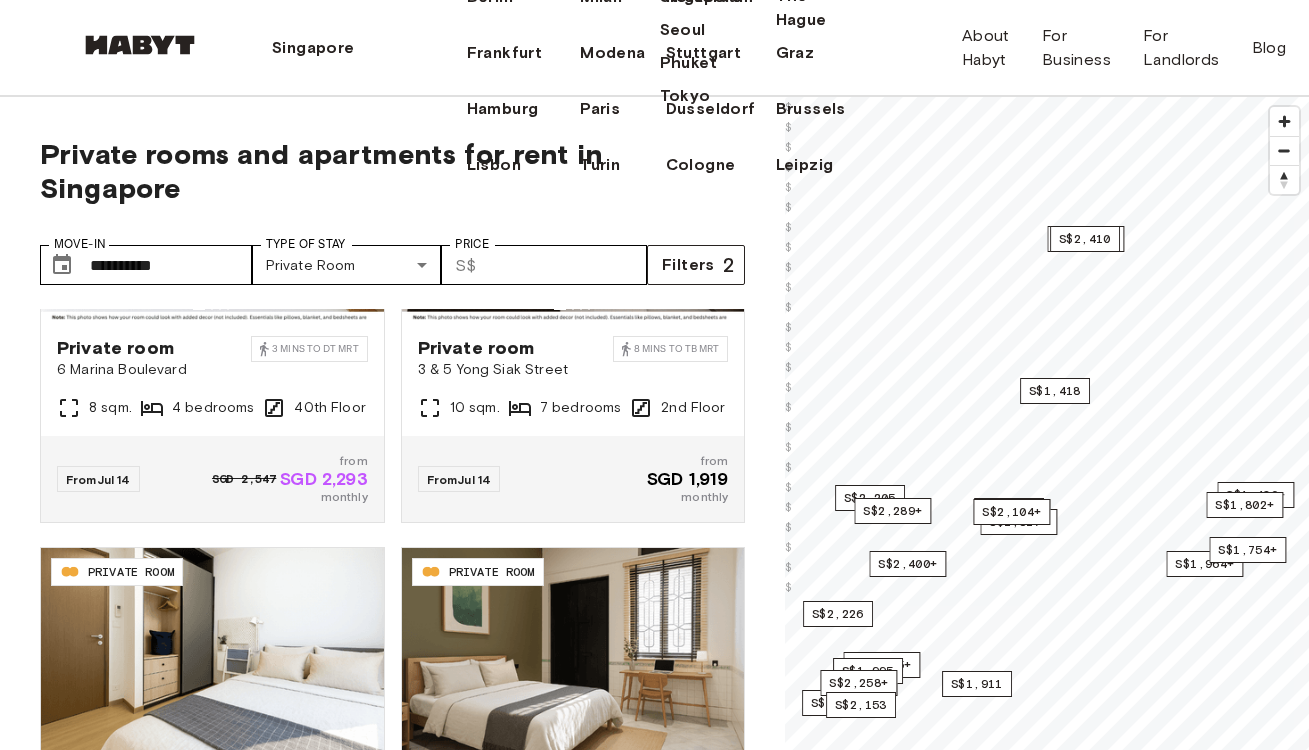 click on "Zurich" at bounding box center [805, -59] 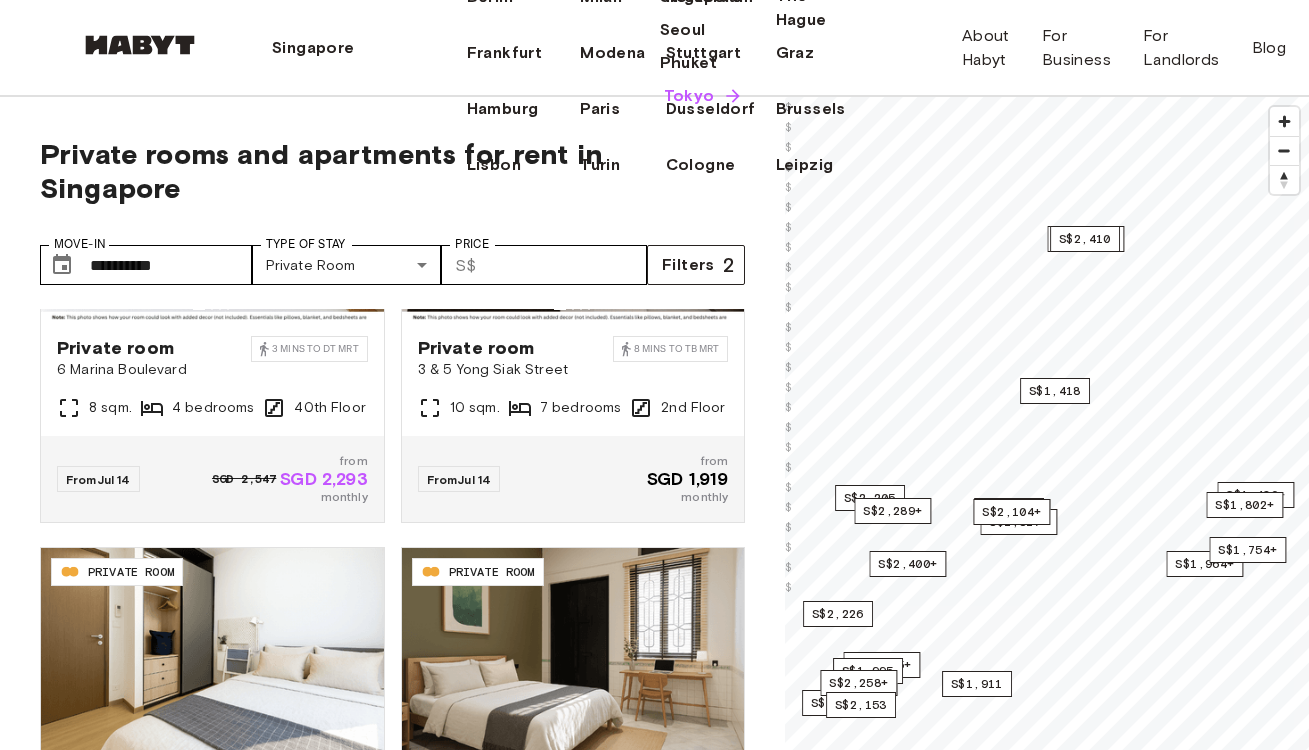click on "Tokyo" at bounding box center (689, 96) 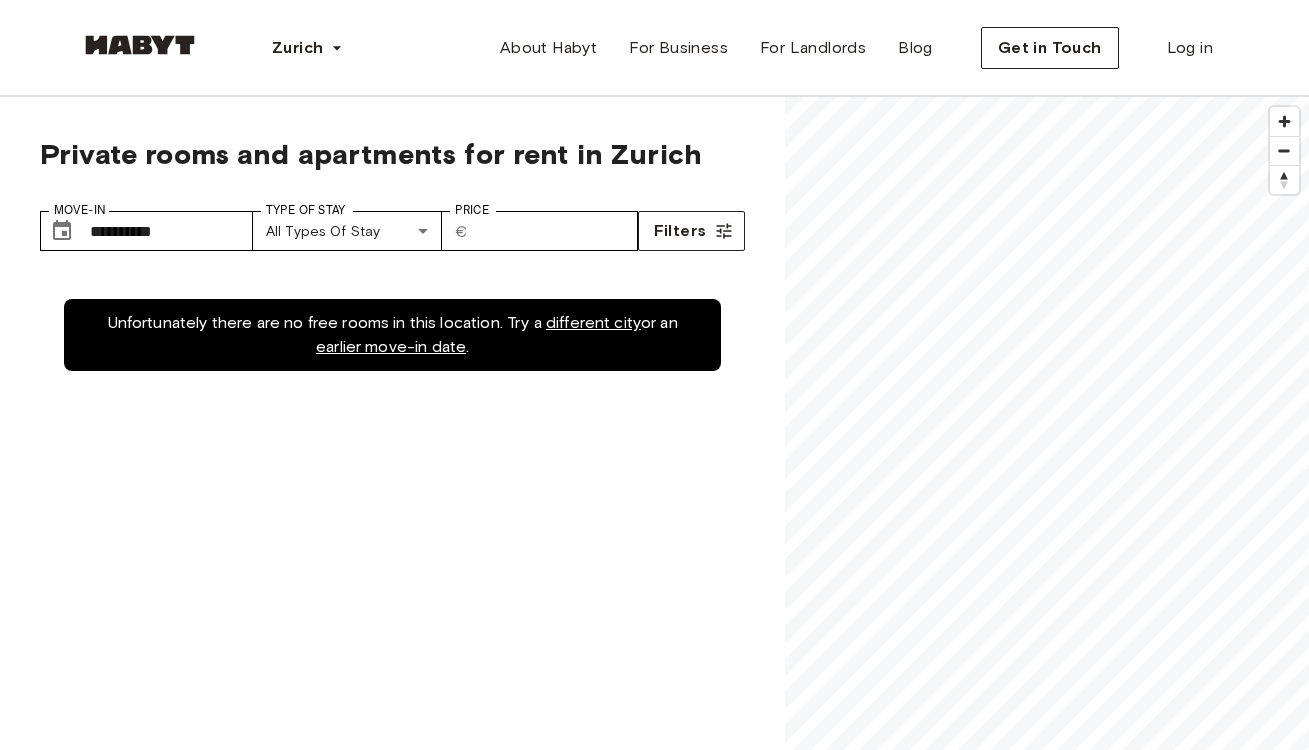 scroll, scrollTop: 0, scrollLeft: 0, axis: both 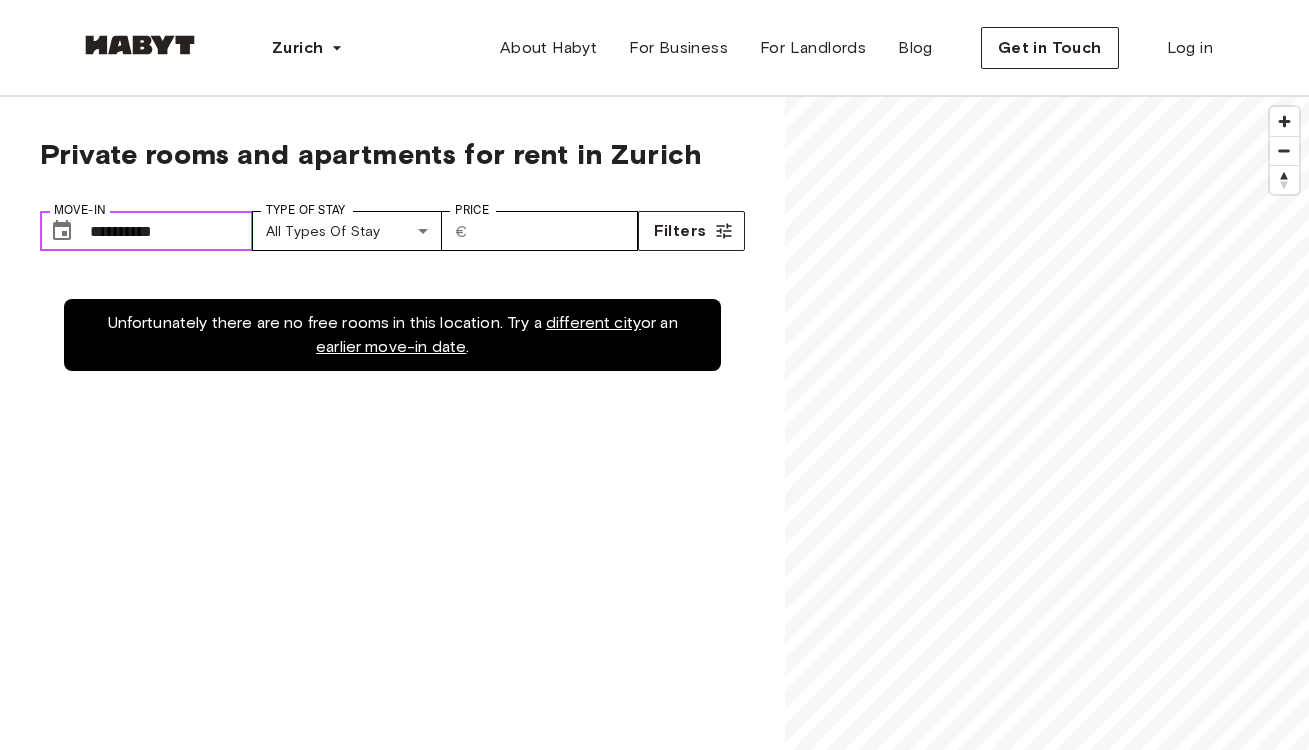 click on "**********" at bounding box center [171, 231] 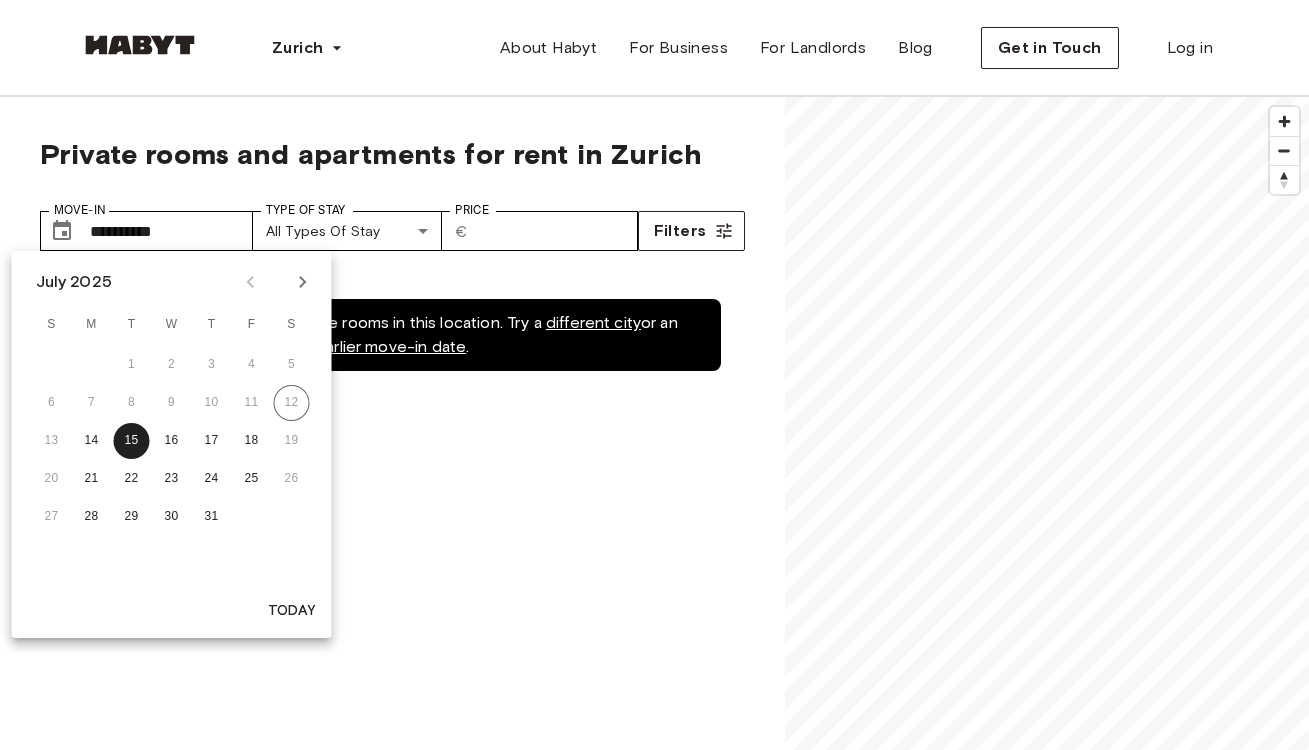 click 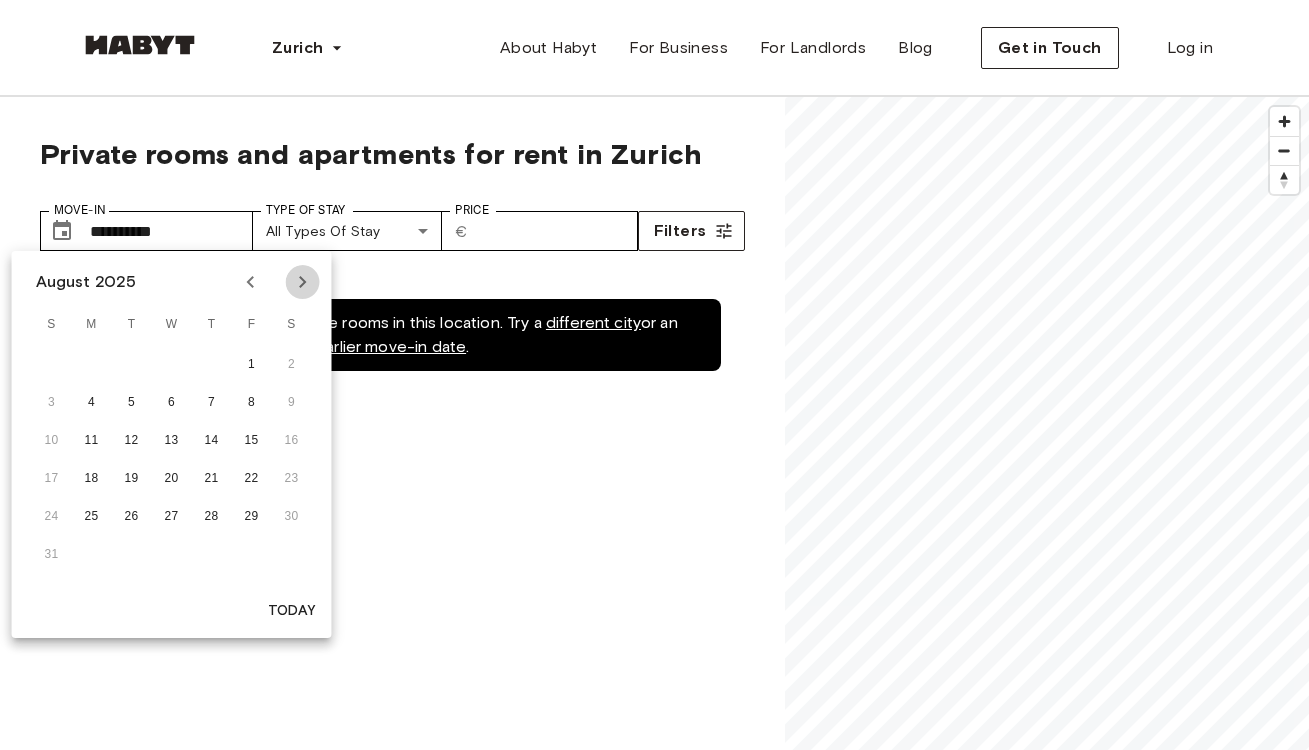 click 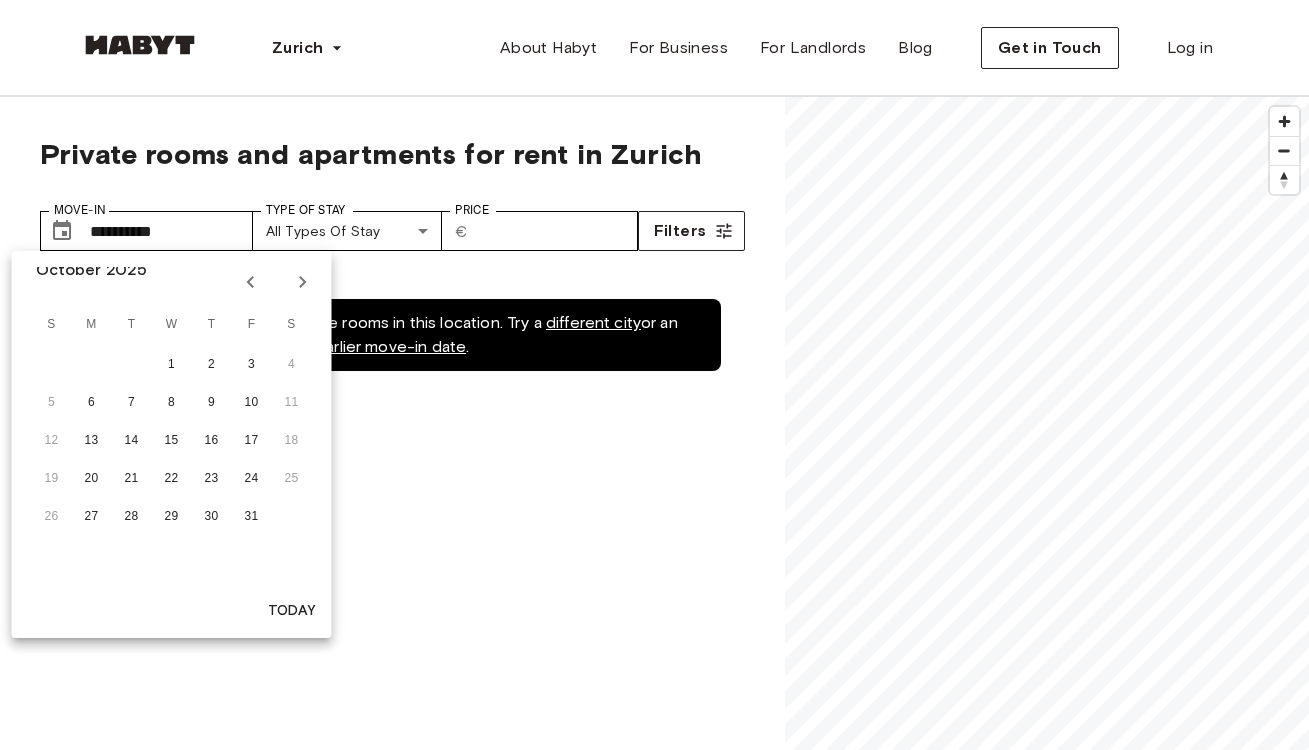 click 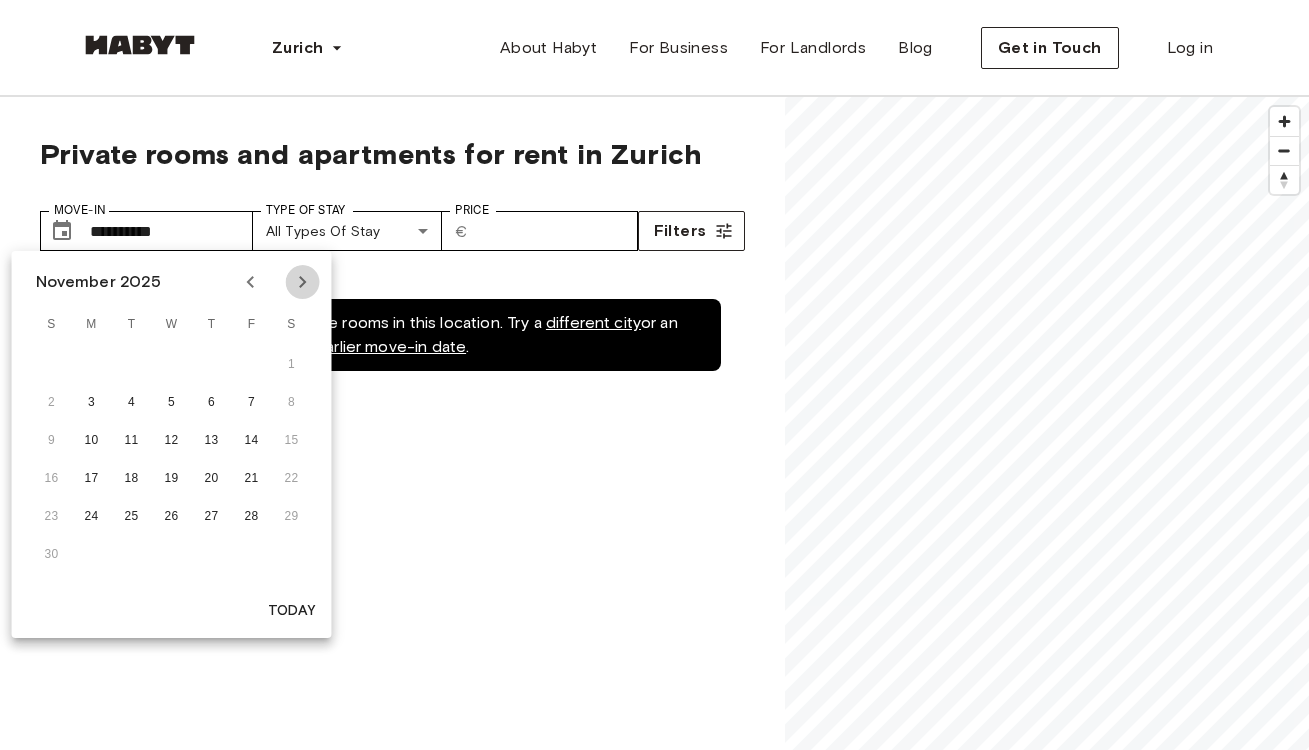 click 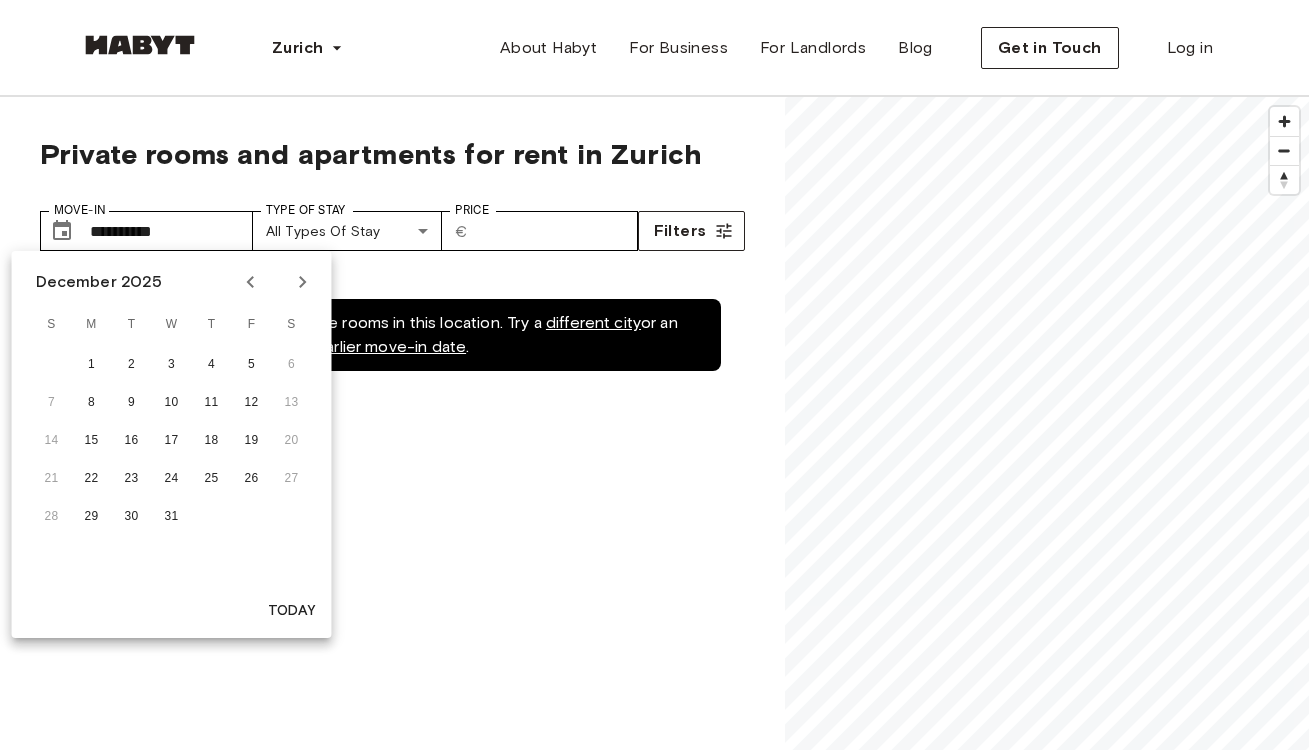 click 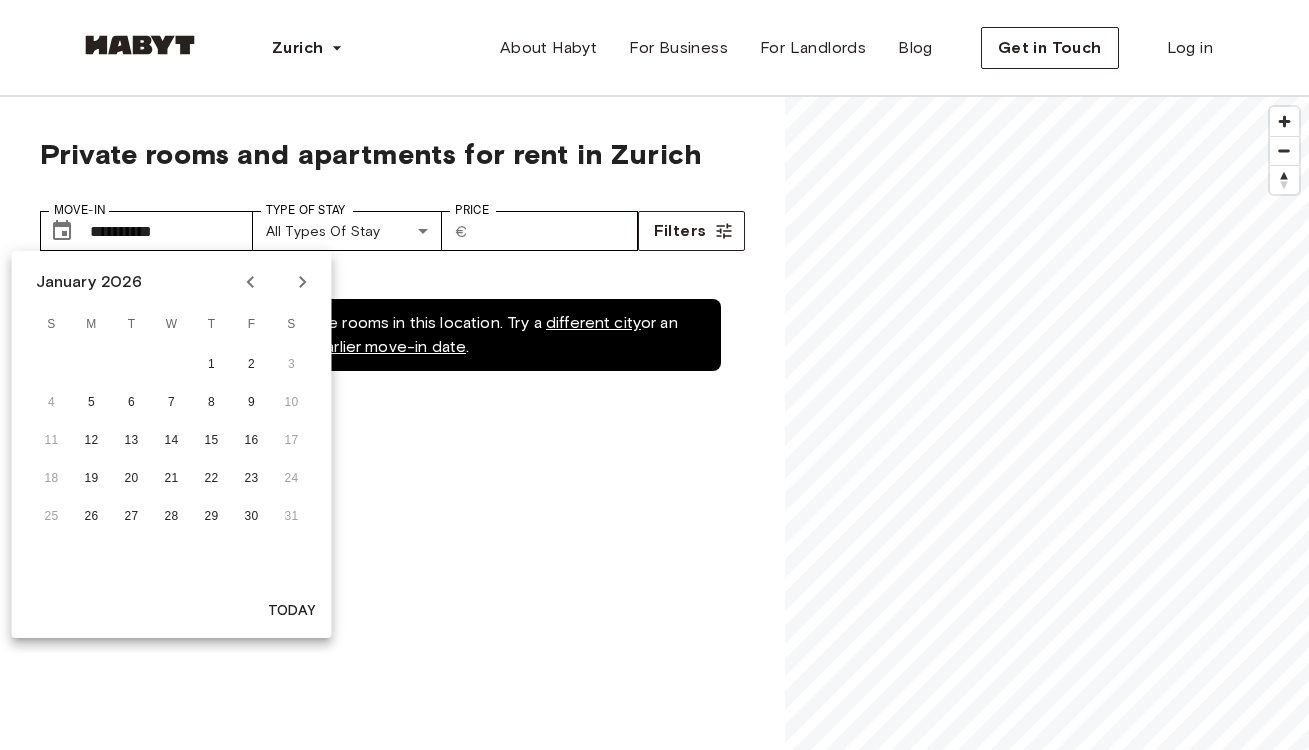 click 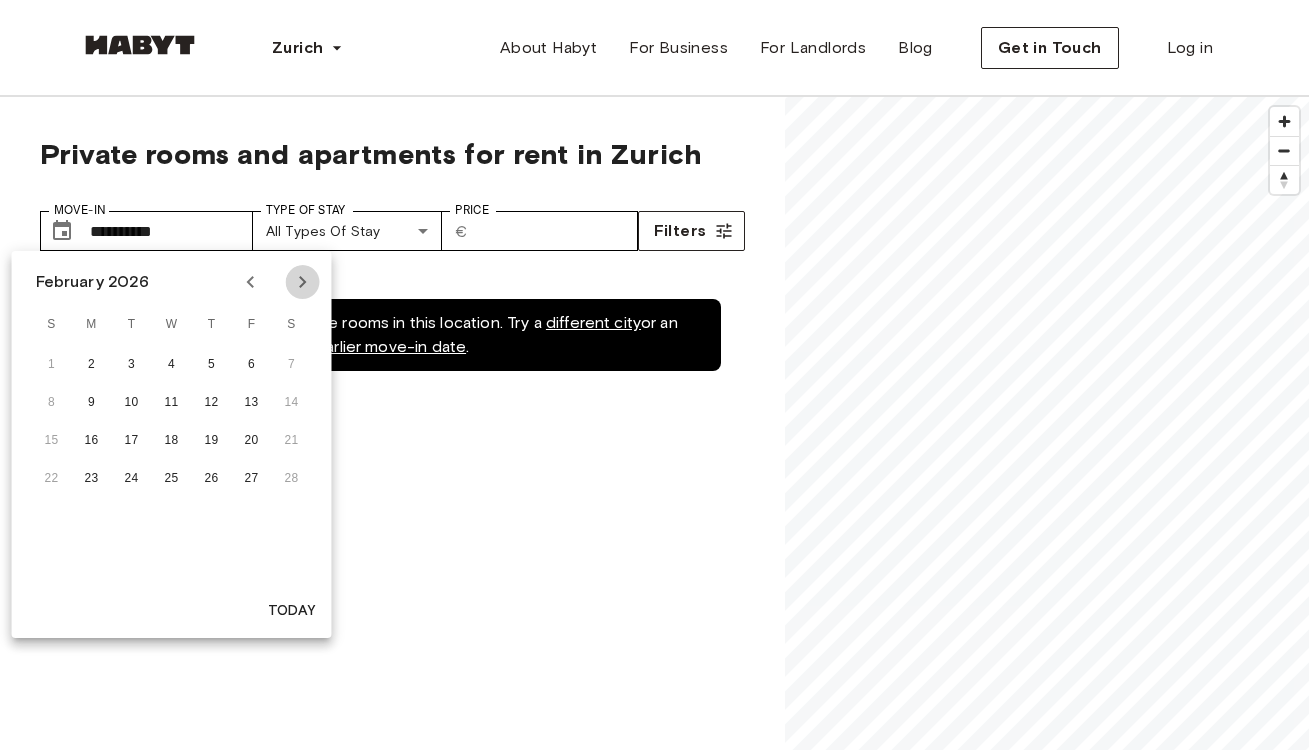 click 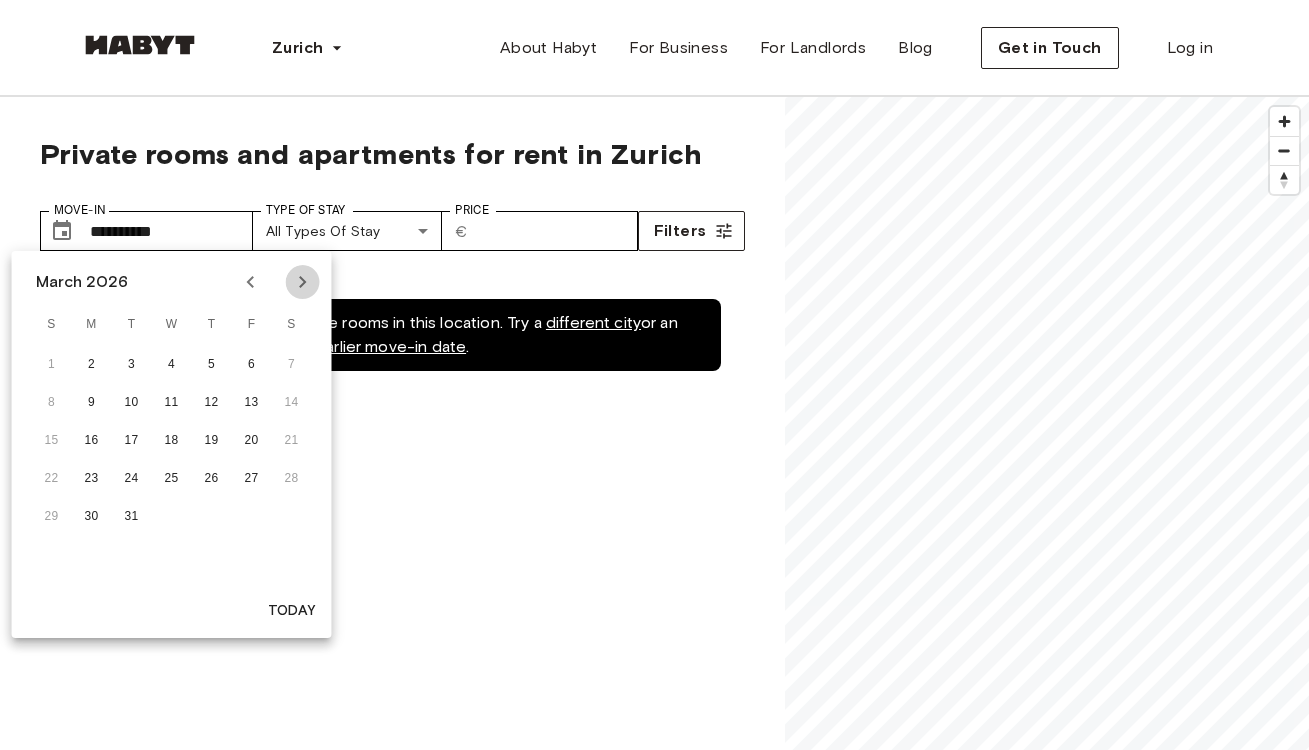 click 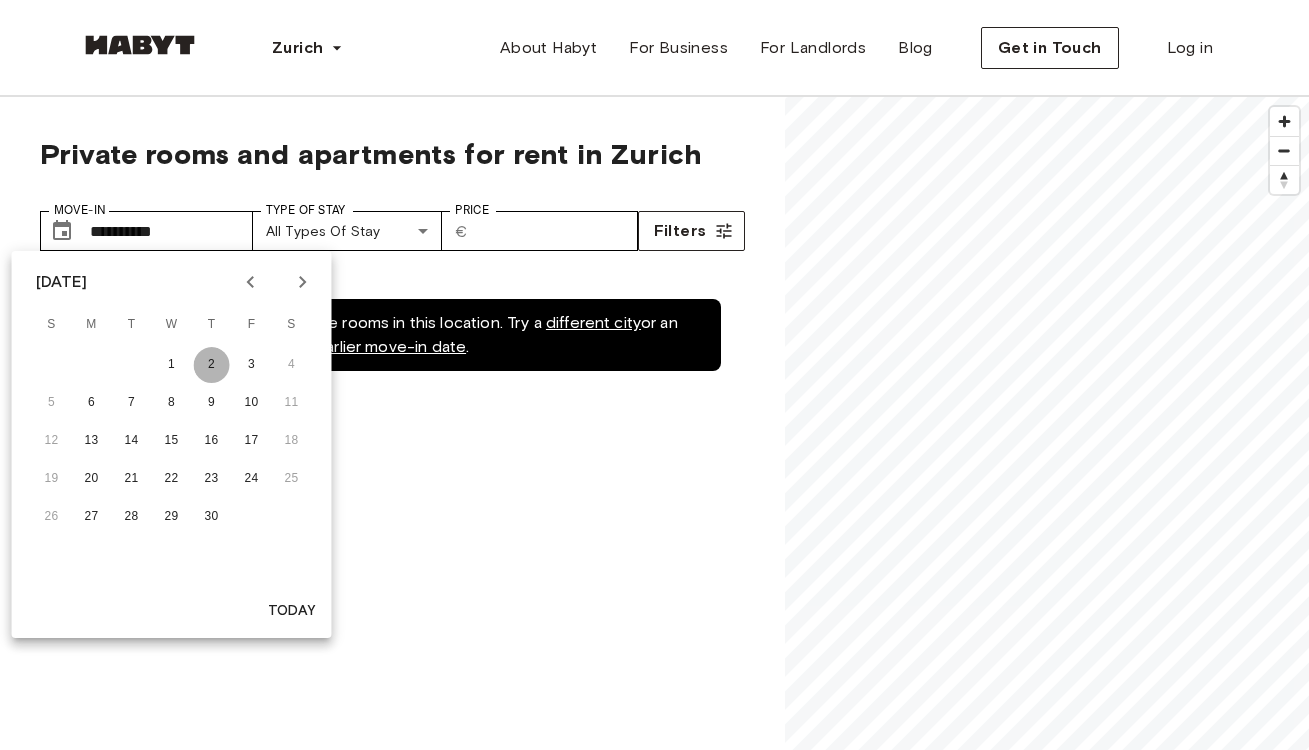 click on "2" at bounding box center (212, 365) 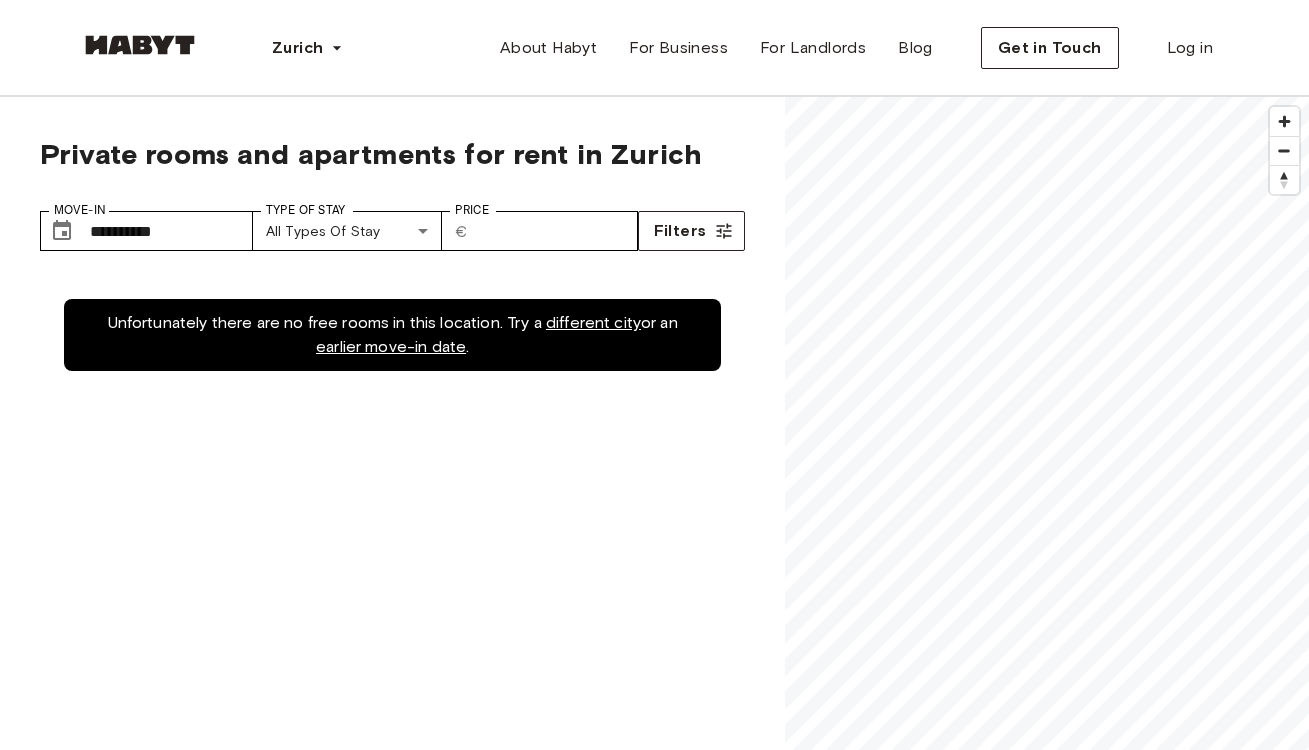 click on "earlier move-in date" at bounding box center (391, 346) 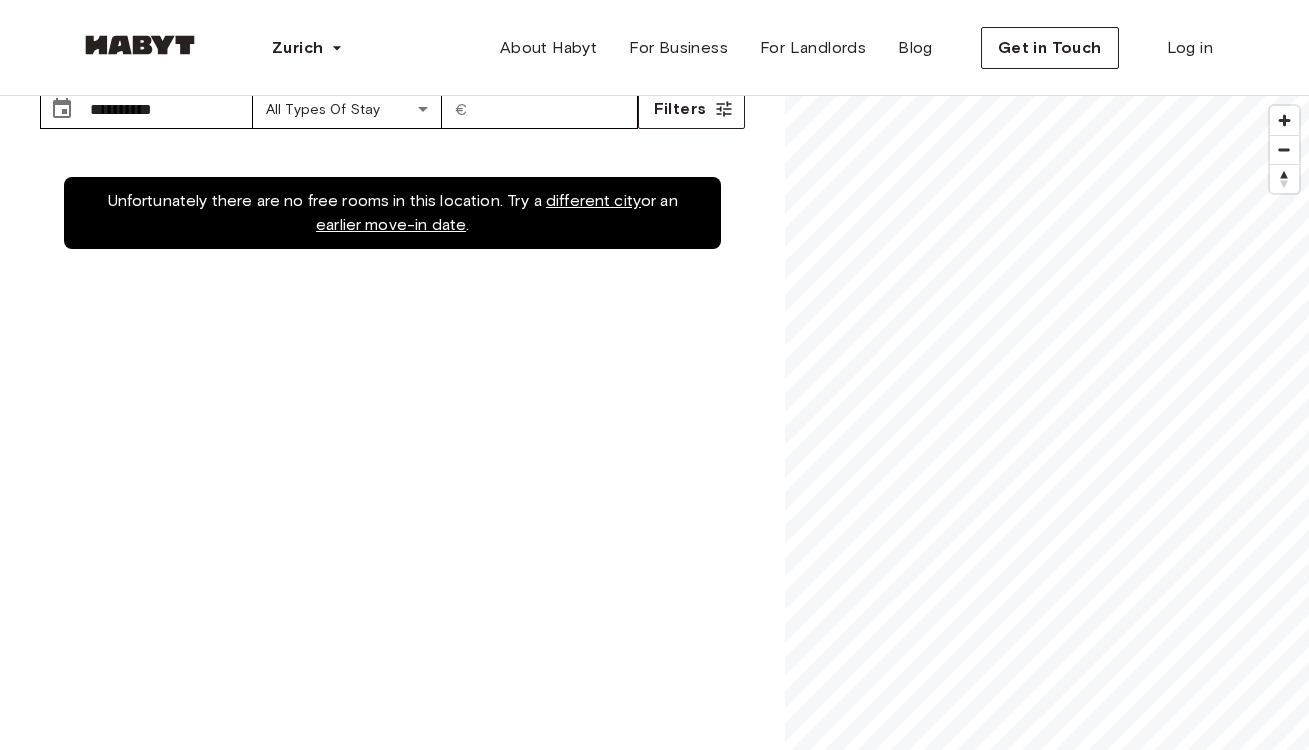 scroll, scrollTop: 138, scrollLeft: 0, axis: vertical 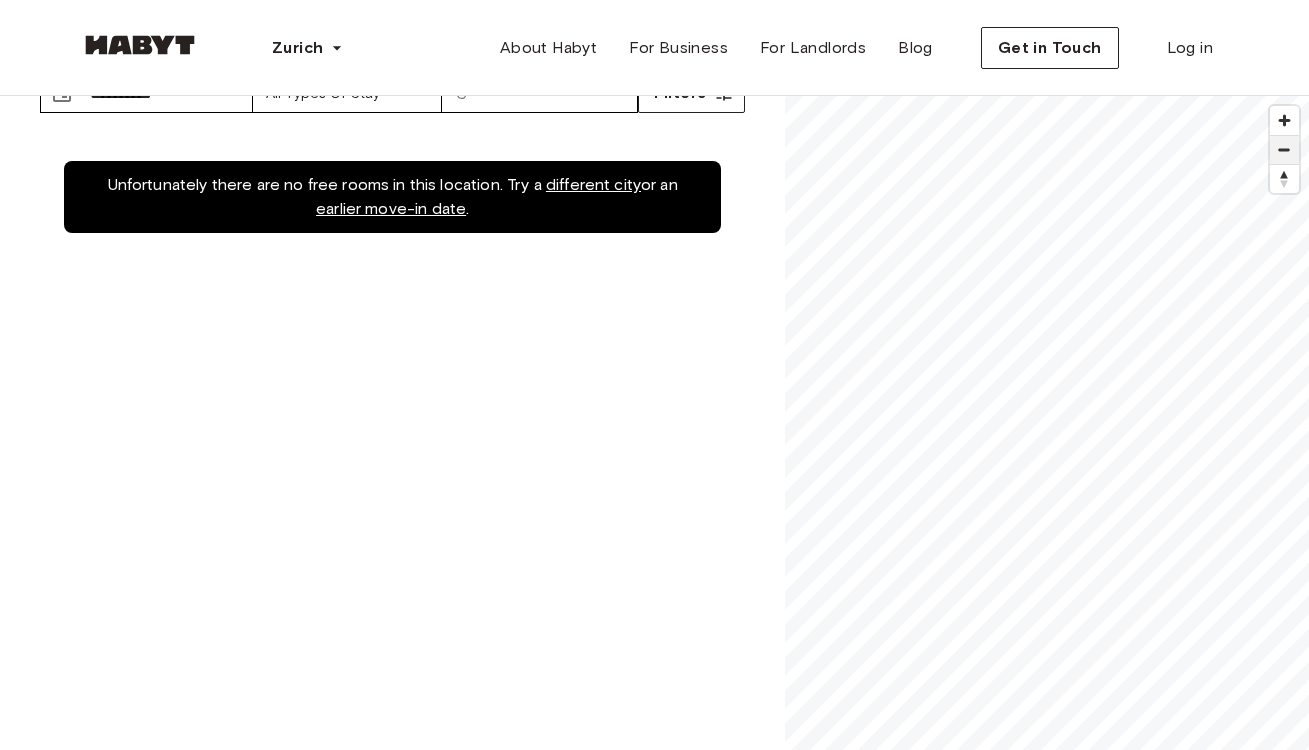 click at bounding box center (1284, 150) 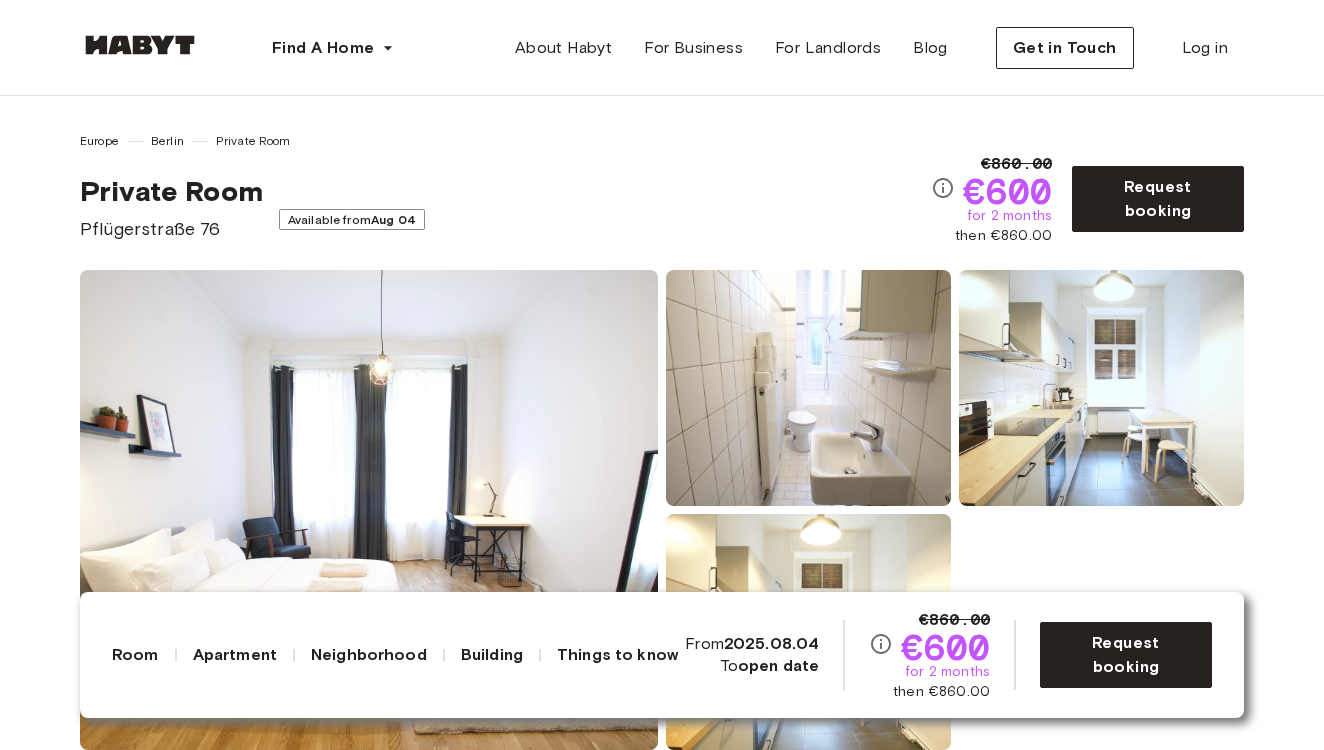 scroll, scrollTop: 0, scrollLeft: 0, axis: both 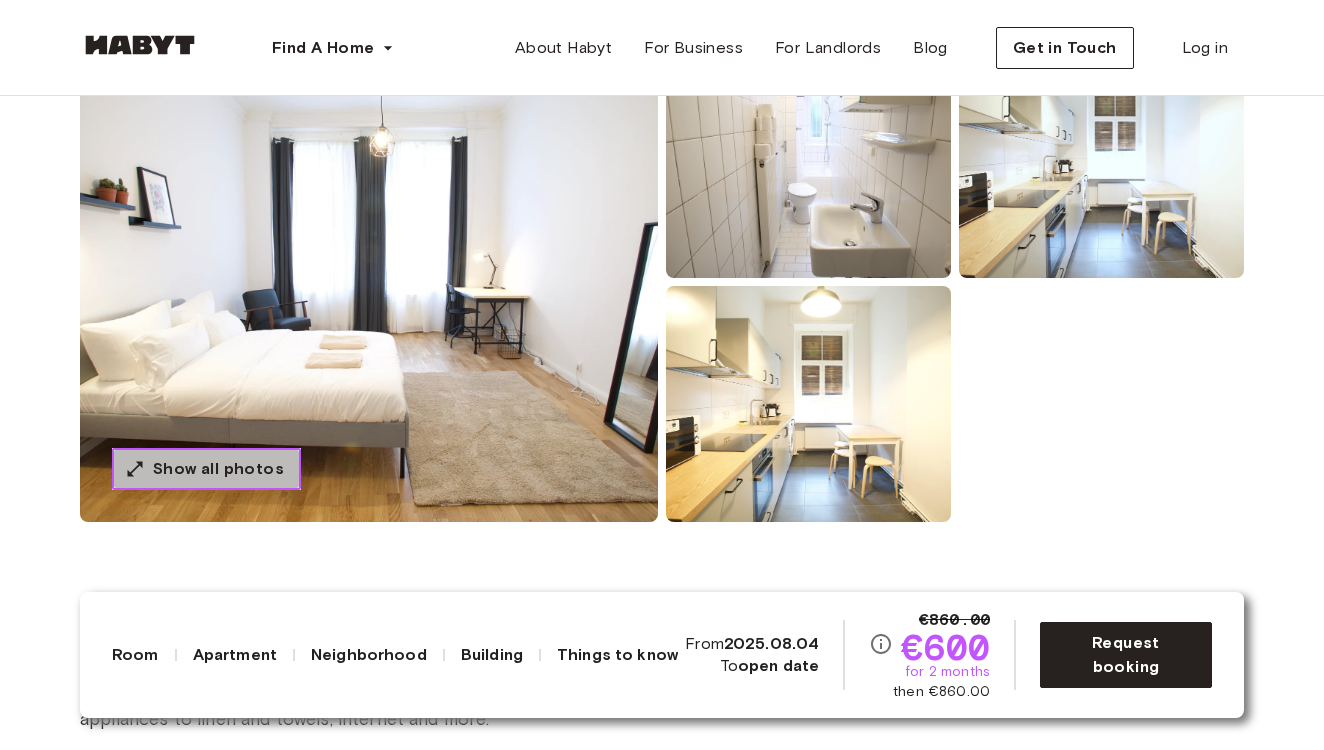 click on "Show all photos" at bounding box center (218, 469) 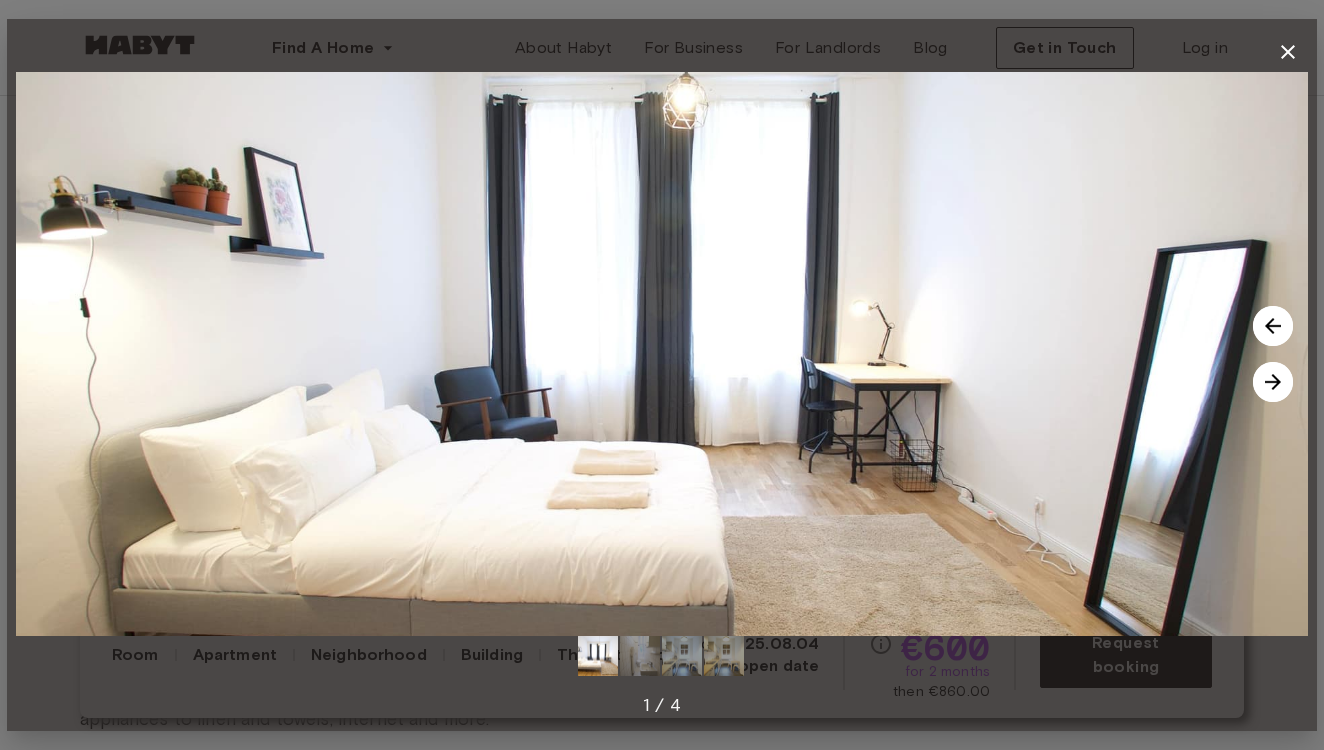 click at bounding box center (1273, 382) 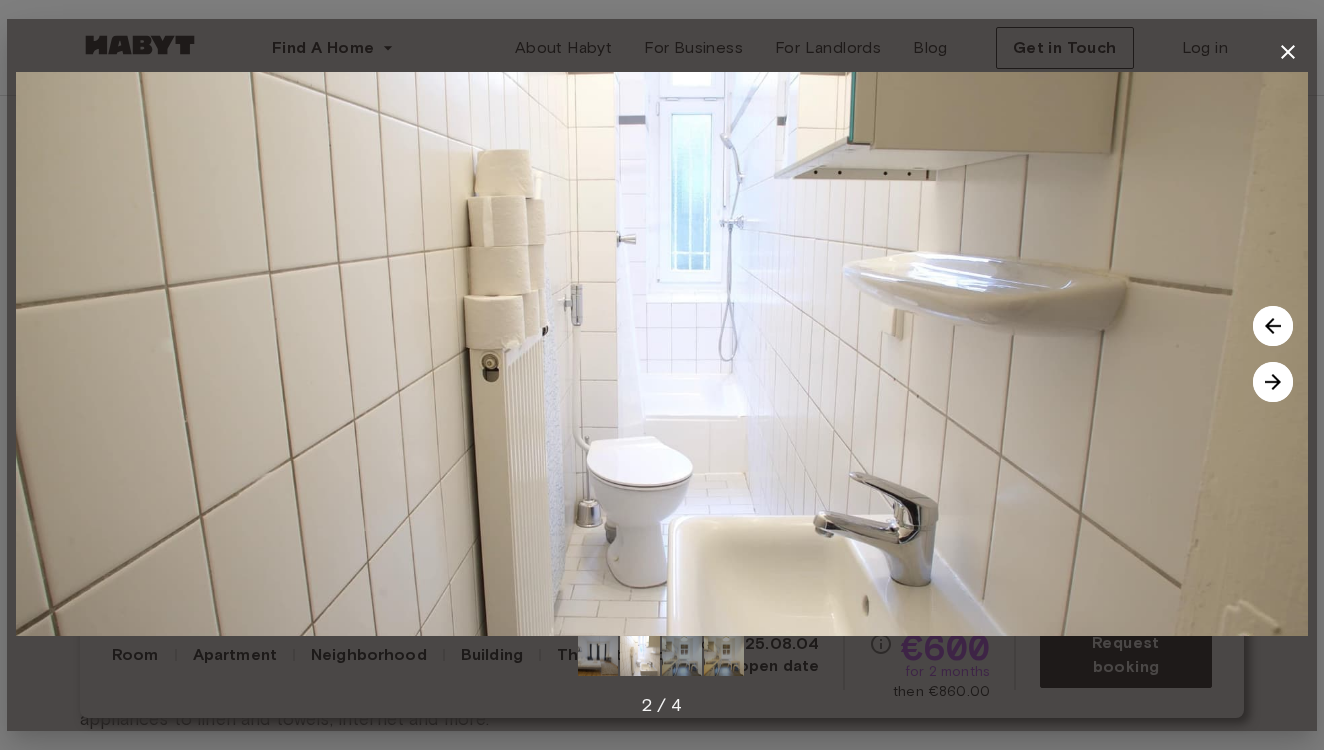 click at bounding box center (1273, 382) 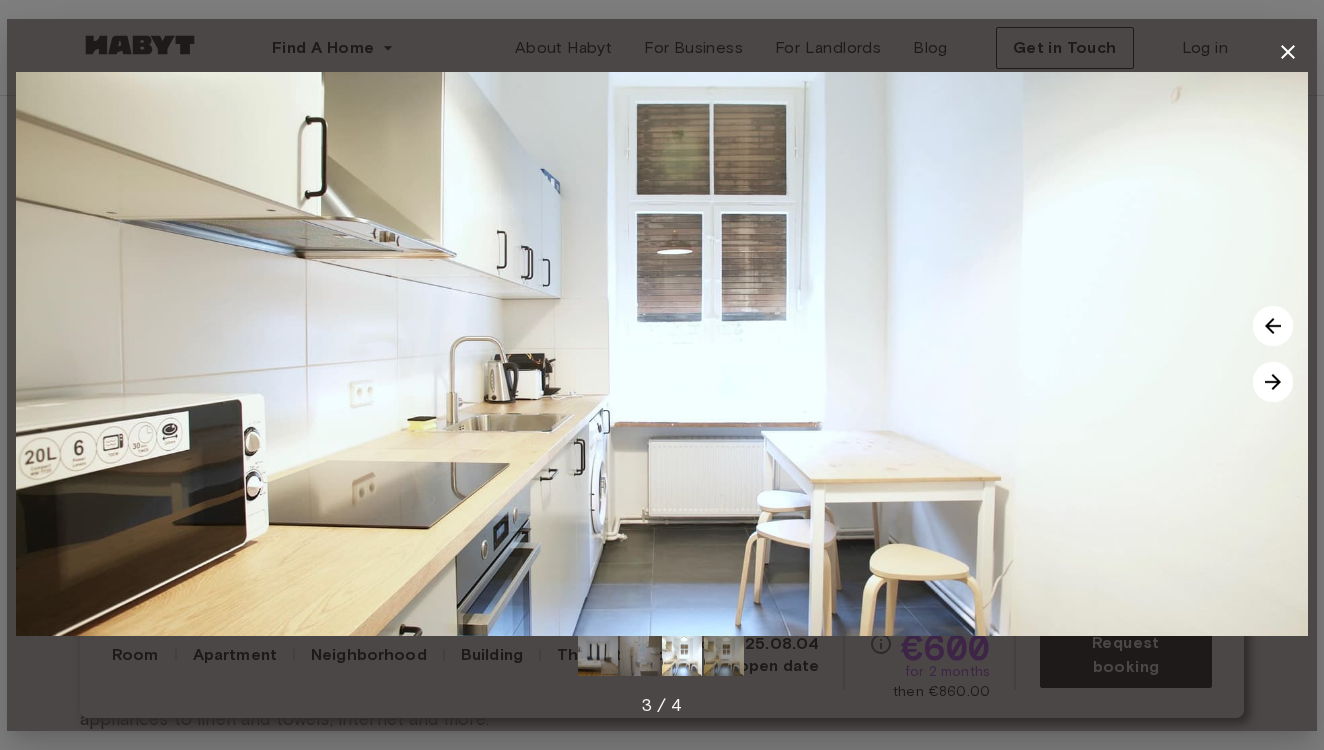 click at bounding box center [1273, 382] 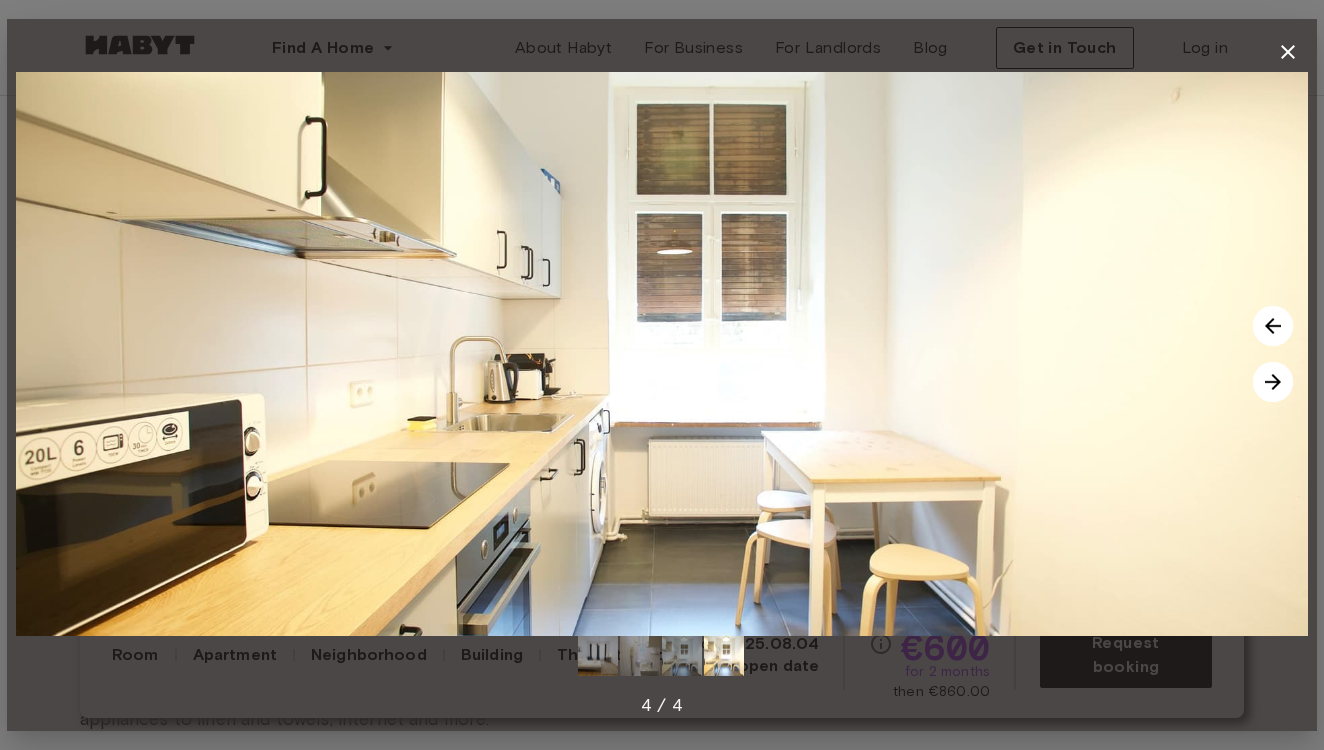 click at bounding box center (1273, 382) 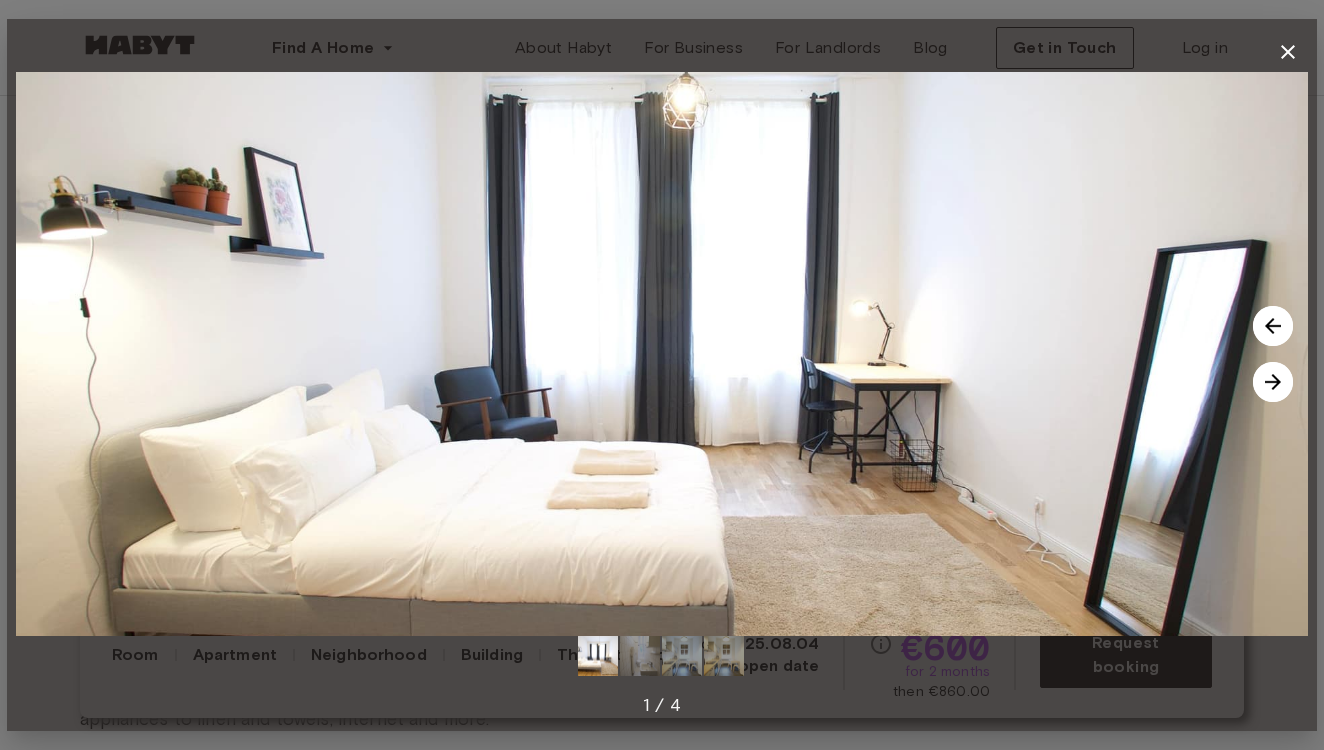 click at bounding box center (1273, 382) 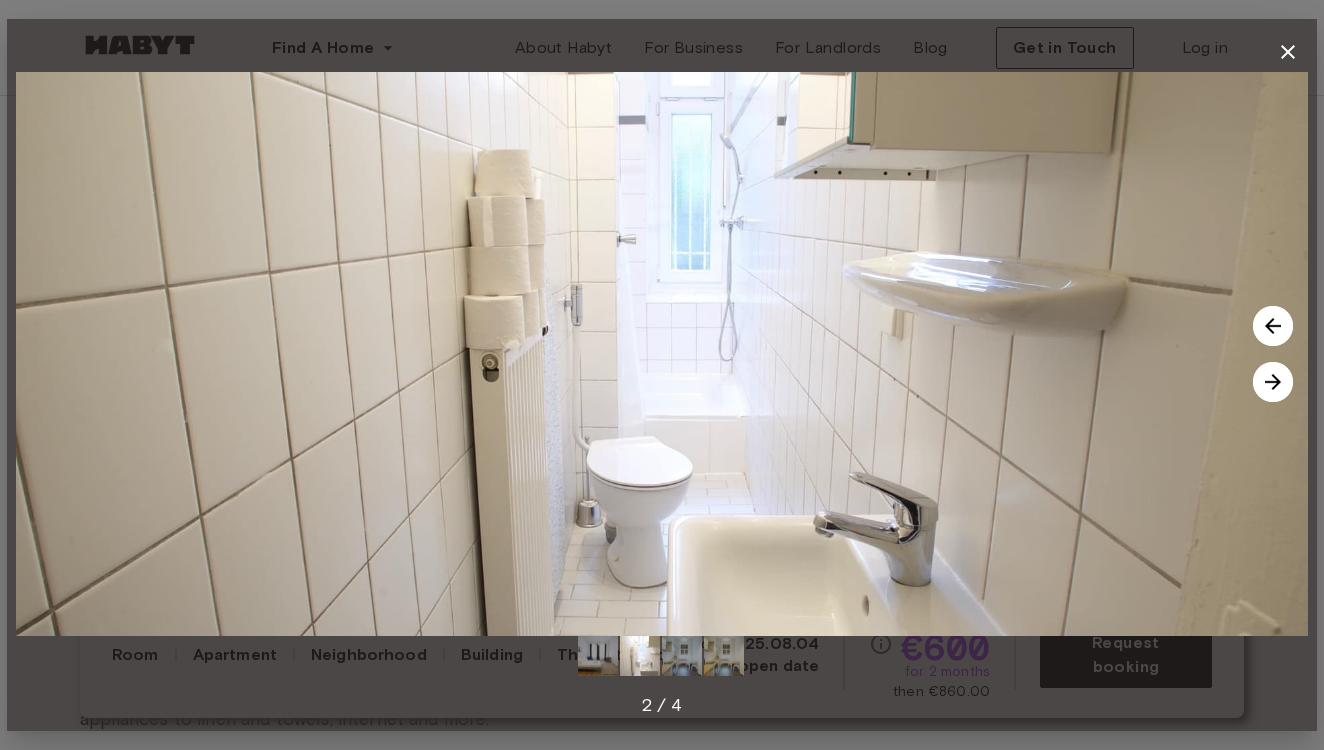 click 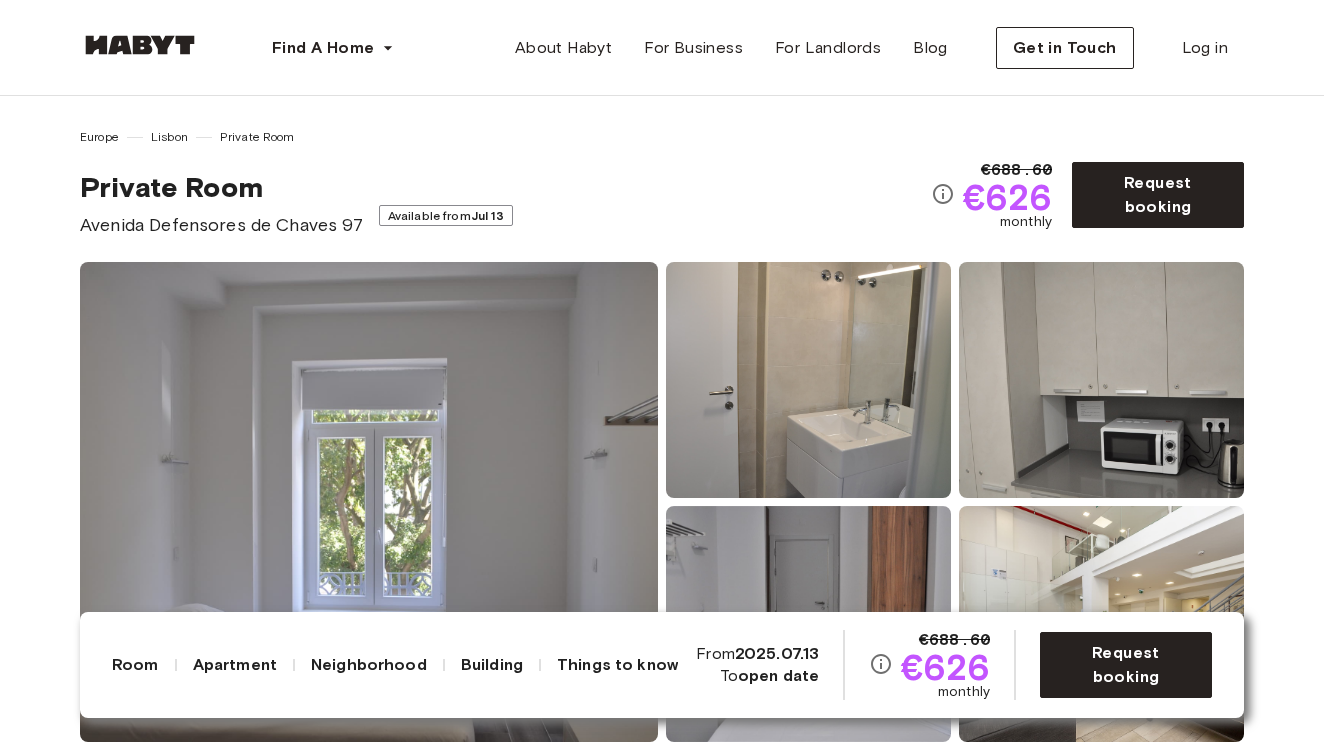 scroll, scrollTop: 1490, scrollLeft: 0, axis: vertical 